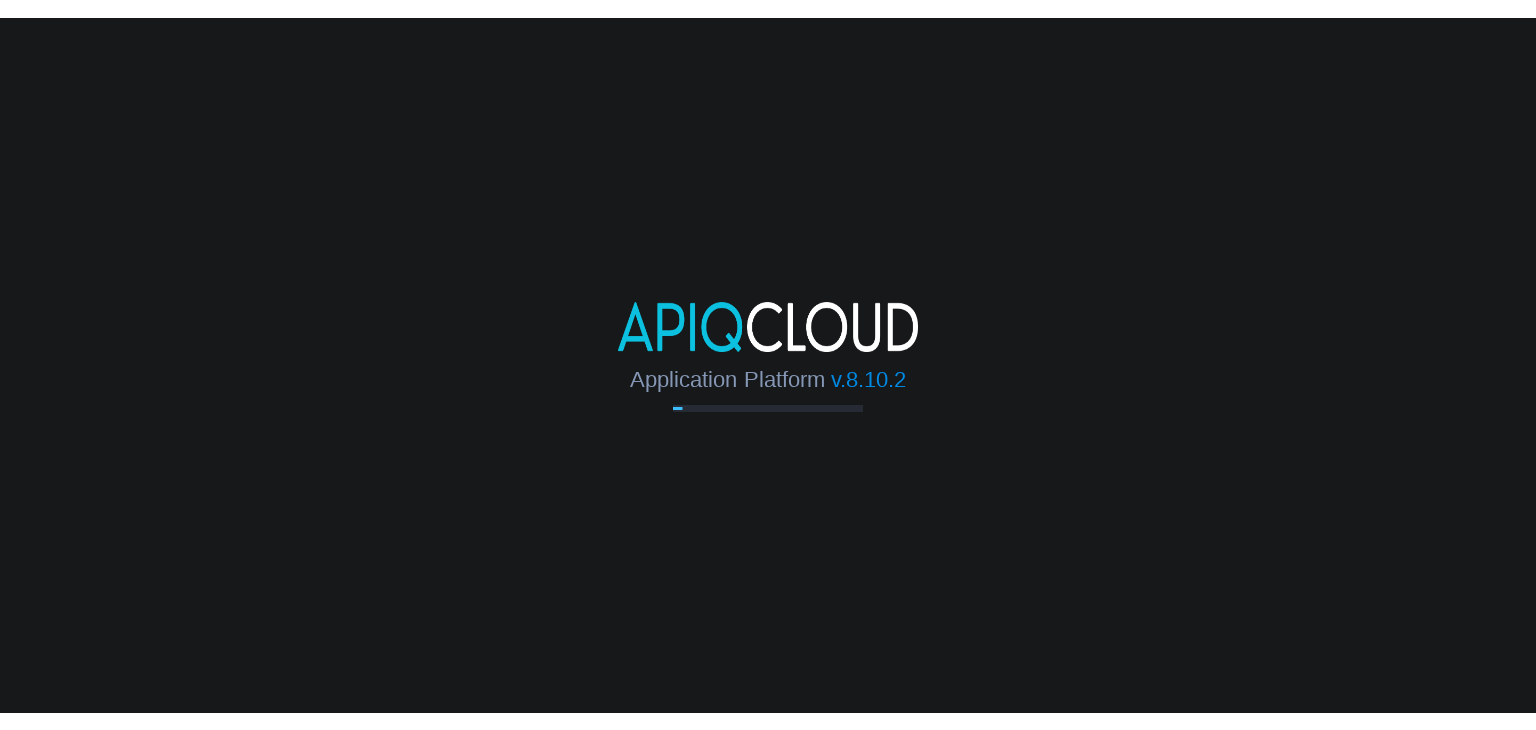 scroll, scrollTop: 0, scrollLeft: 0, axis: both 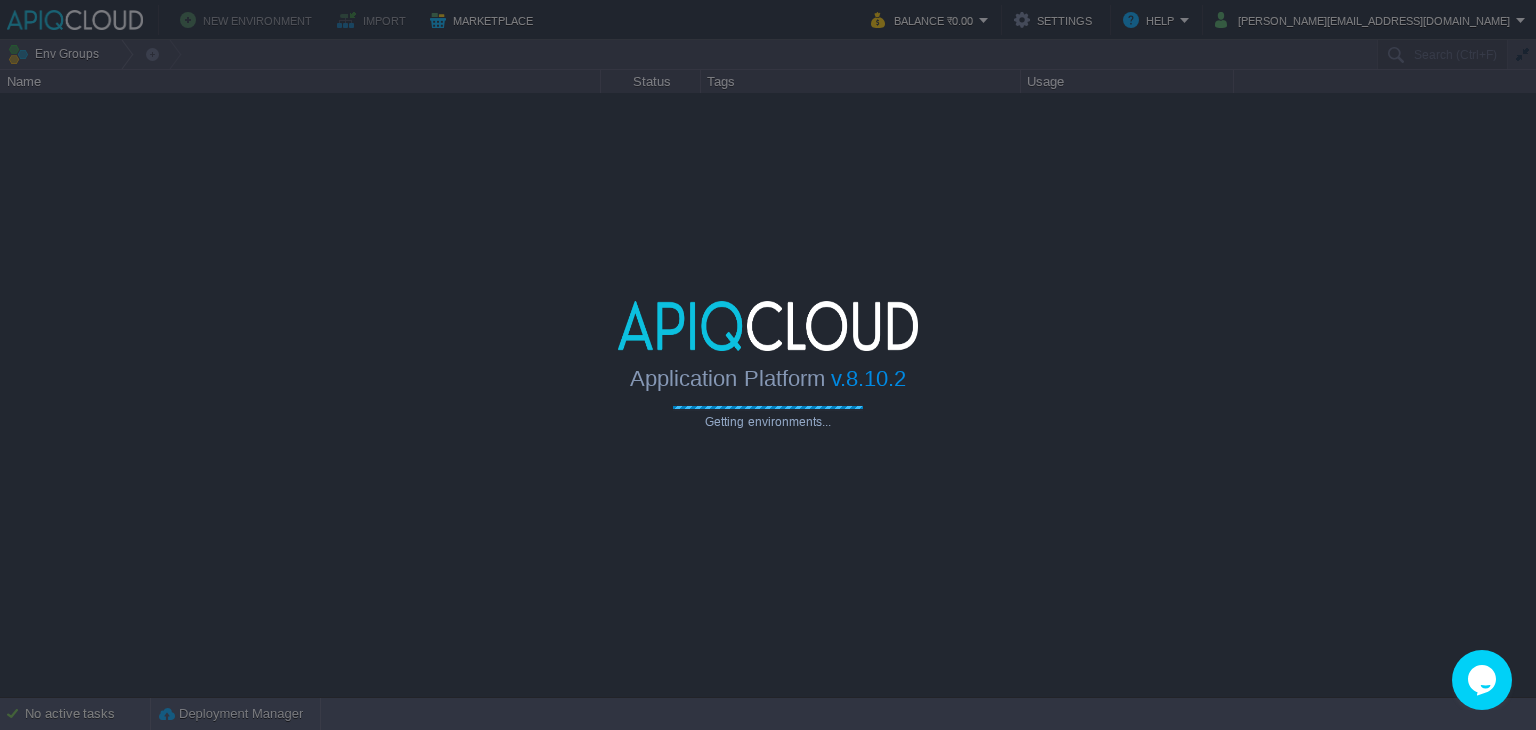 type on "Search (Ctrl+F)" 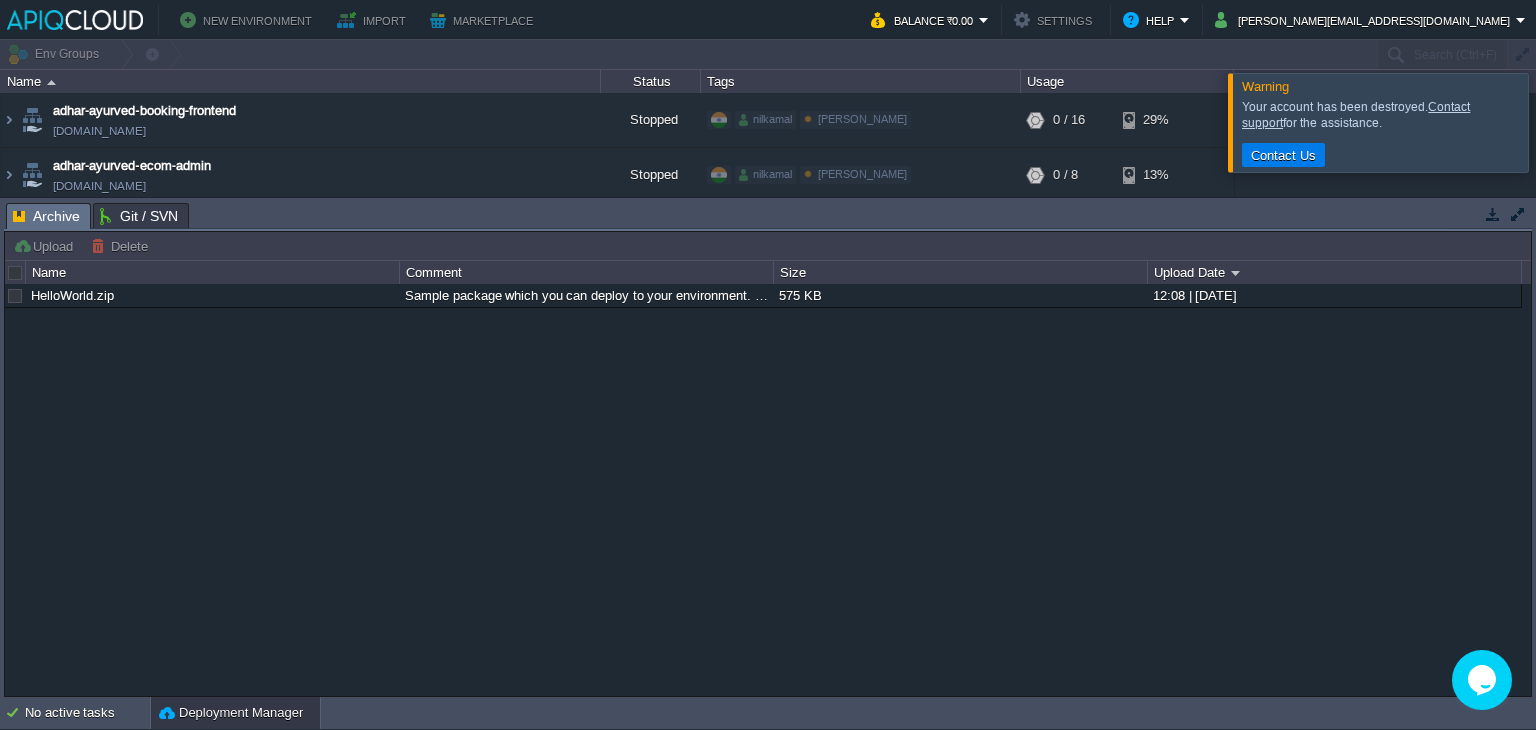 click at bounding box center (1493, 214) 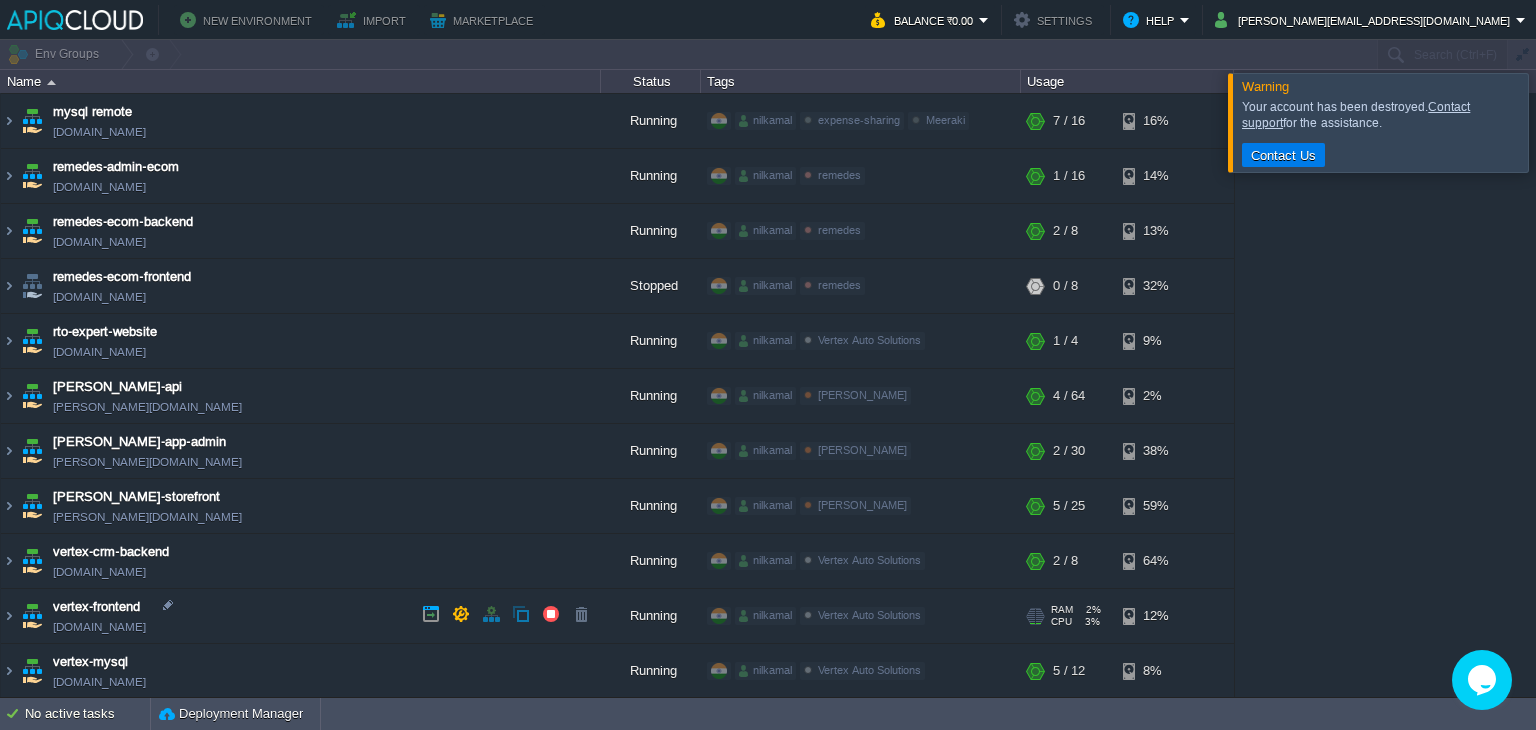 scroll, scrollTop: 766, scrollLeft: 0, axis: vertical 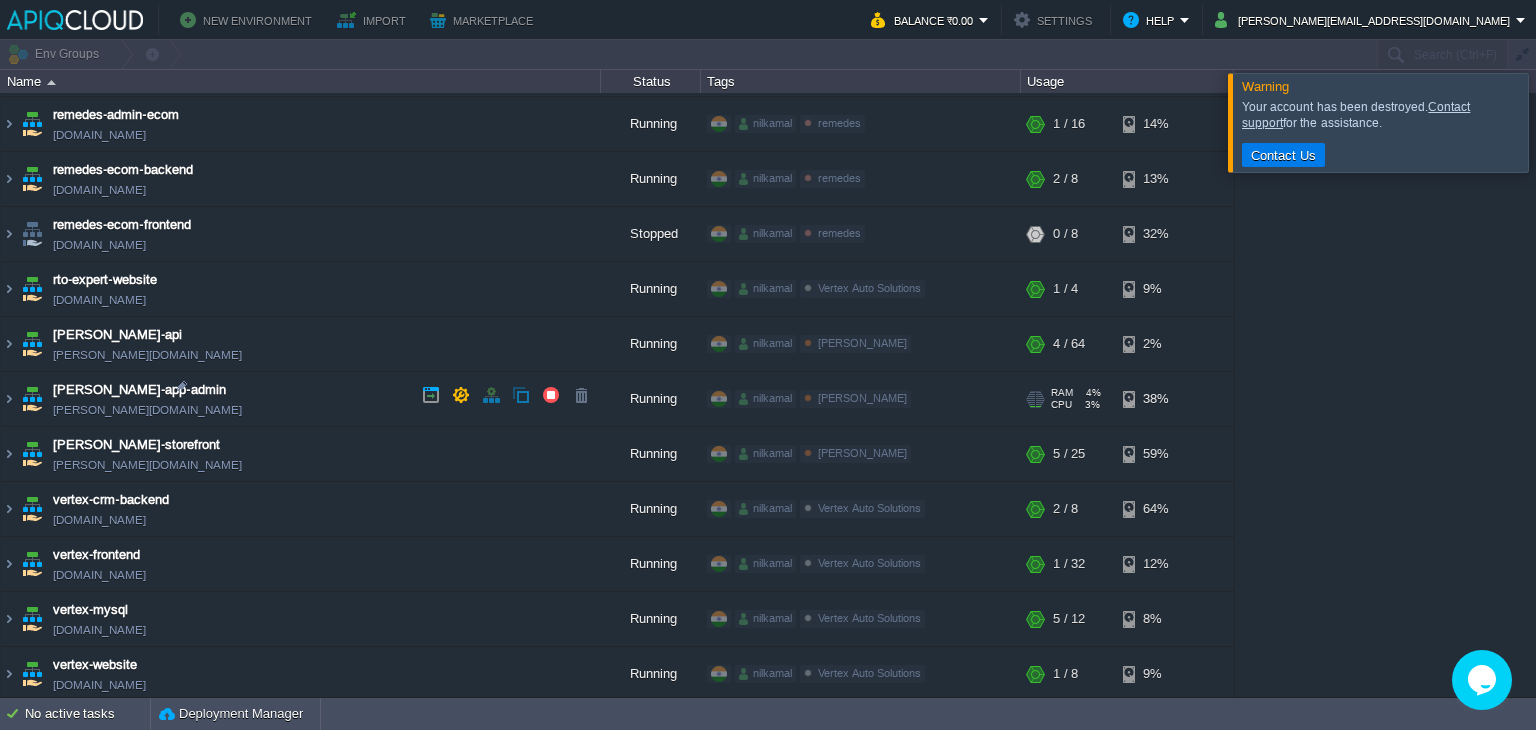 click on "[PERSON_NAME]-app-admin [PERSON_NAME][DOMAIN_NAME]" at bounding box center (301, 399) 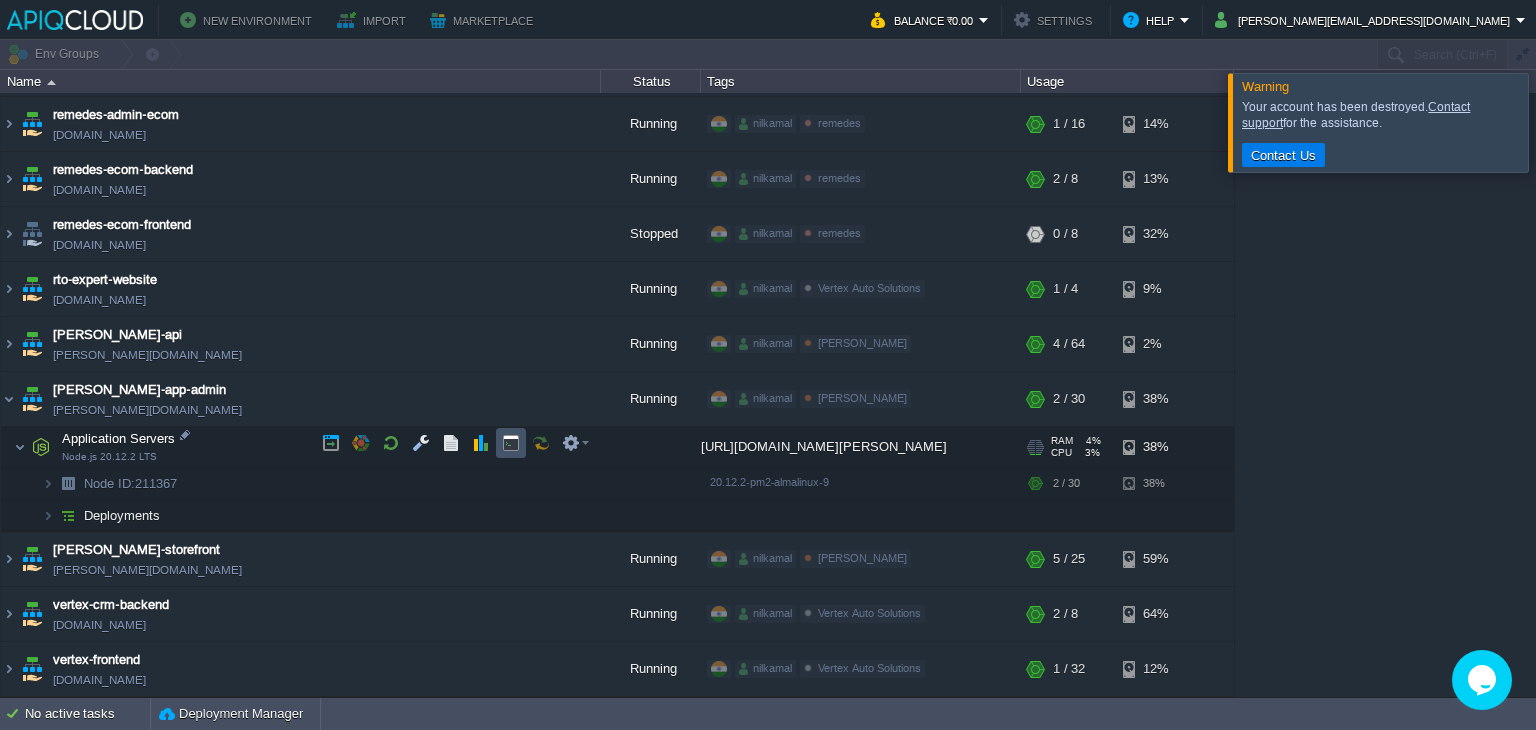 click at bounding box center (511, 443) 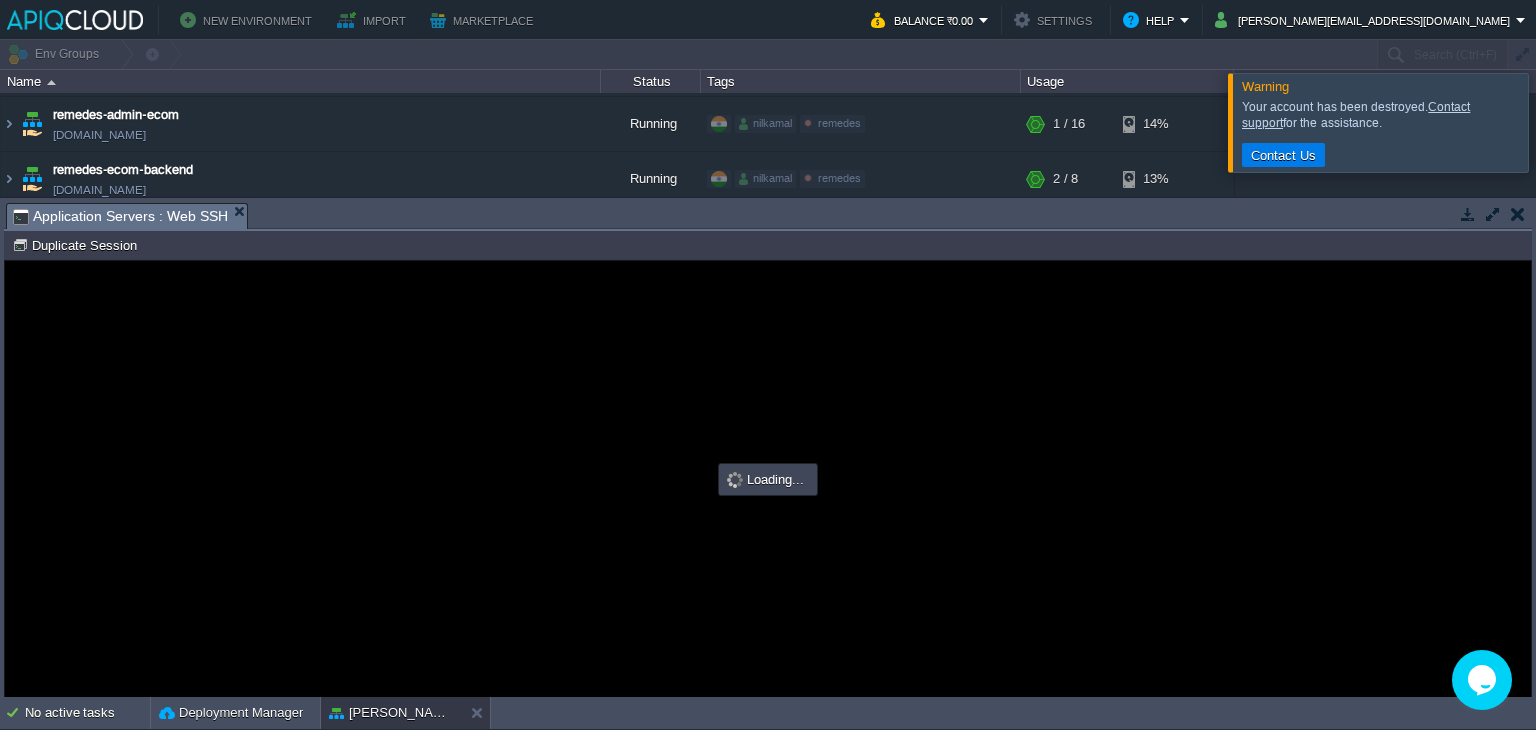 scroll, scrollTop: 0, scrollLeft: 0, axis: both 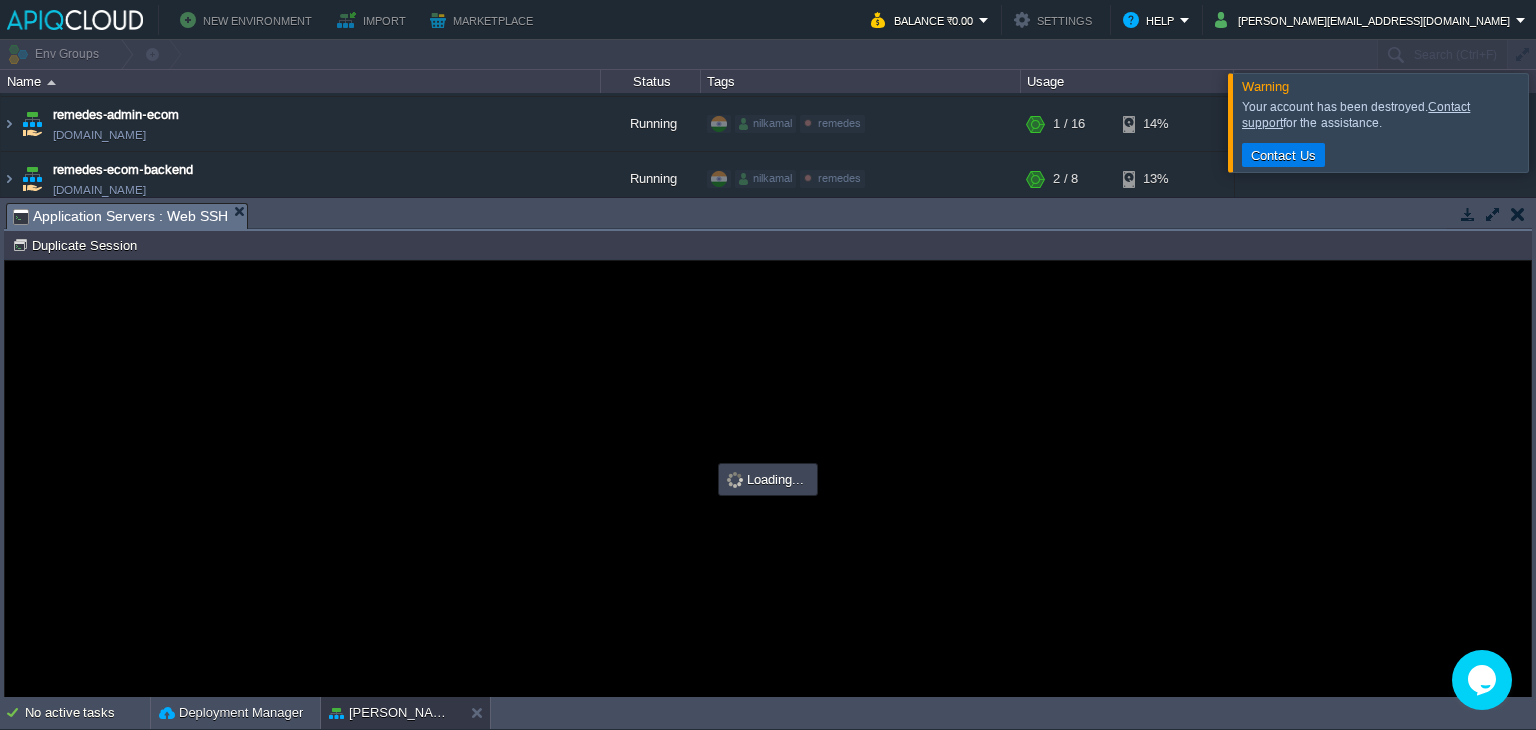 type on "#000000" 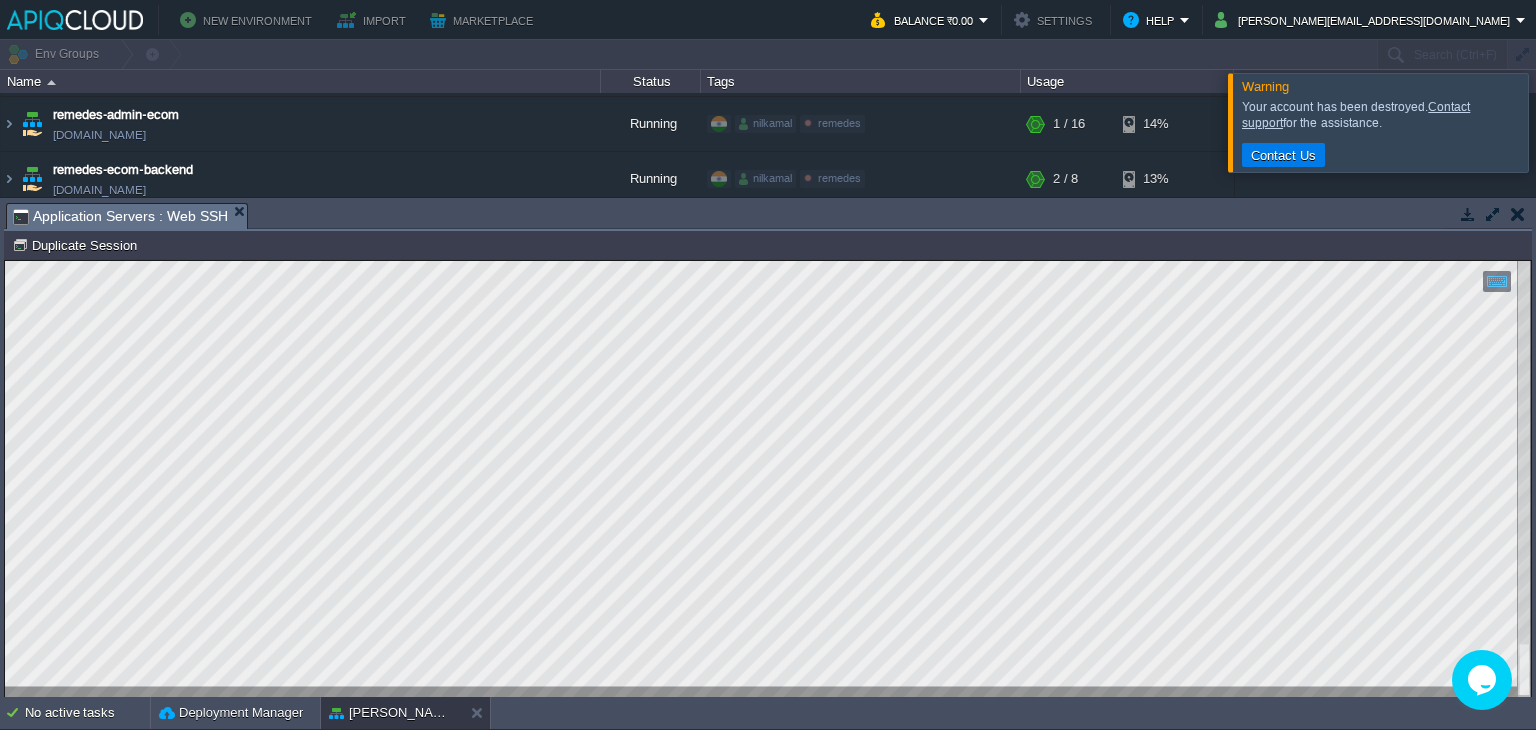 click at bounding box center [1468, 214] 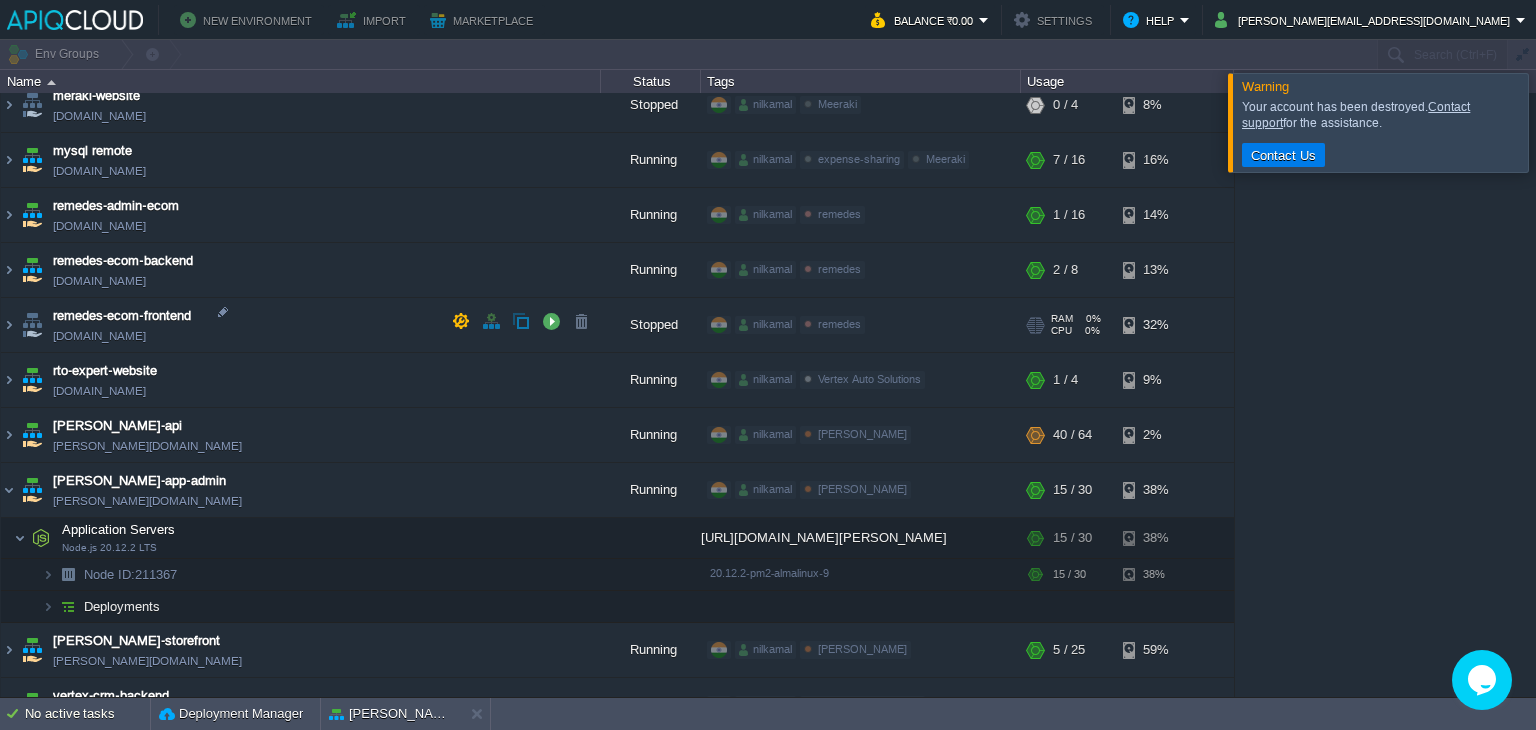 scroll, scrollTop: 566, scrollLeft: 0, axis: vertical 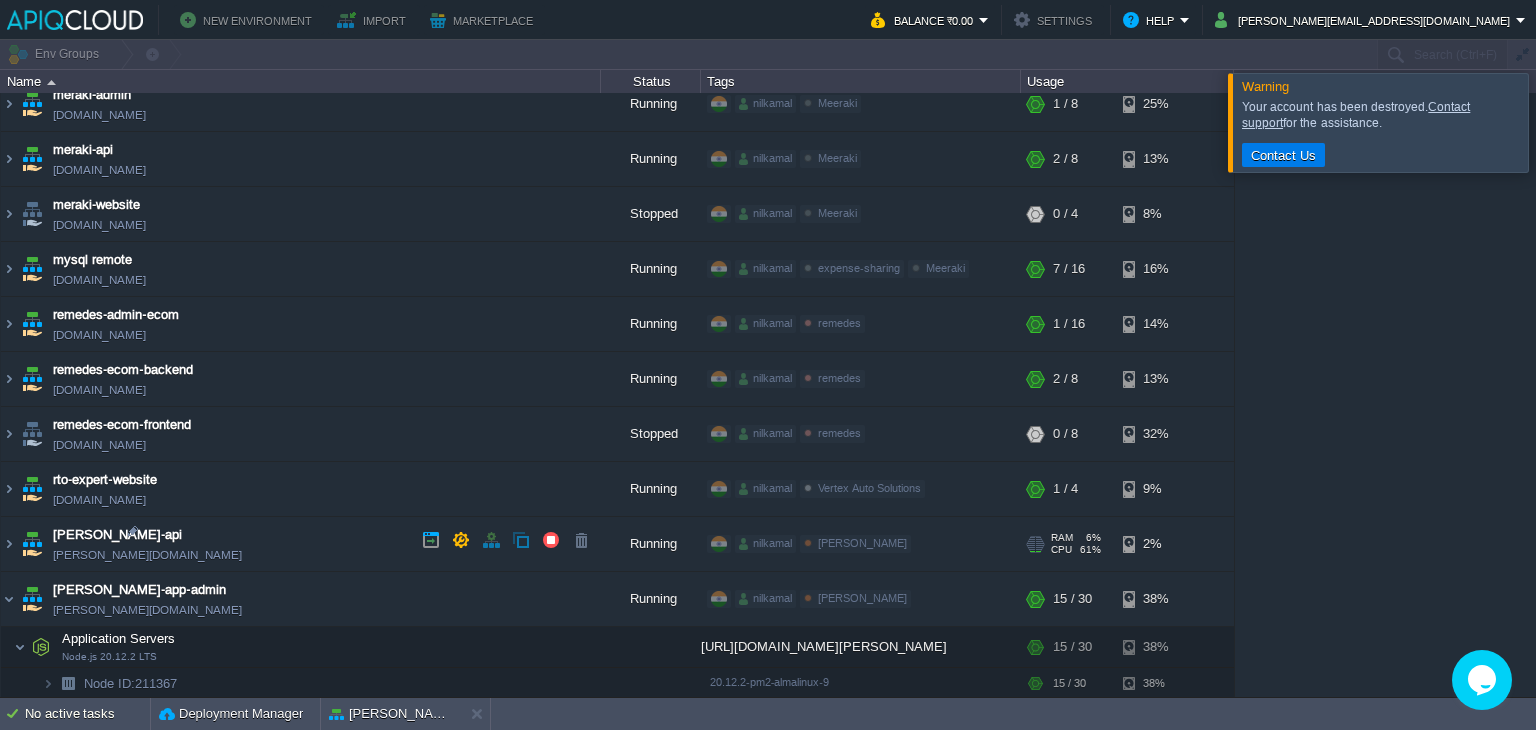 click on "[PERSON_NAME]-api [PERSON_NAME][DOMAIN_NAME]" at bounding box center [301, 544] 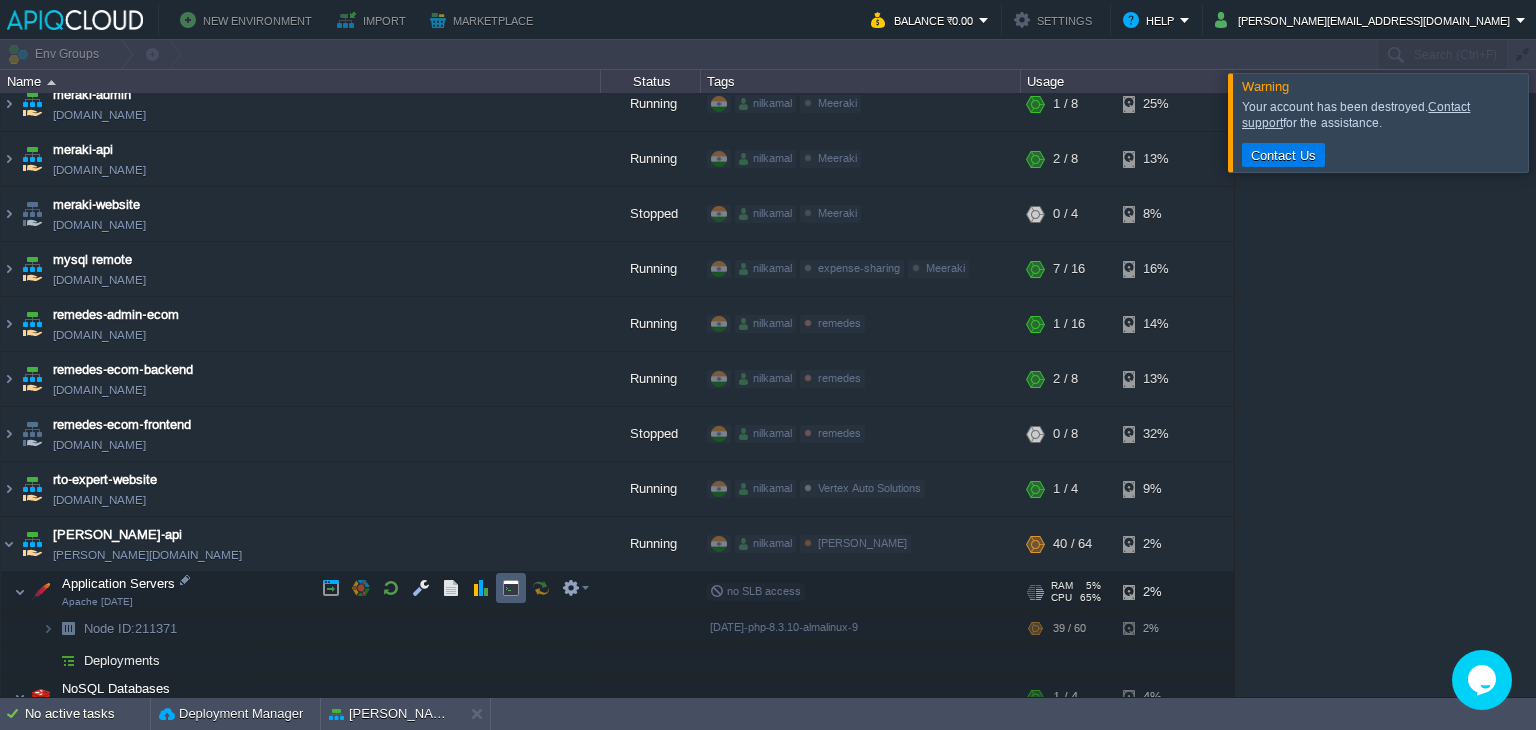 click at bounding box center (511, 588) 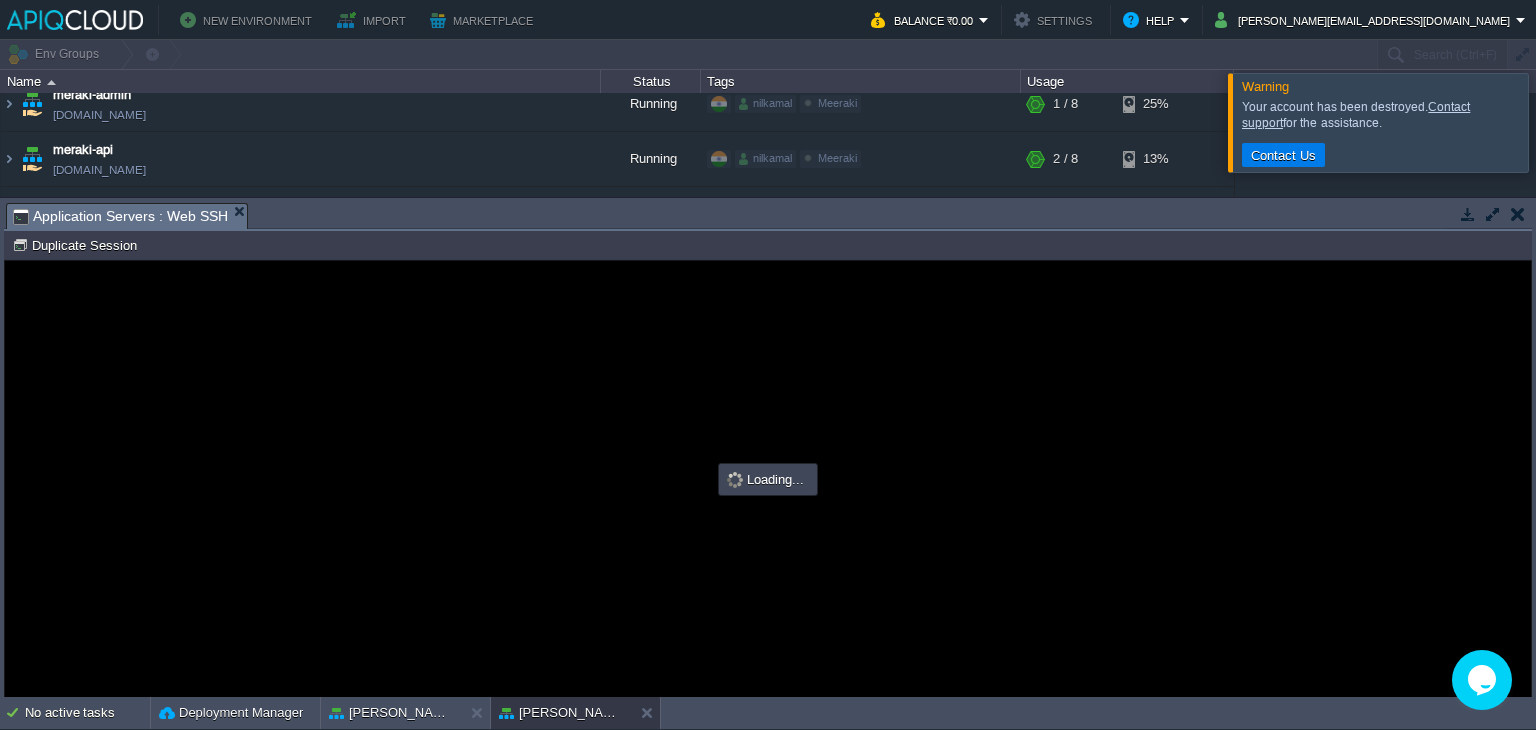 scroll, scrollTop: 0, scrollLeft: 0, axis: both 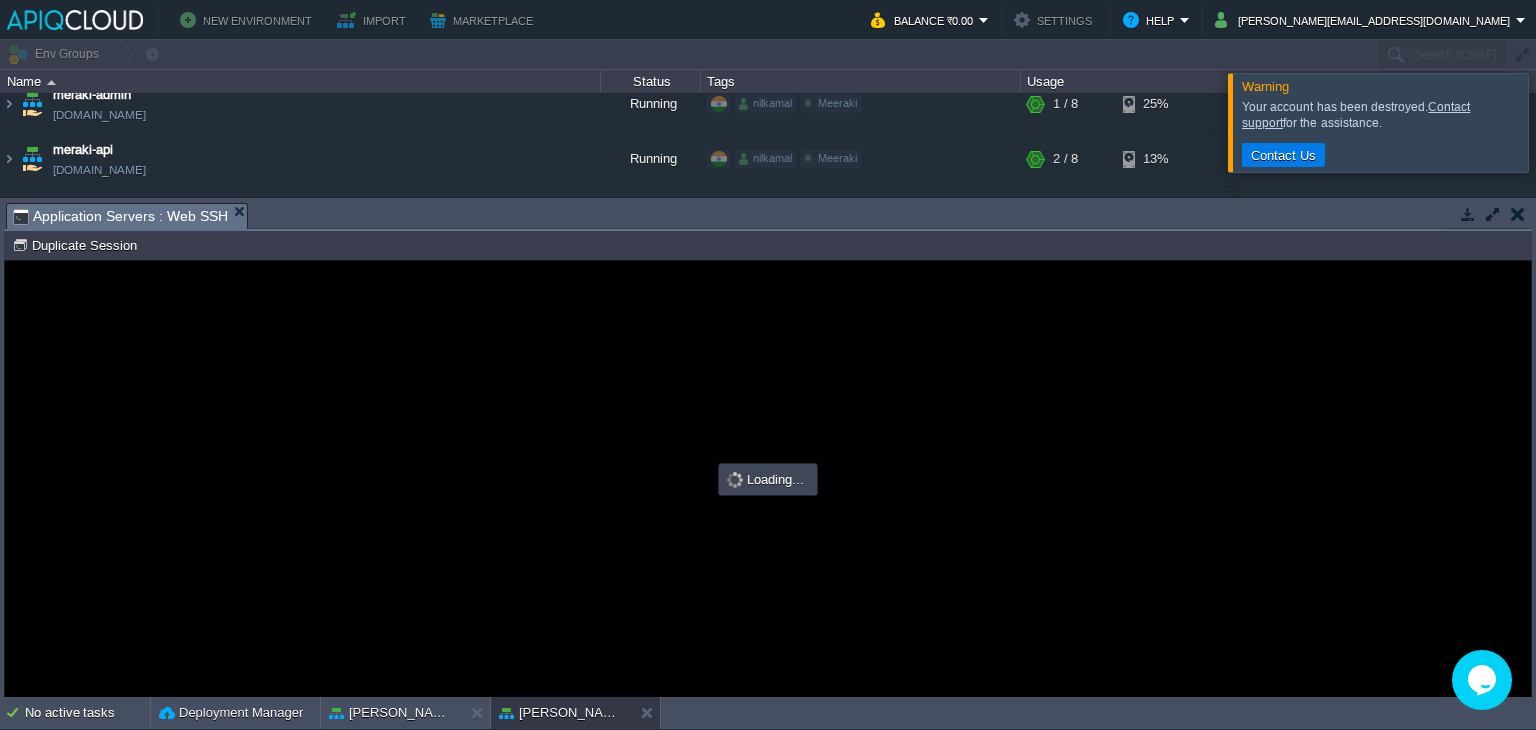 type on "#000000" 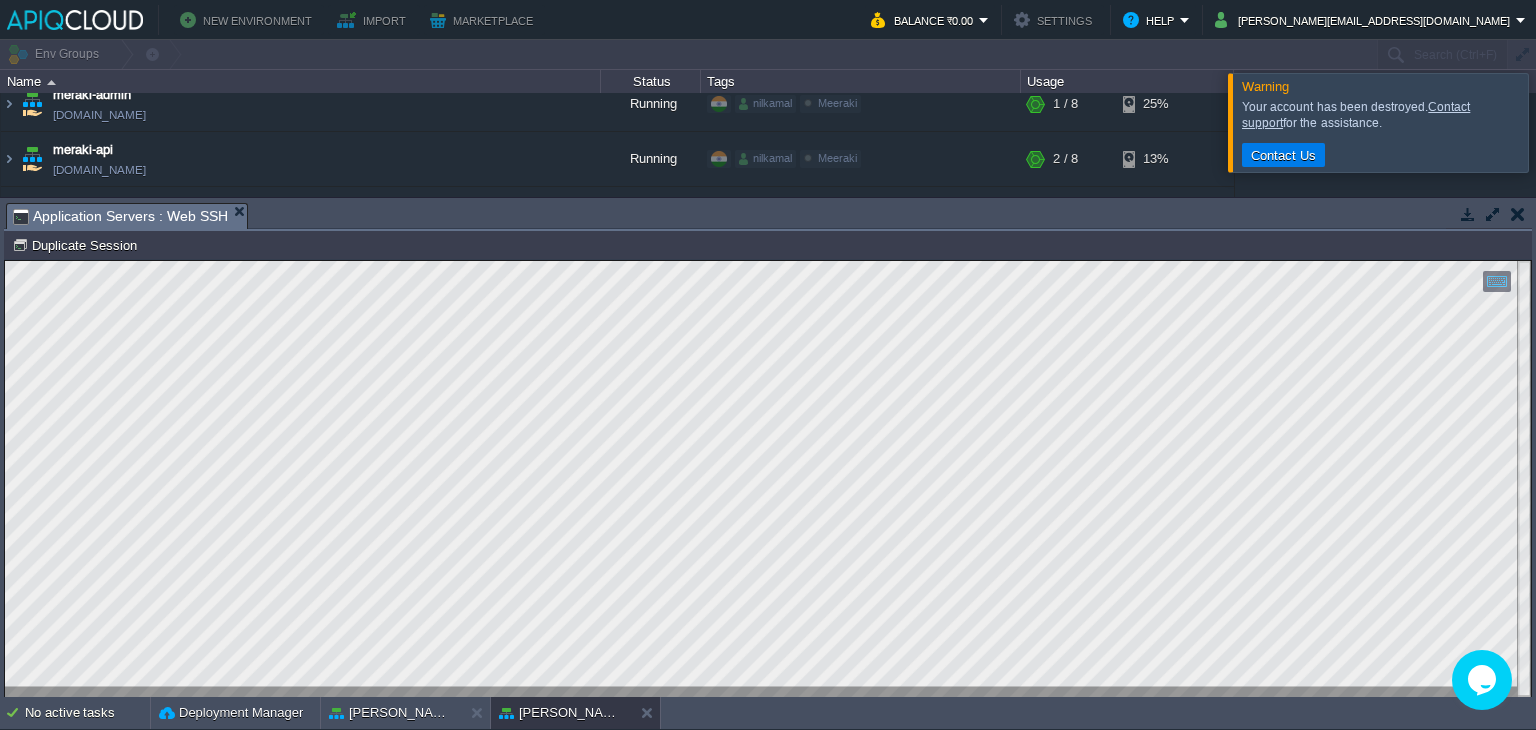 click at bounding box center [1468, 214] 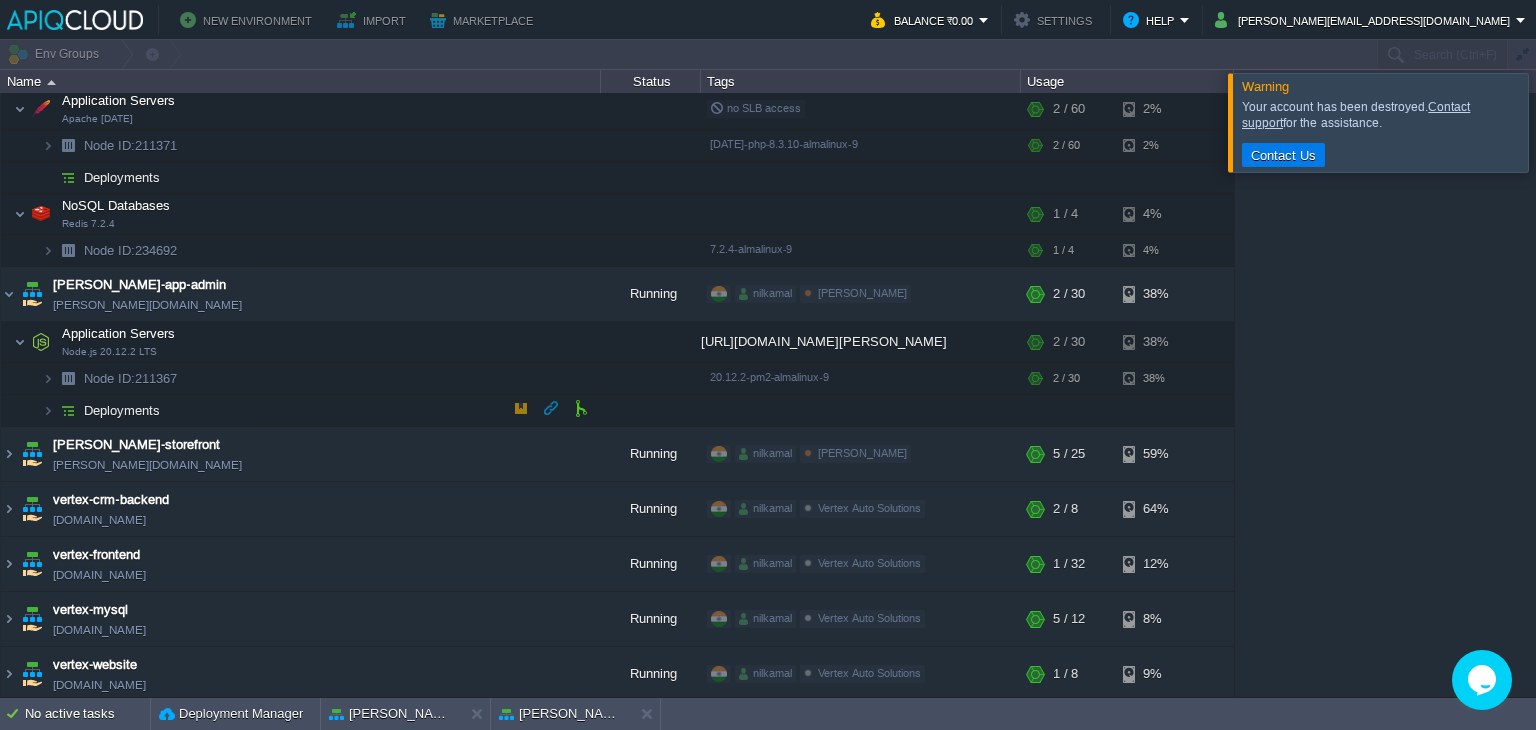 scroll, scrollTop: 1047, scrollLeft: 0, axis: vertical 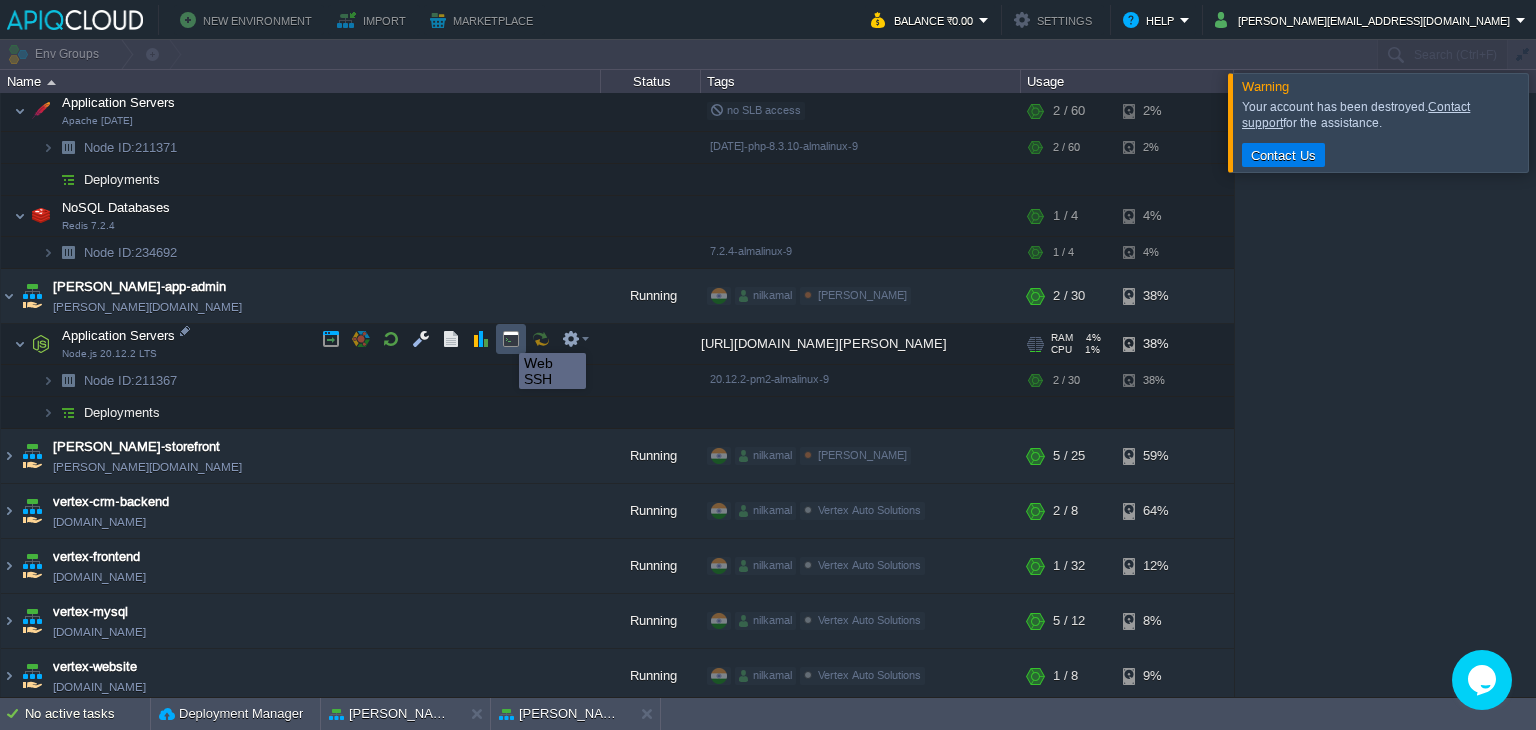 click at bounding box center (511, 339) 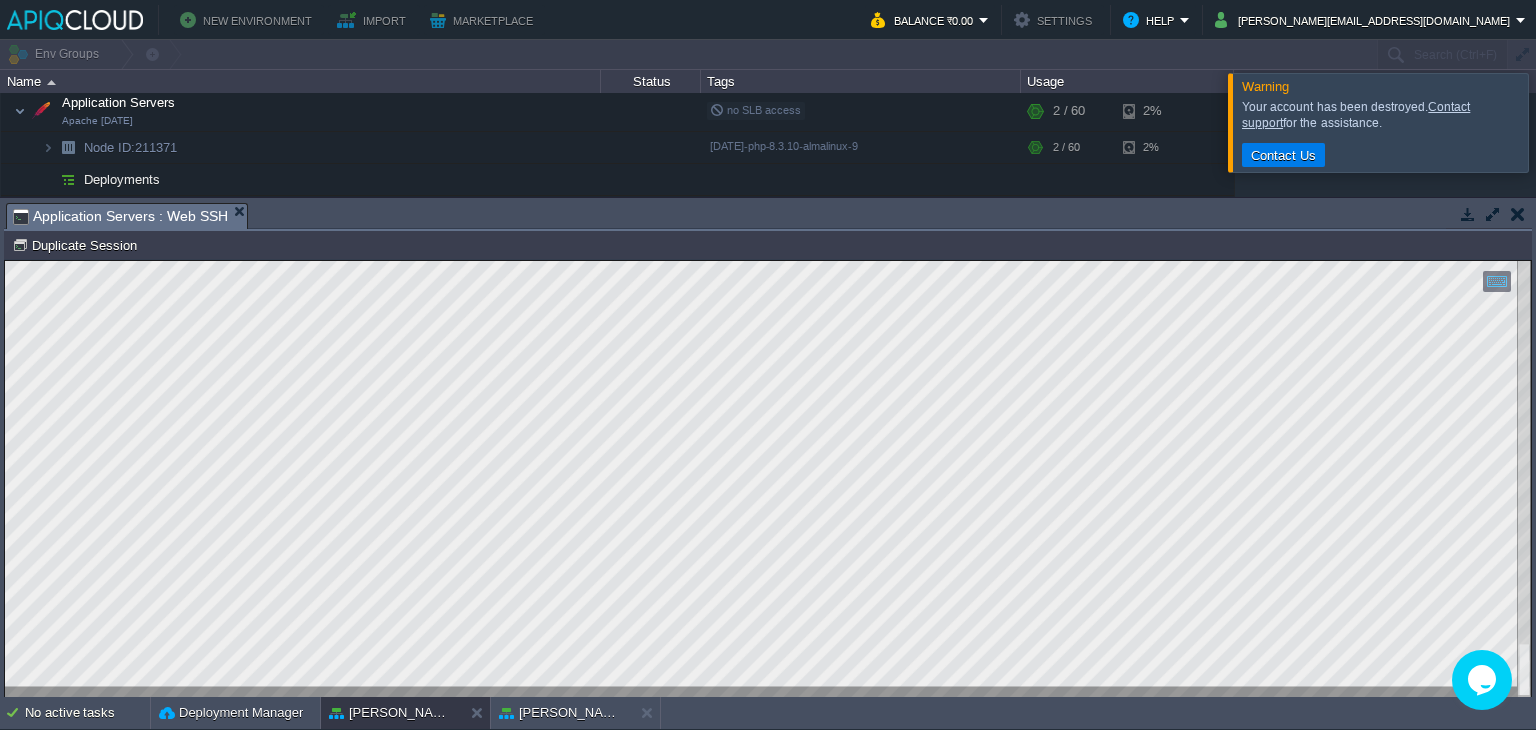 click at bounding box center [1468, 214] 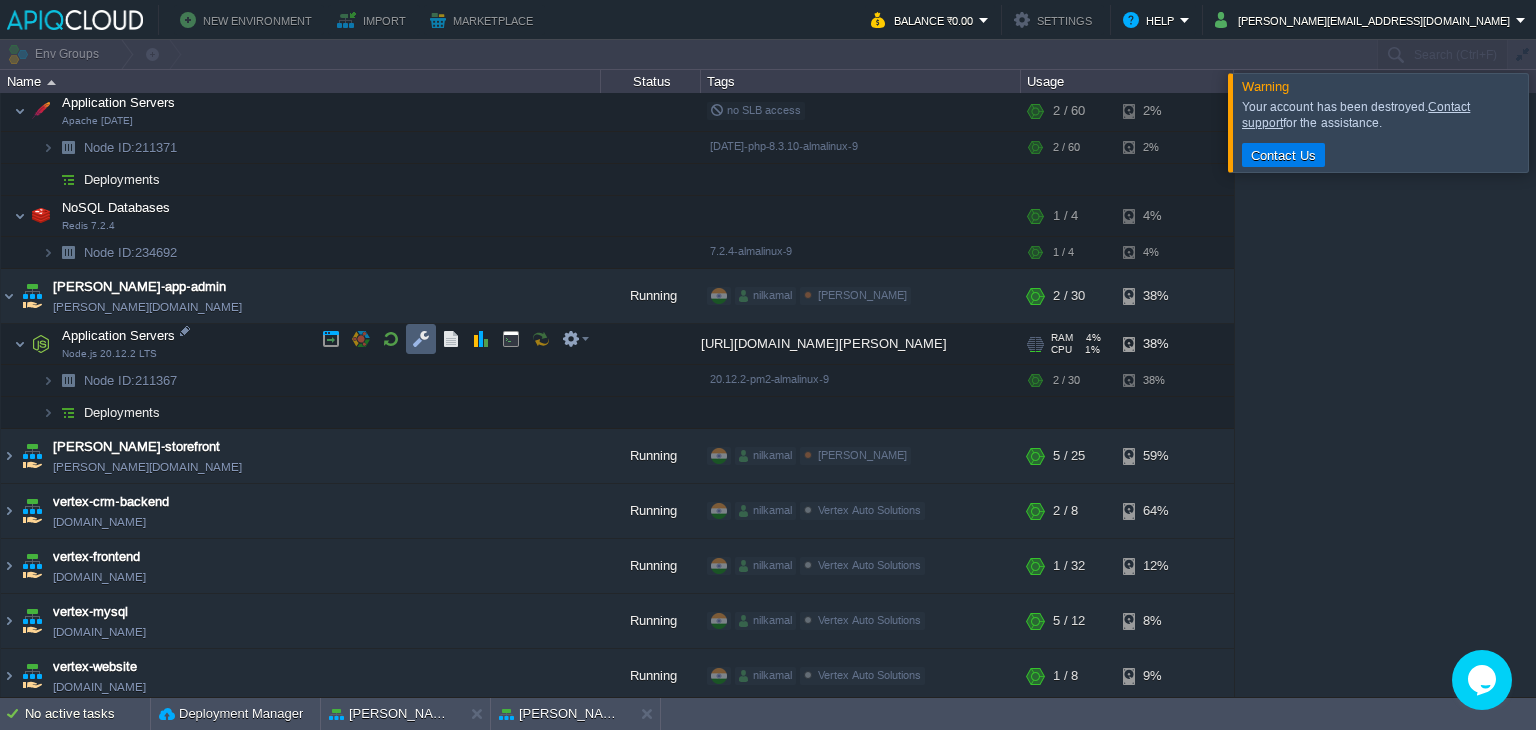 click at bounding box center [421, 339] 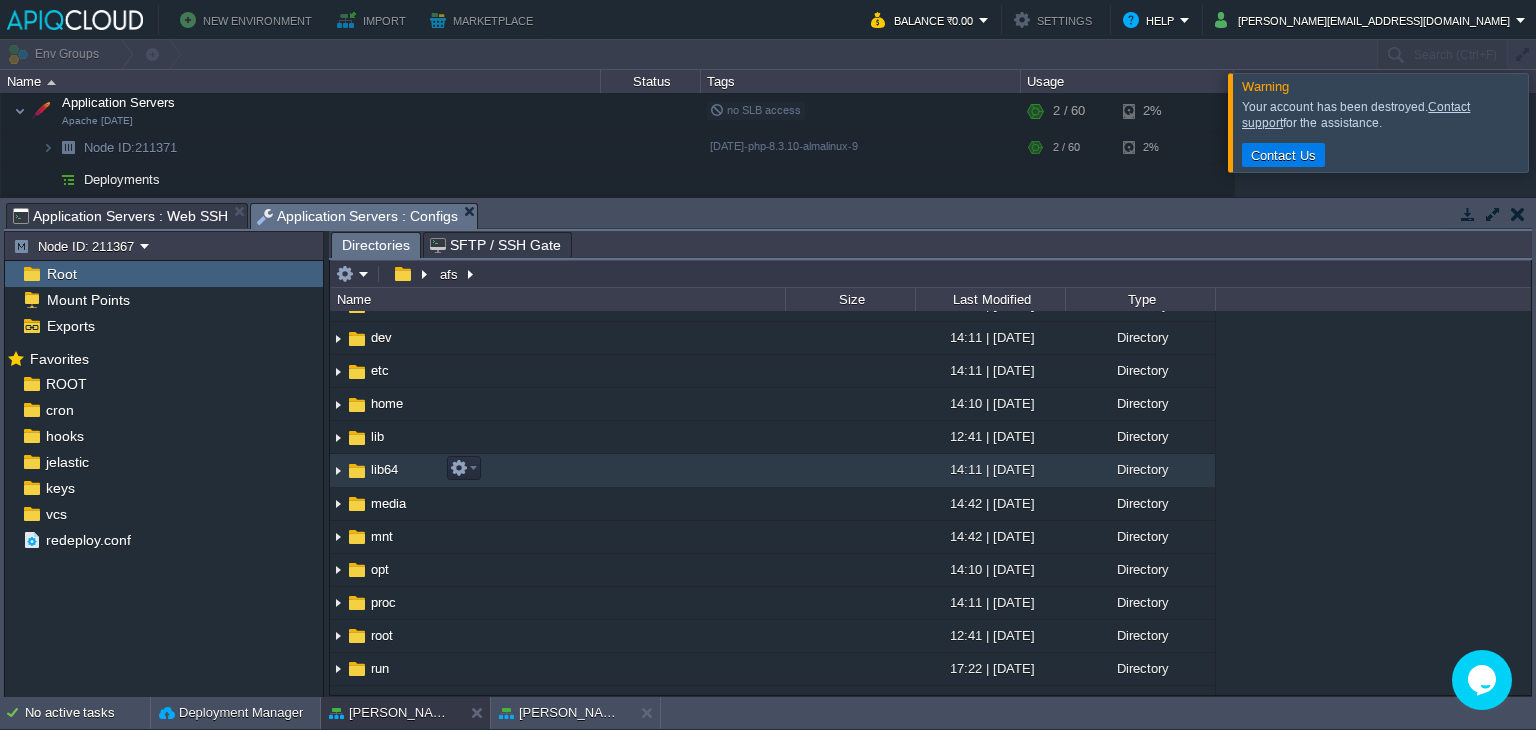 scroll, scrollTop: 0, scrollLeft: 0, axis: both 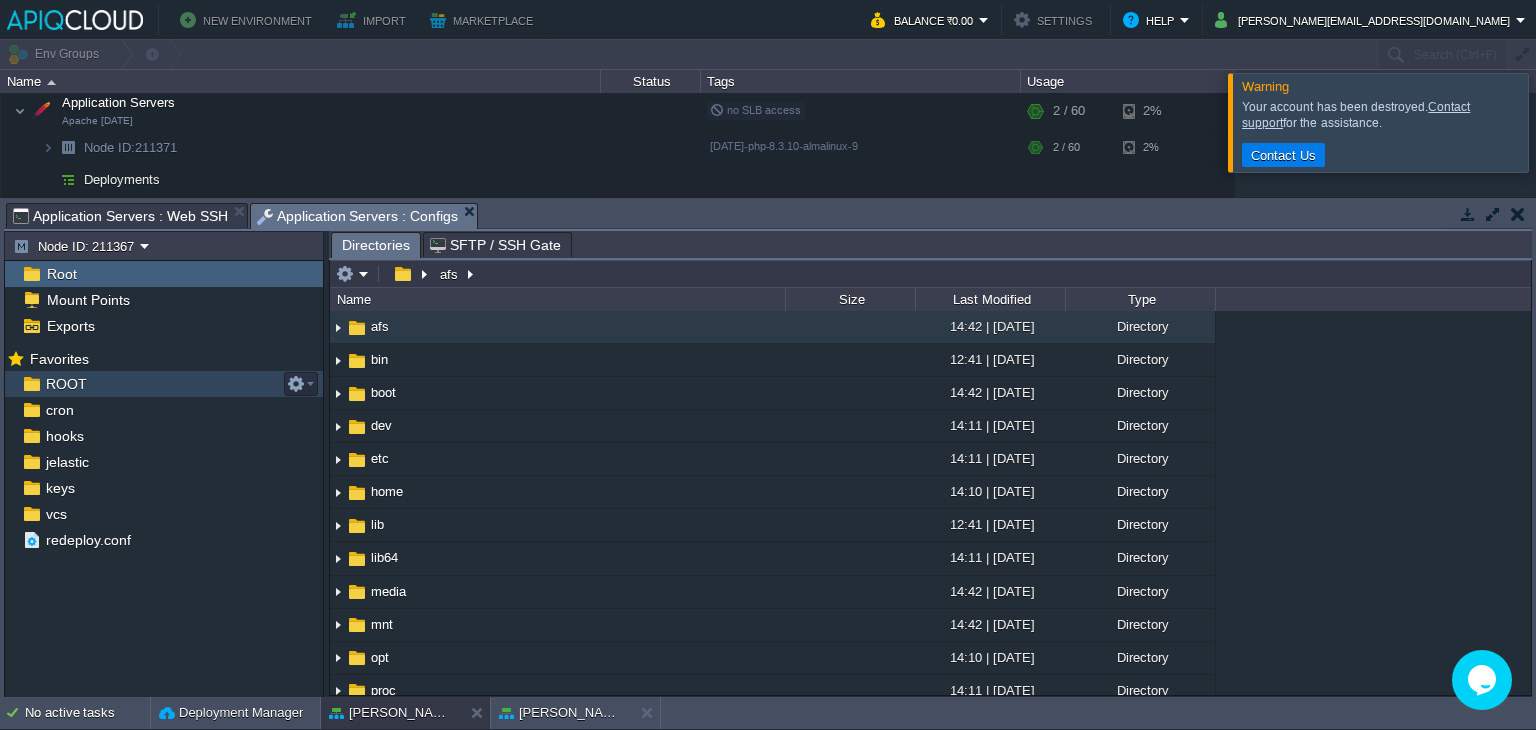 click on "ROOT" at bounding box center (66, 384) 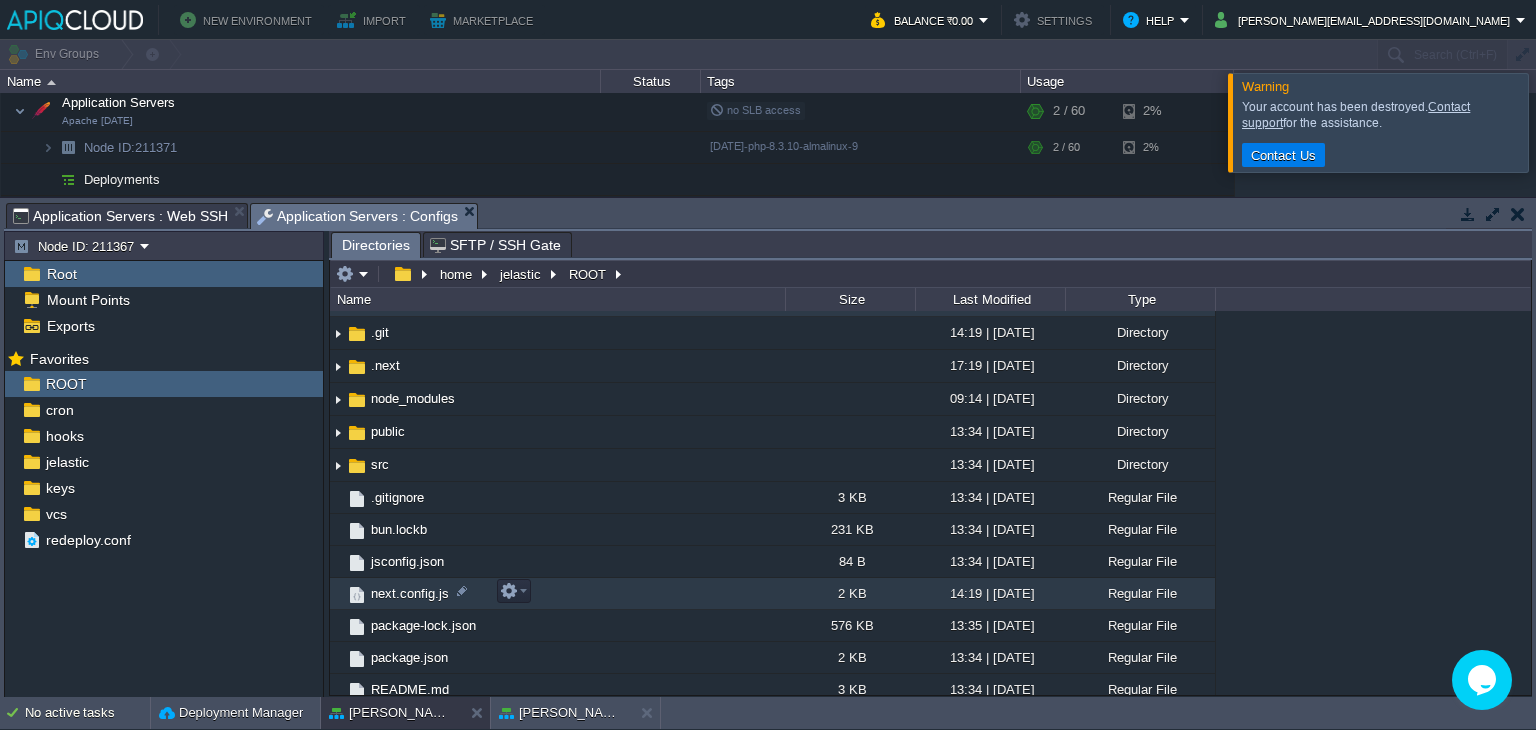 scroll, scrollTop: 33, scrollLeft: 0, axis: vertical 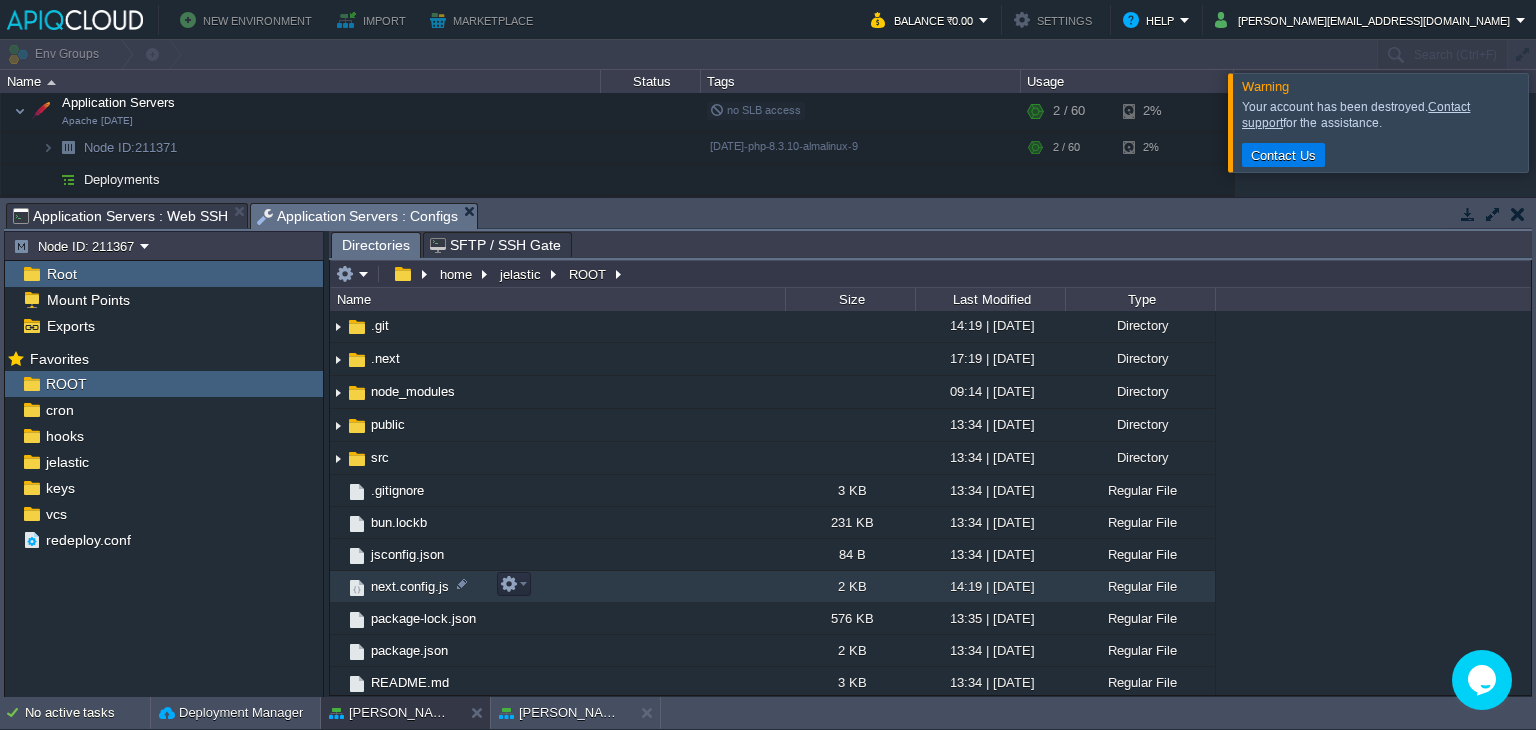 click on "next.config.js" at bounding box center [410, 586] 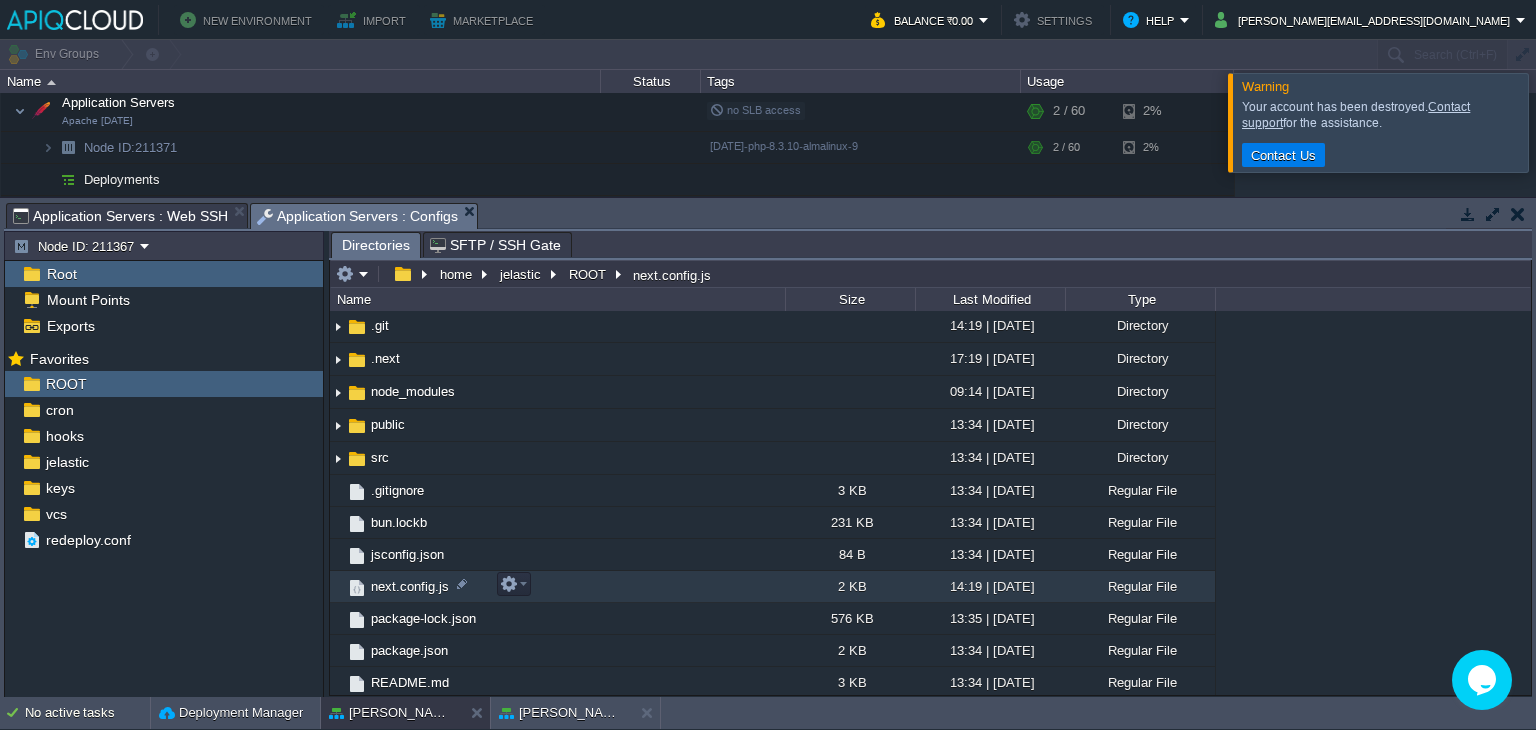 click on "next.config.js" at bounding box center [410, 586] 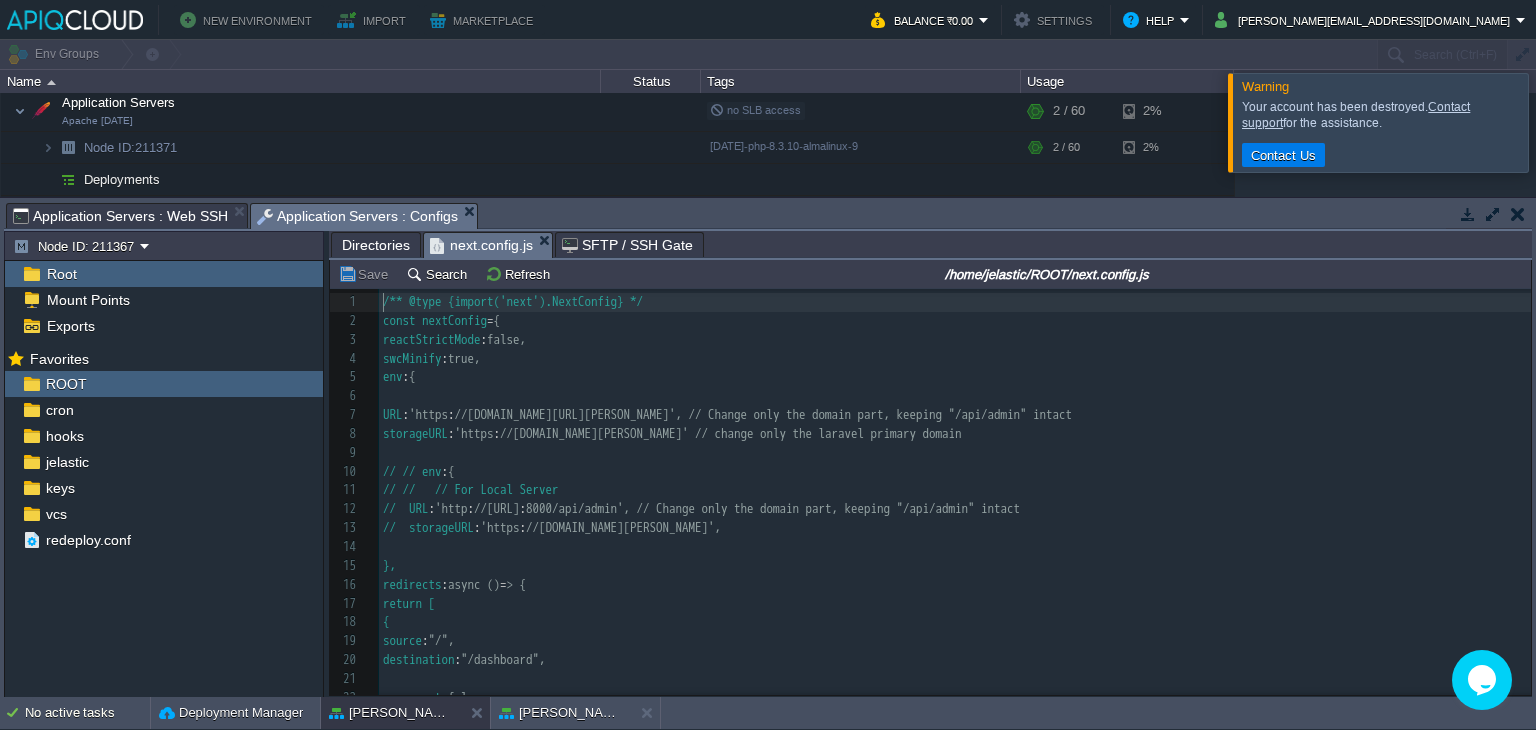 scroll, scrollTop: 6, scrollLeft: 0, axis: vertical 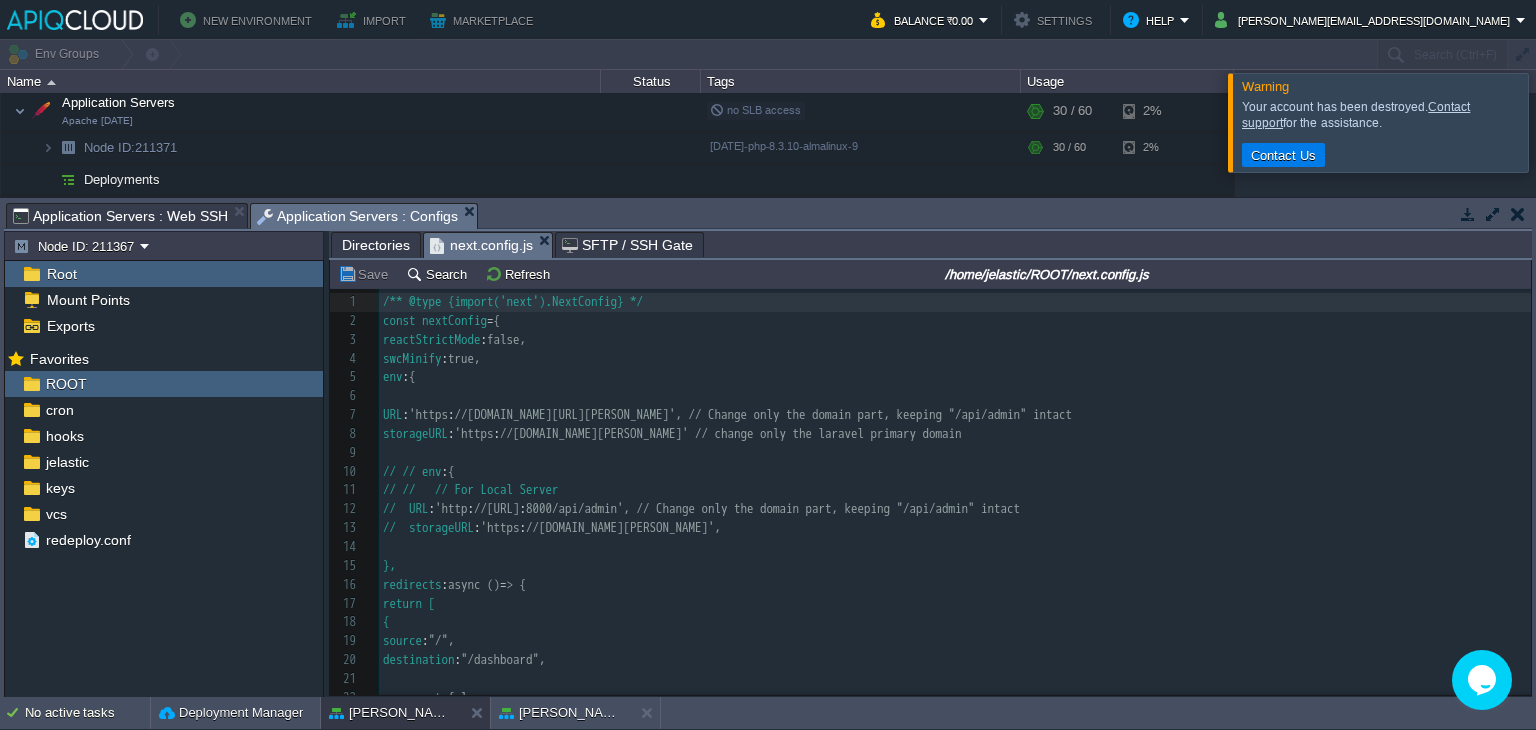 click at bounding box center (1468, 214) 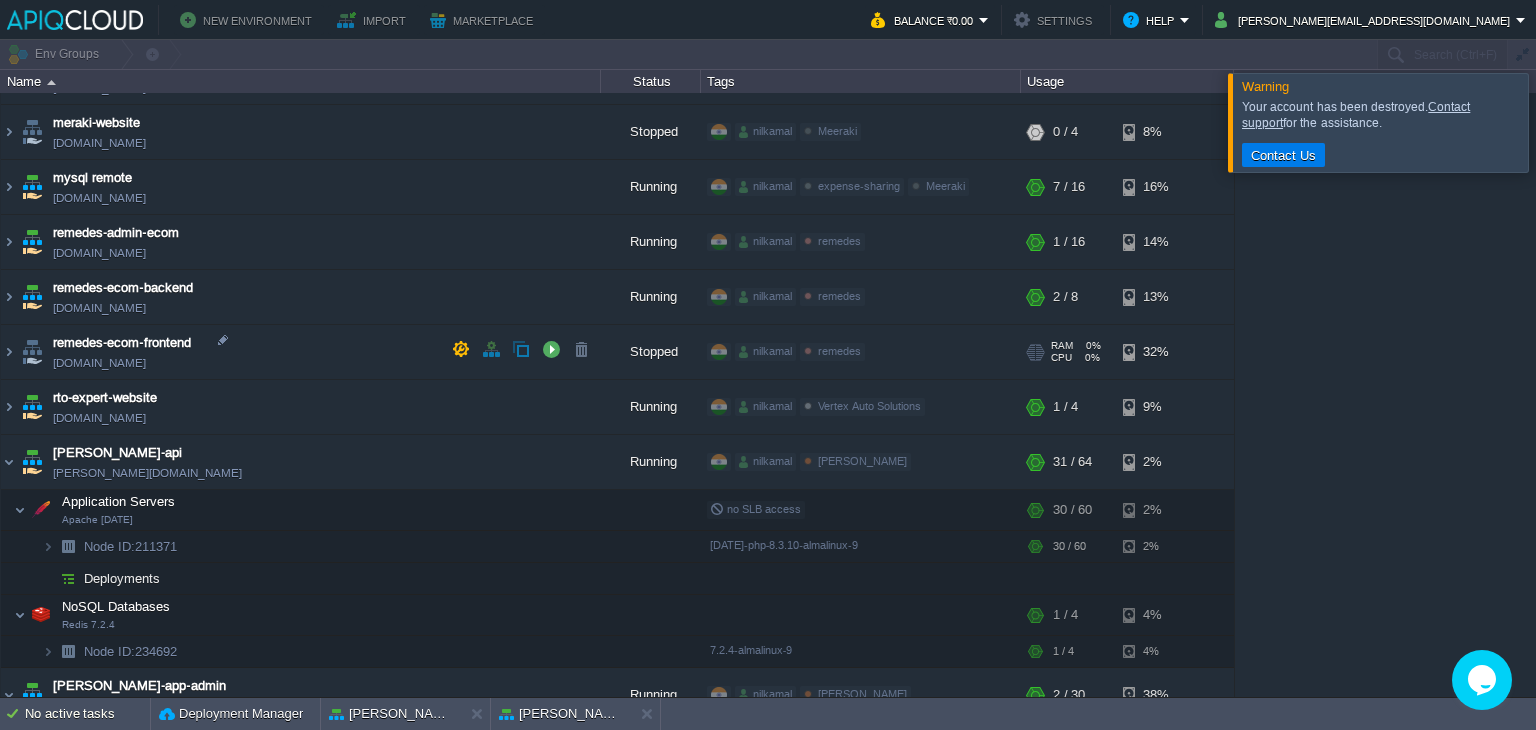 scroll, scrollTop: 647, scrollLeft: 0, axis: vertical 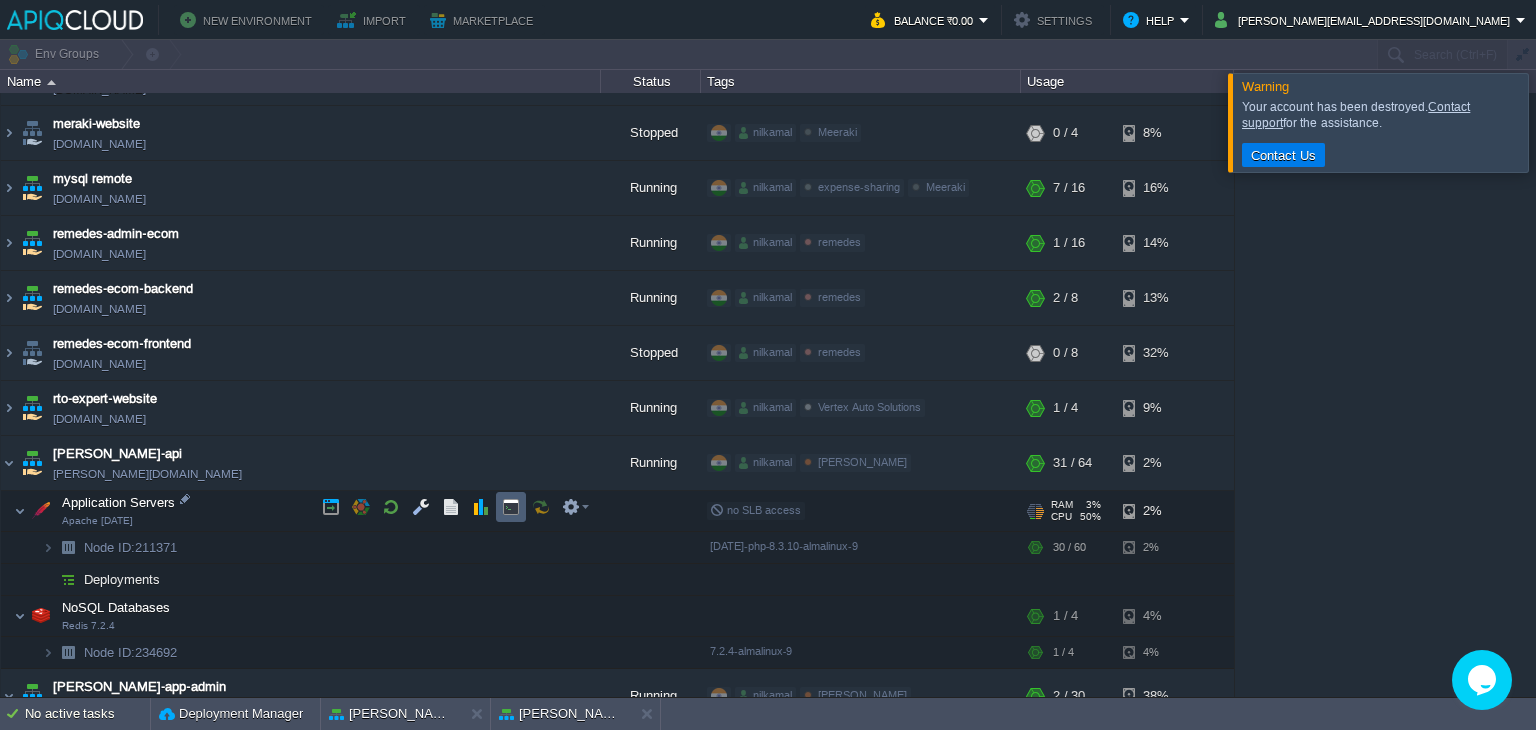click at bounding box center [511, 507] 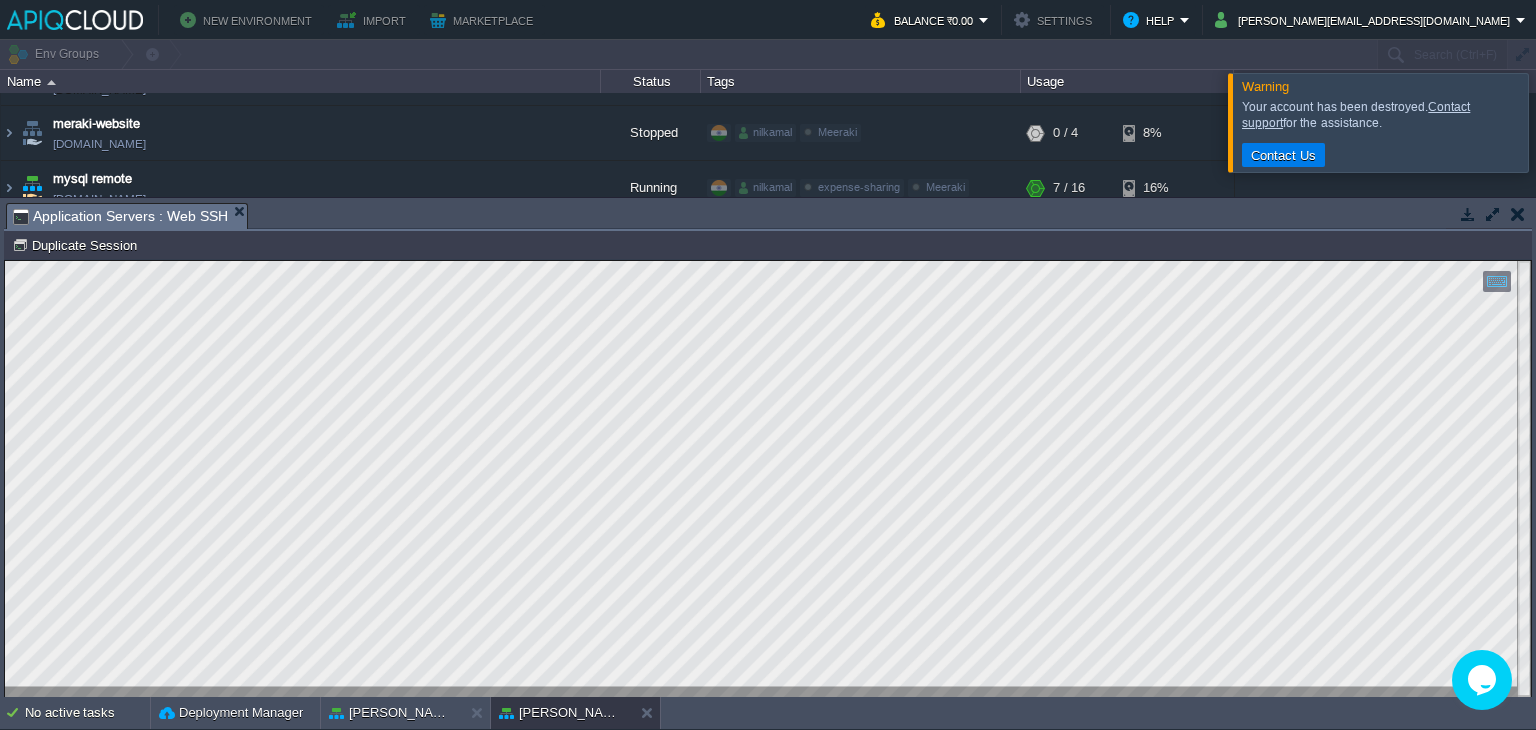 click at bounding box center [1468, 214] 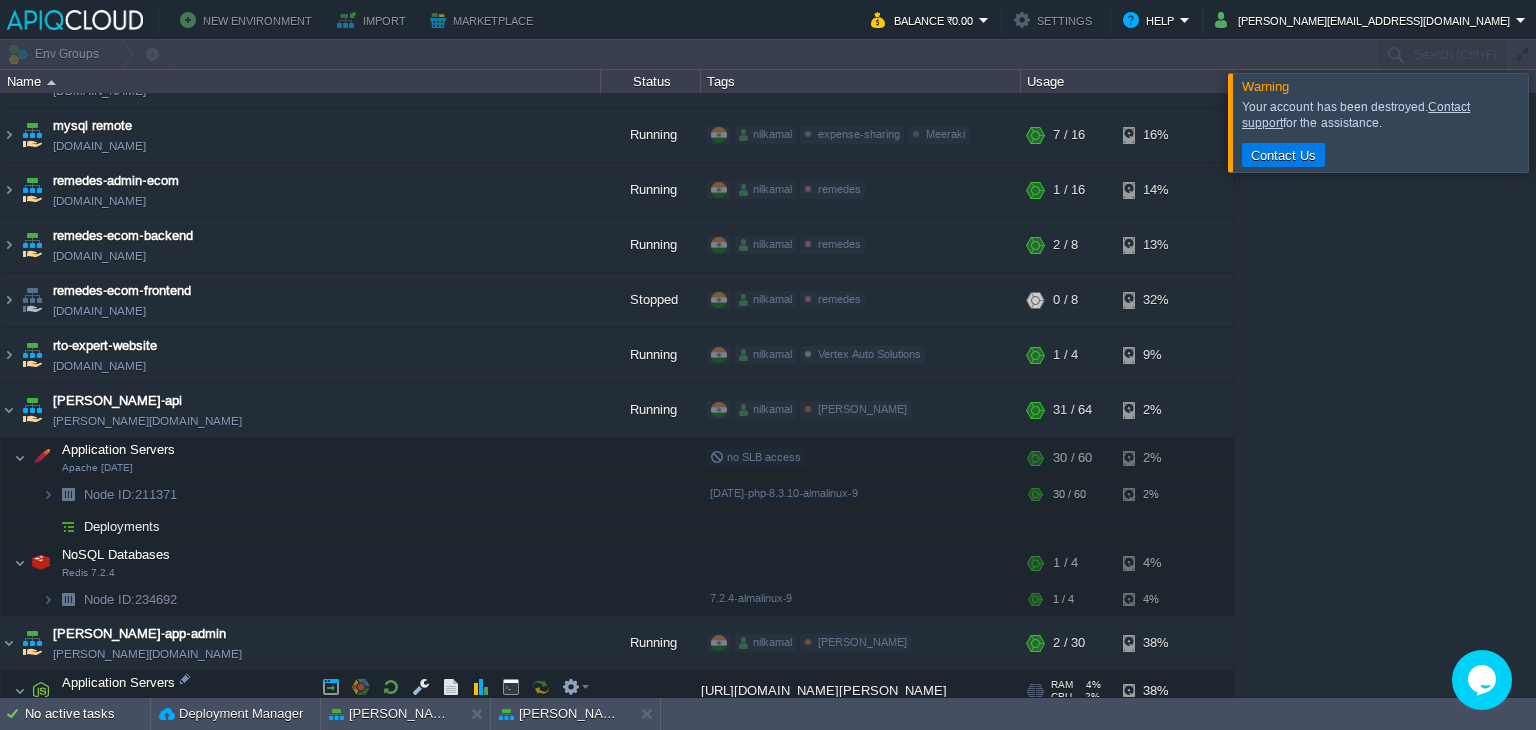 scroll, scrollTop: 747, scrollLeft: 0, axis: vertical 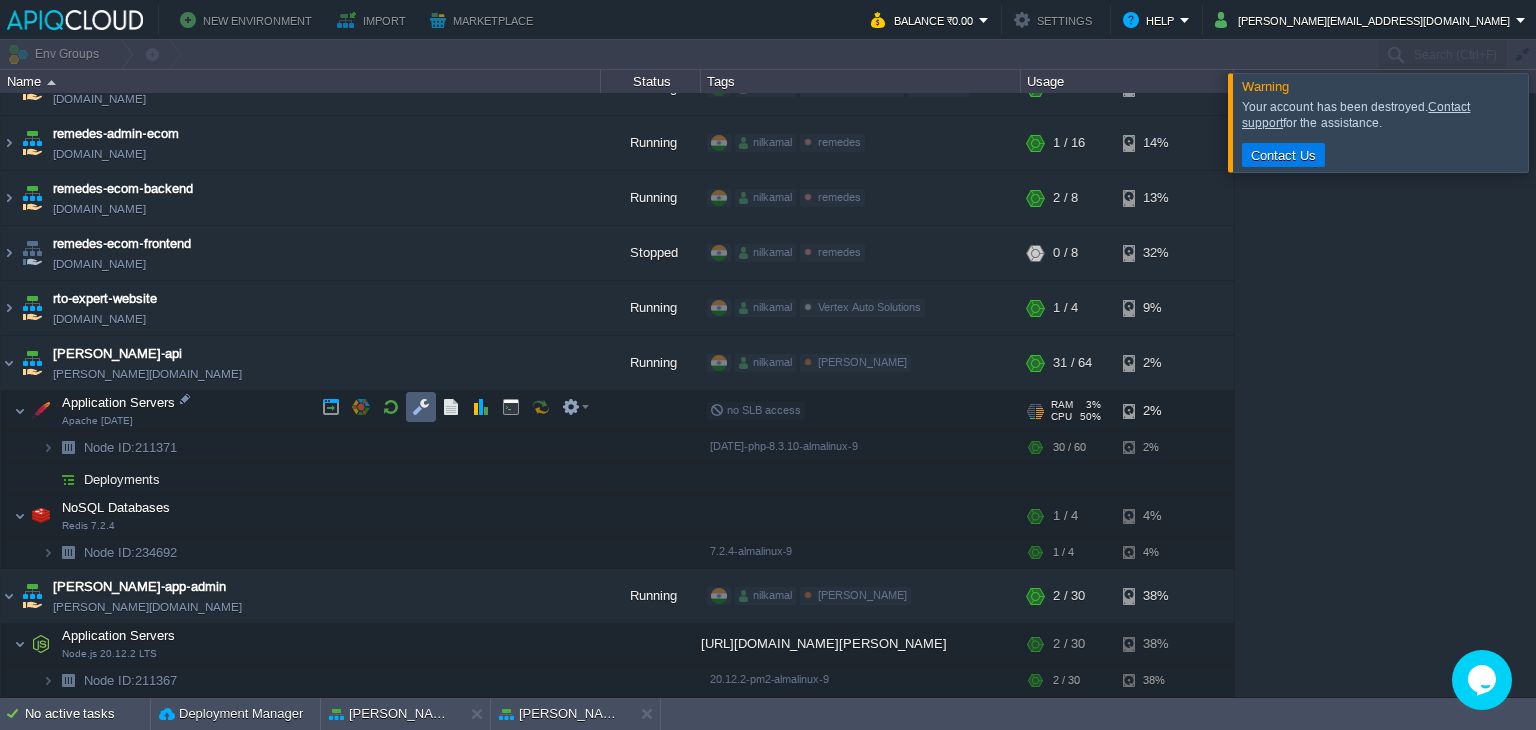 click at bounding box center [421, 407] 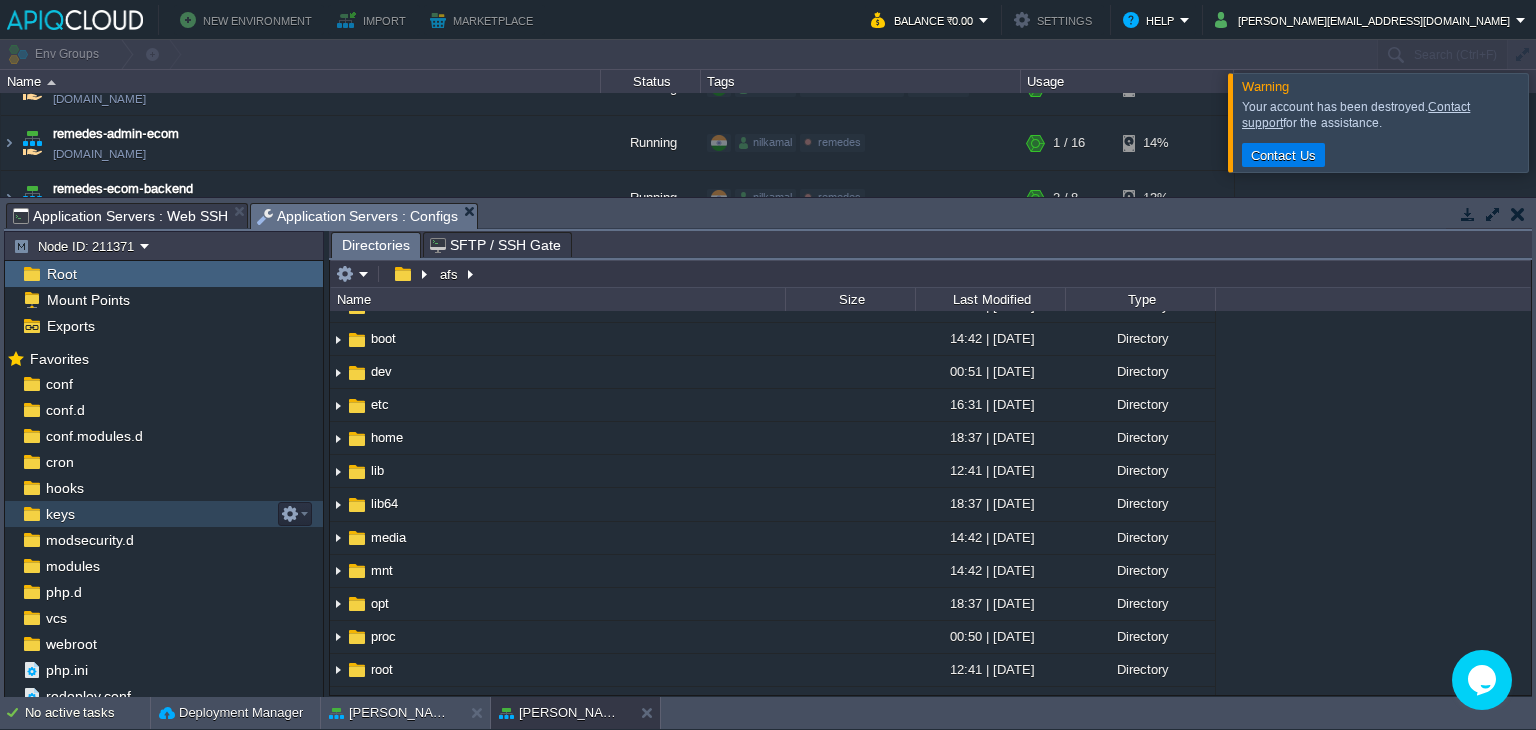 scroll, scrollTop: 100, scrollLeft: 0, axis: vertical 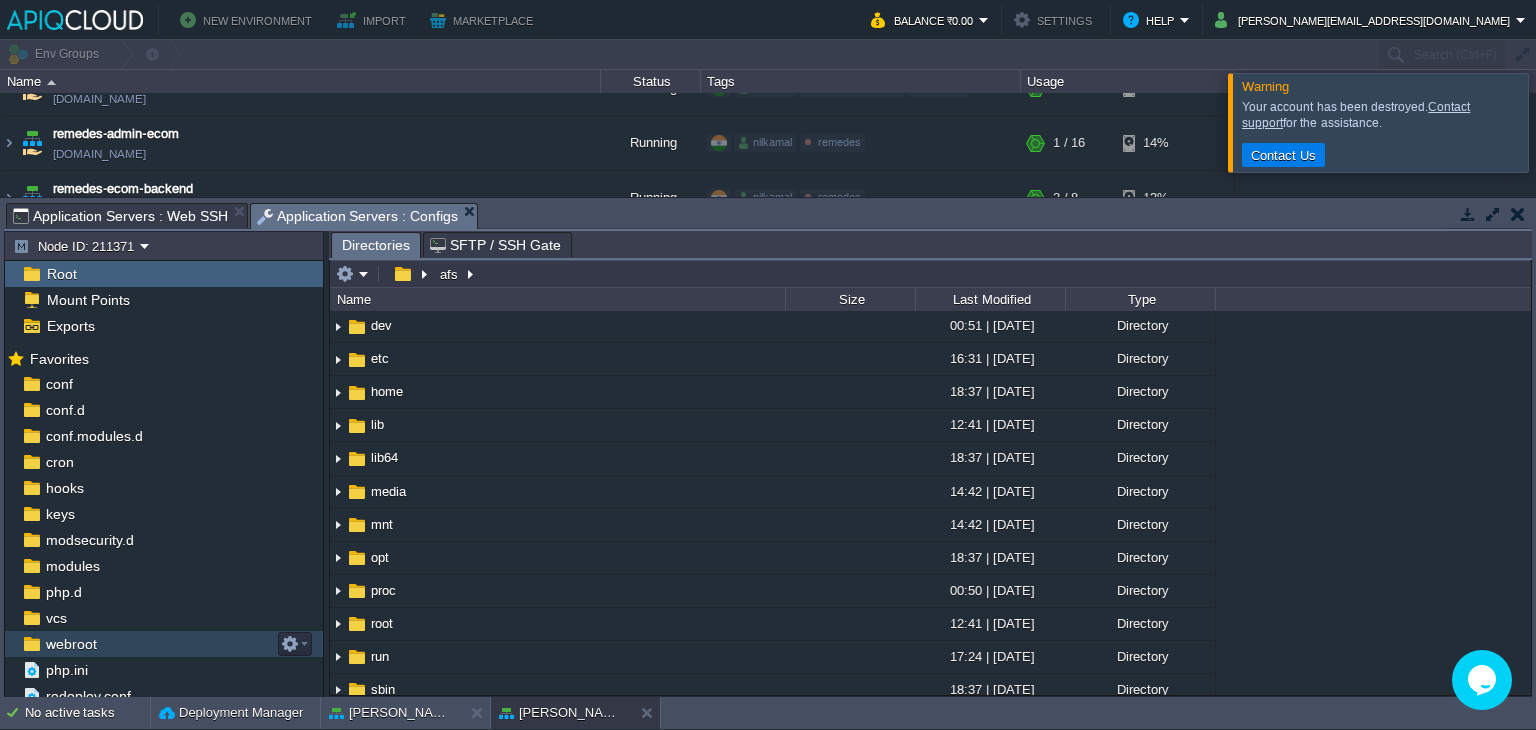 click on "webroot" at bounding box center (164, 644) 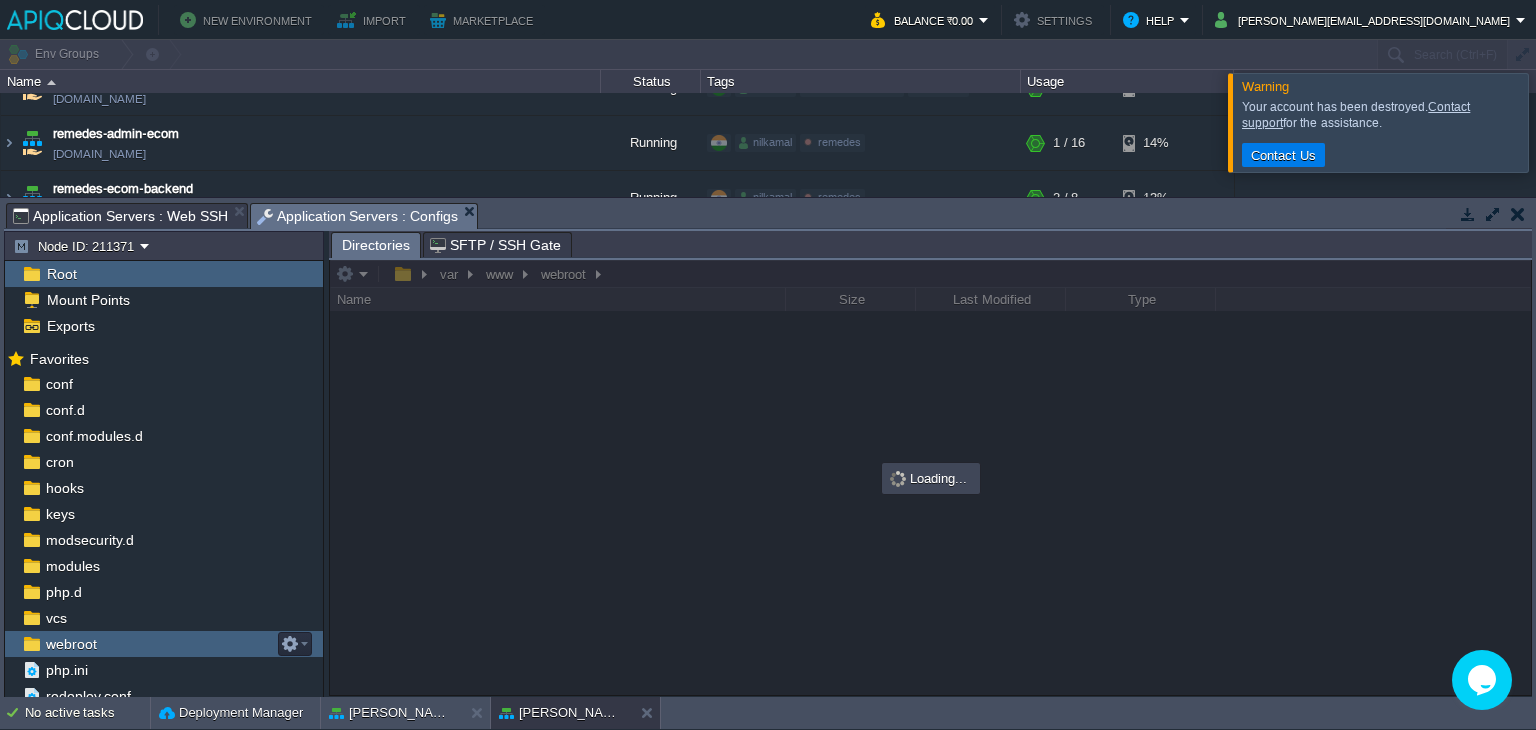 scroll, scrollTop: 0, scrollLeft: 0, axis: both 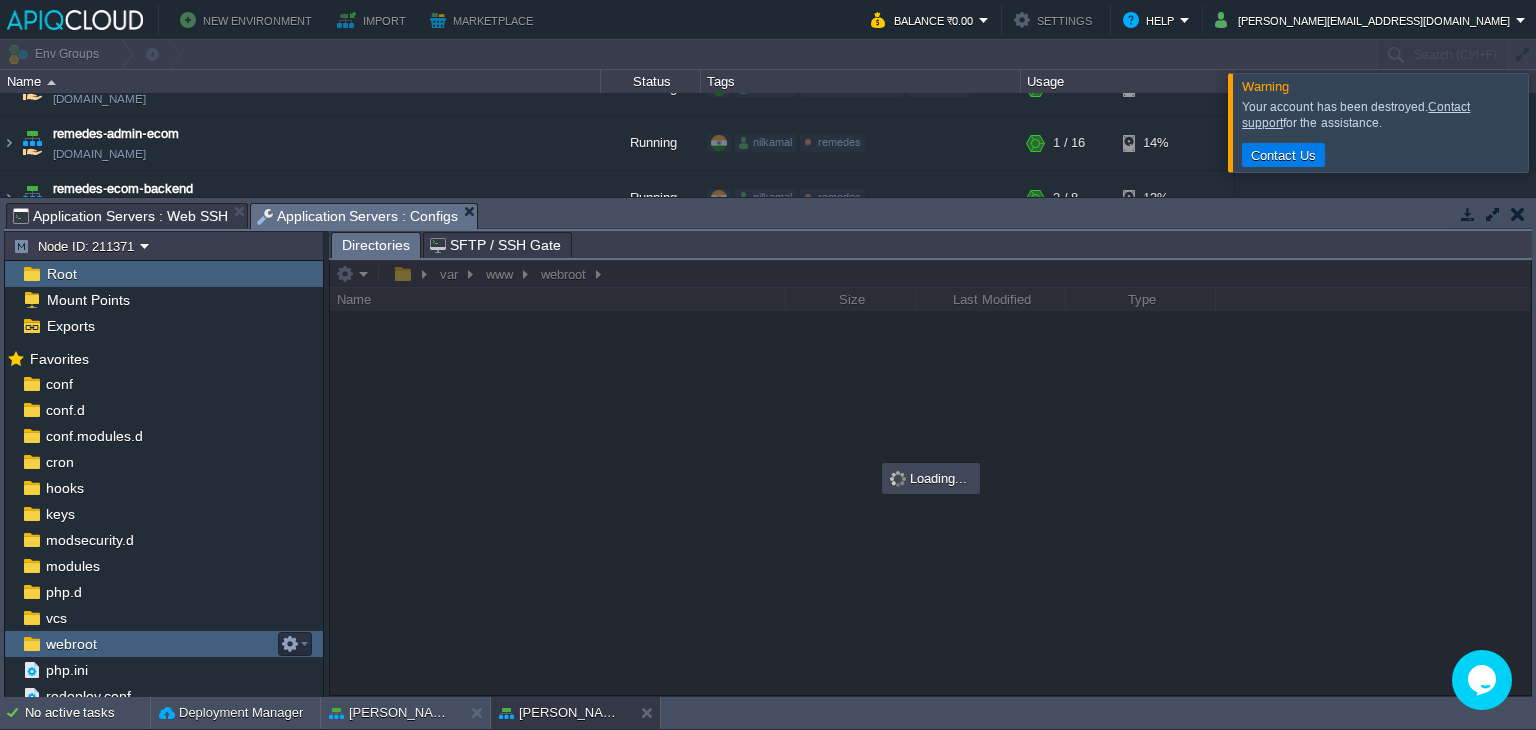 click on "webroot" at bounding box center [164, 644] 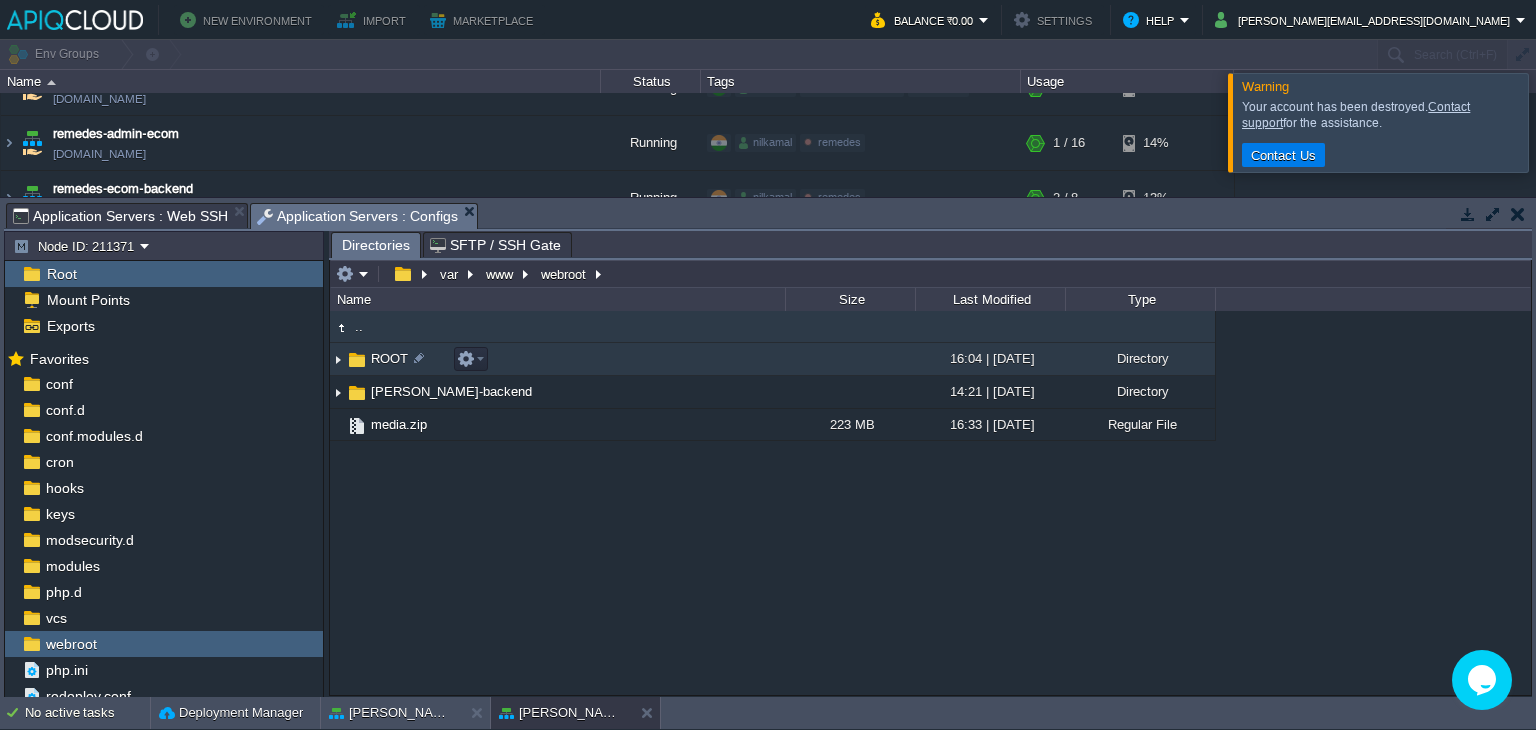 click on "ROOT" at bounding box center [557, 359] 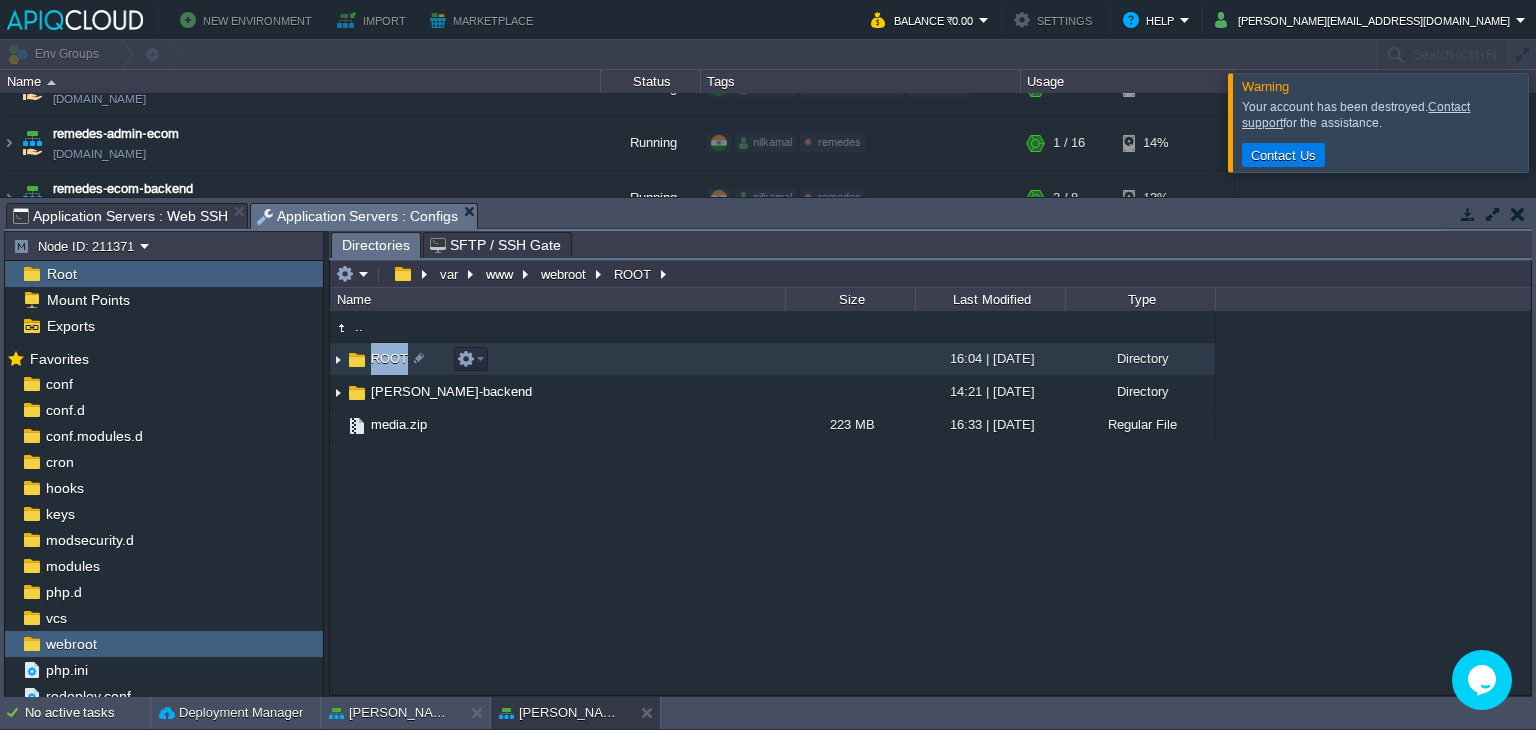 click on "ROOT" at bounding box center (557, 359) 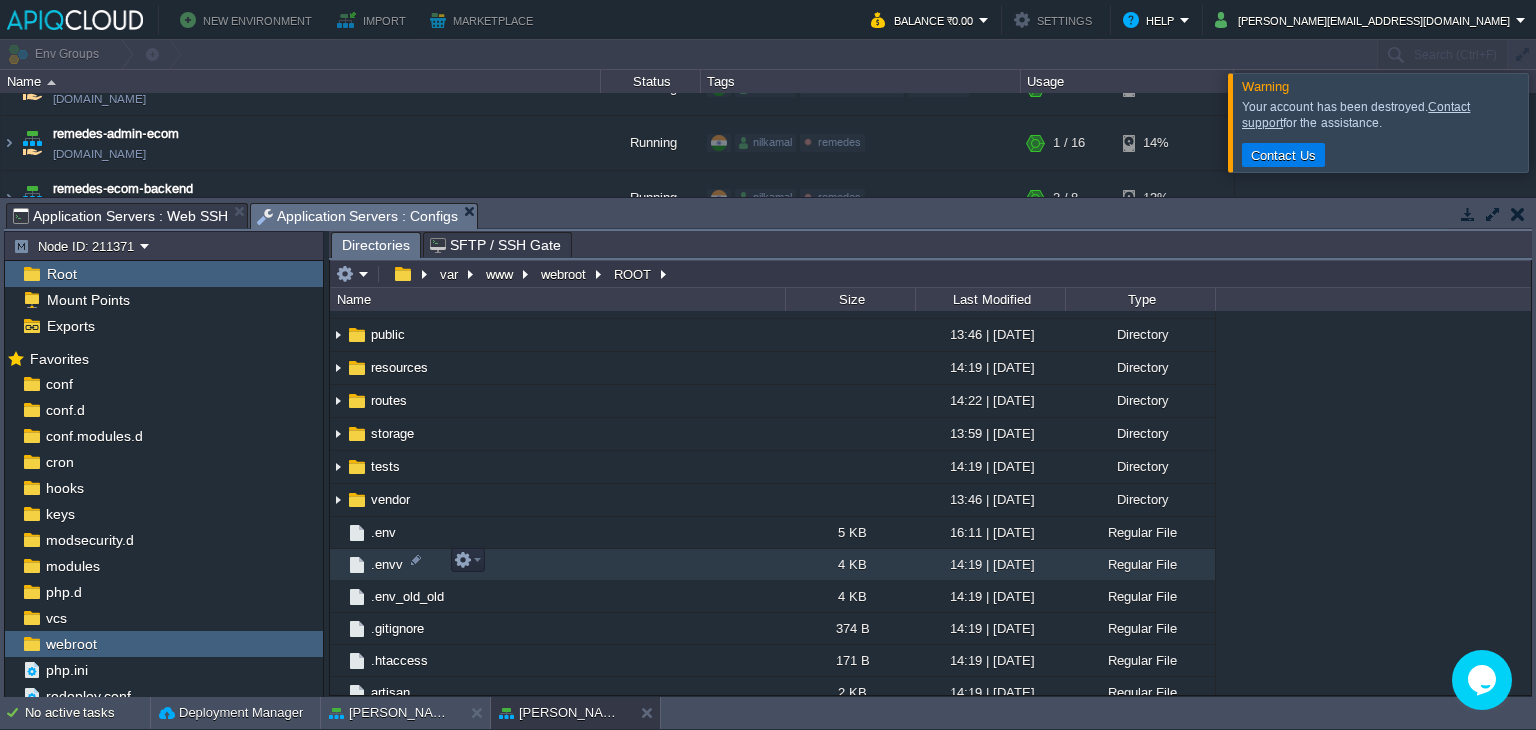 scroll, scrollTop: 300, scrollLeft: 0, axis: vertical 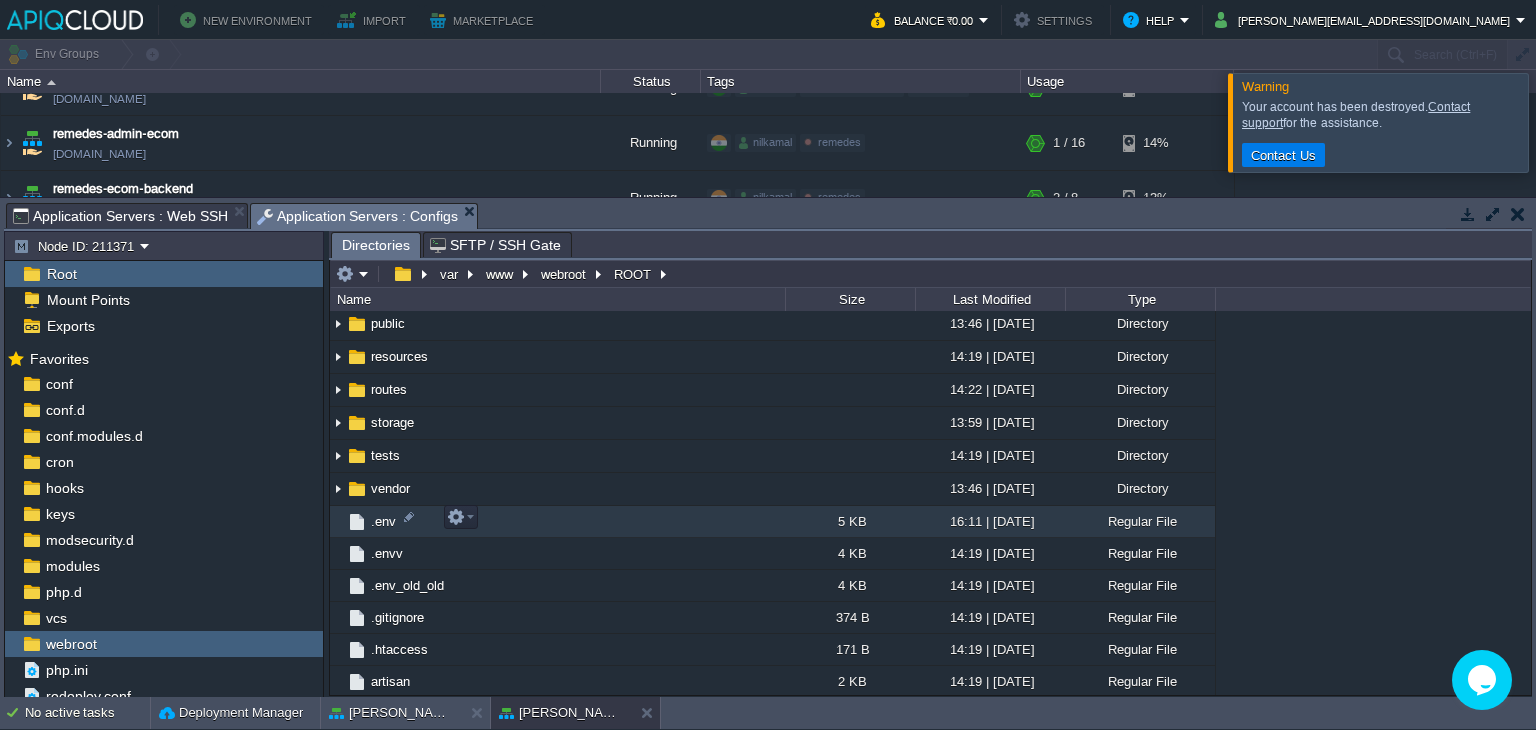 click on ".env" at bounding box center (383, 521) 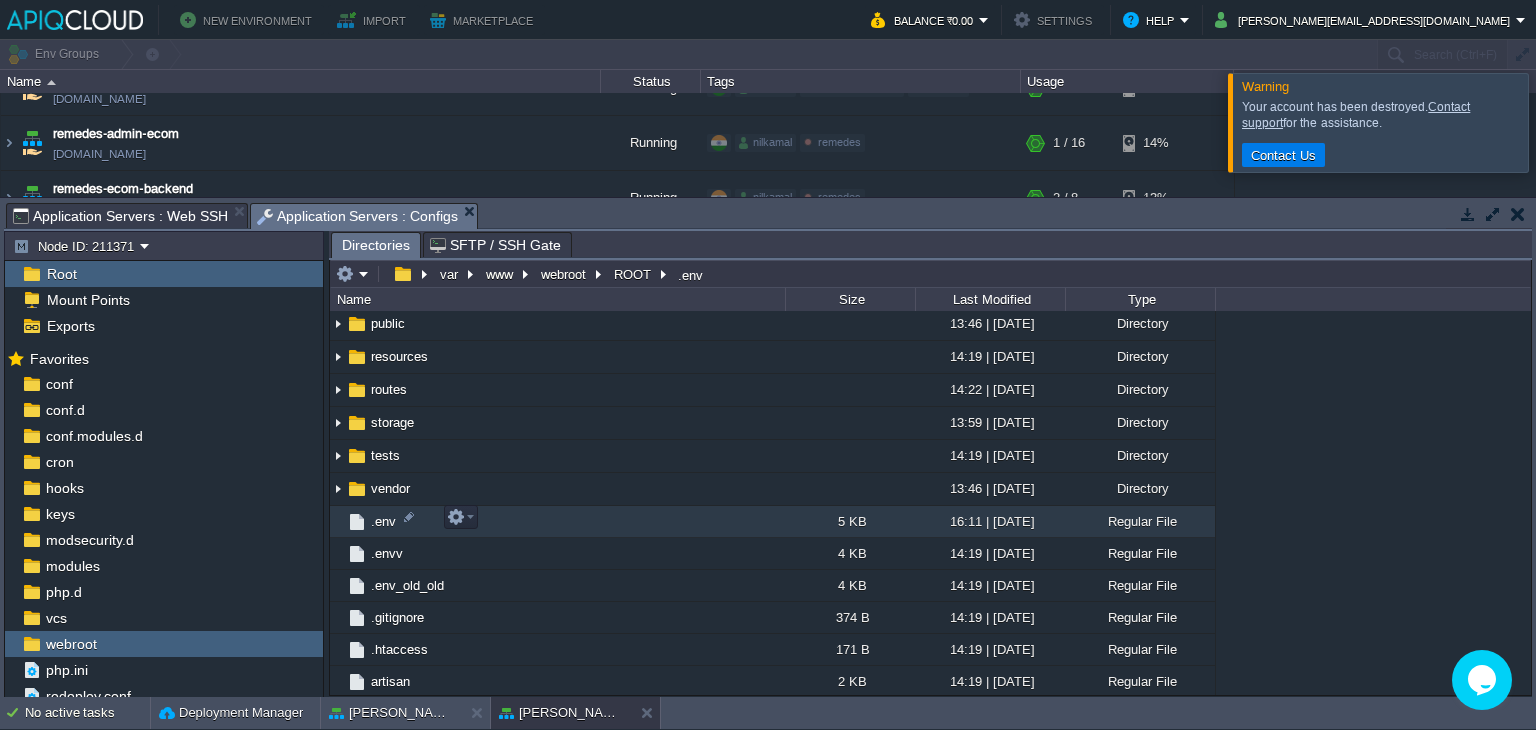 click on ".env" at bounding box center [383, 521] 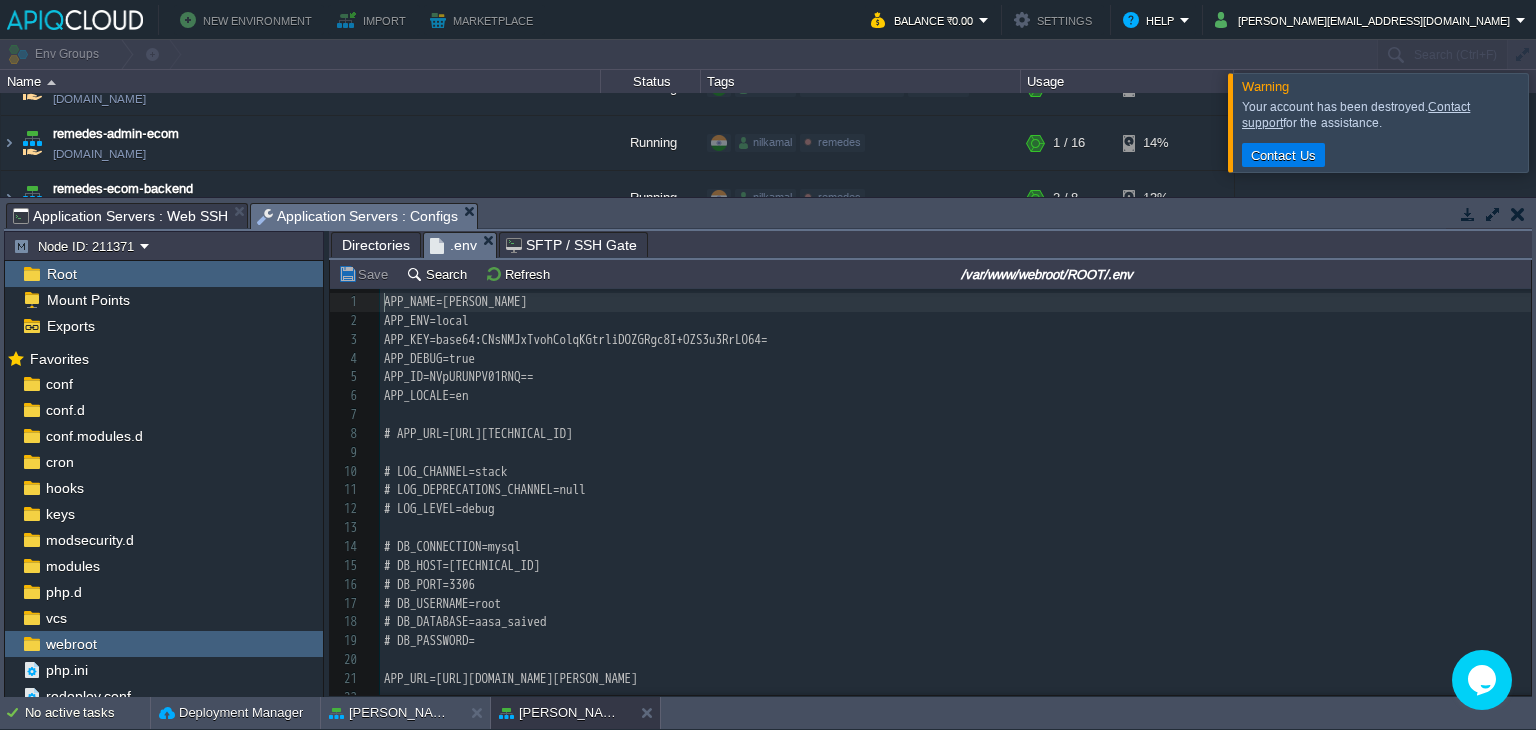 scroll, scrollTop: 6, scrollLeft: 0, axis: vertical 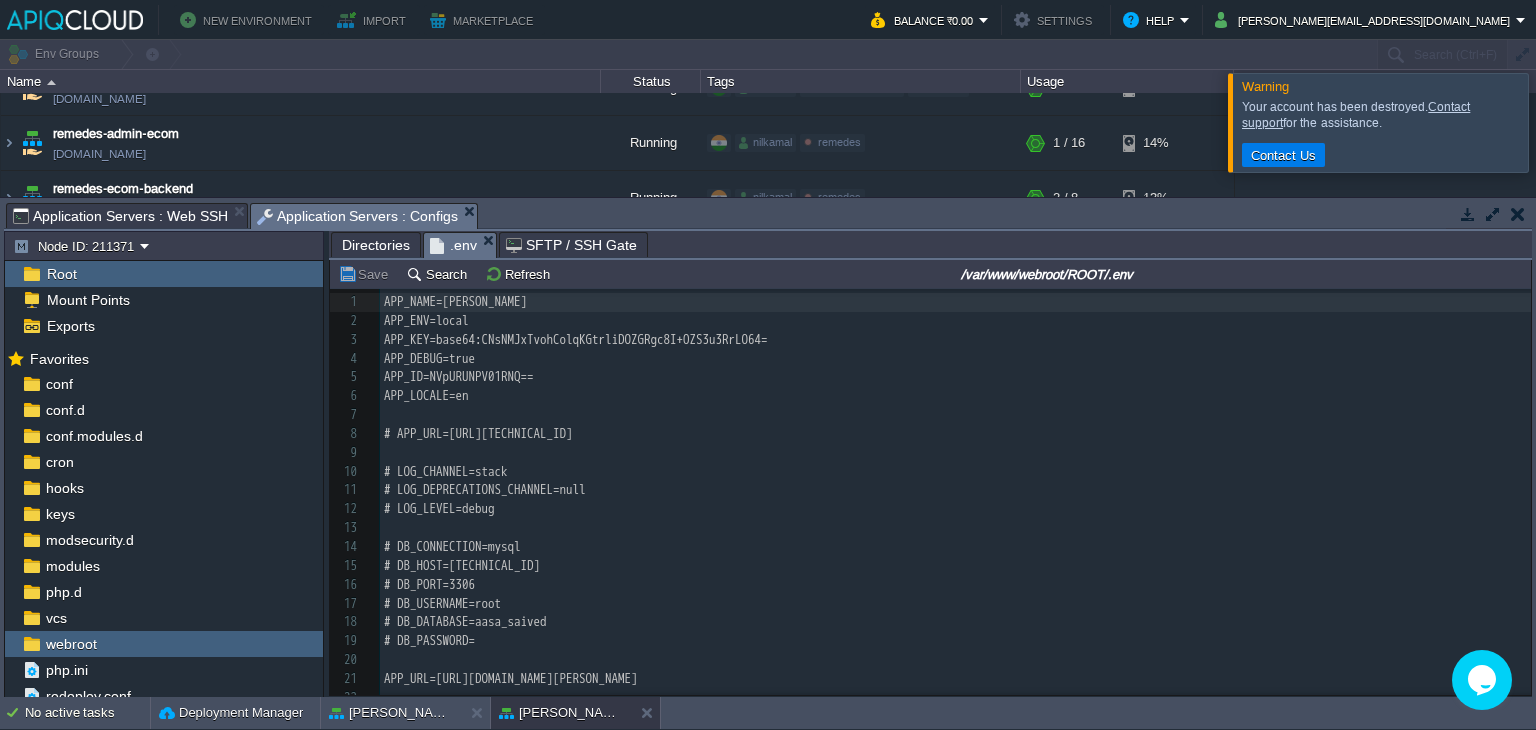 click on "Directories" at bounding box center [376, 245] 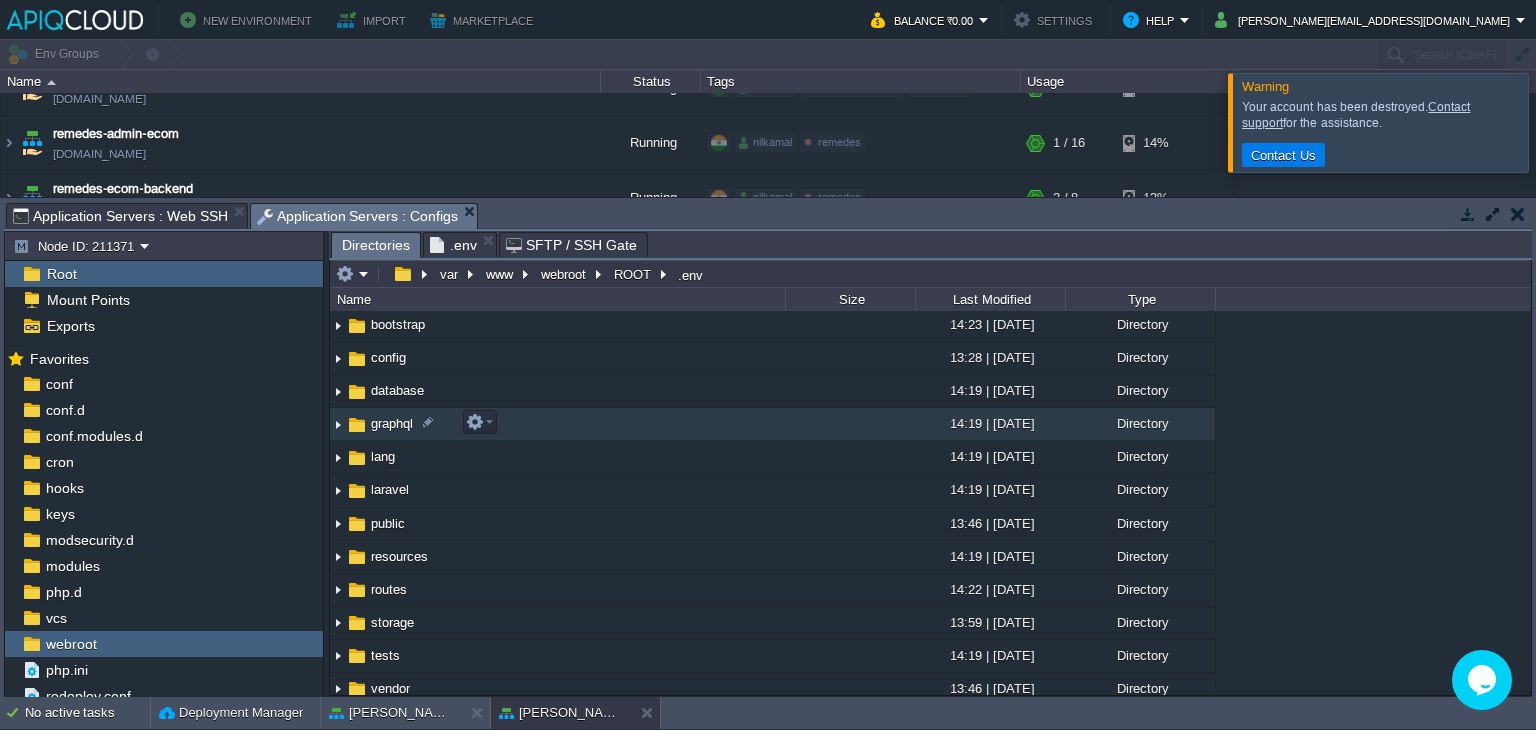 scroll, scrollTop: 0, scrollLeft: 0, axis: both 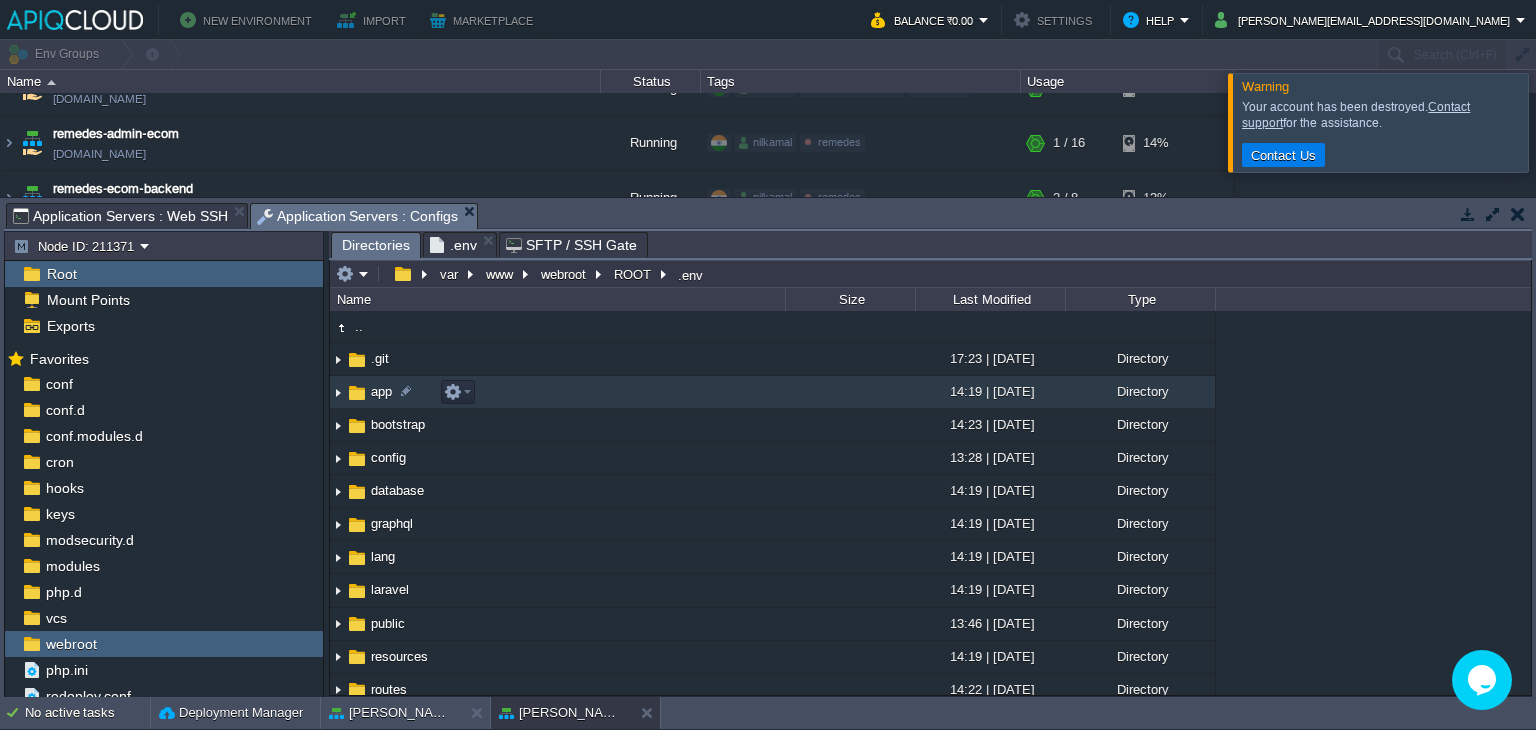 click at bounding box center [338, 392] 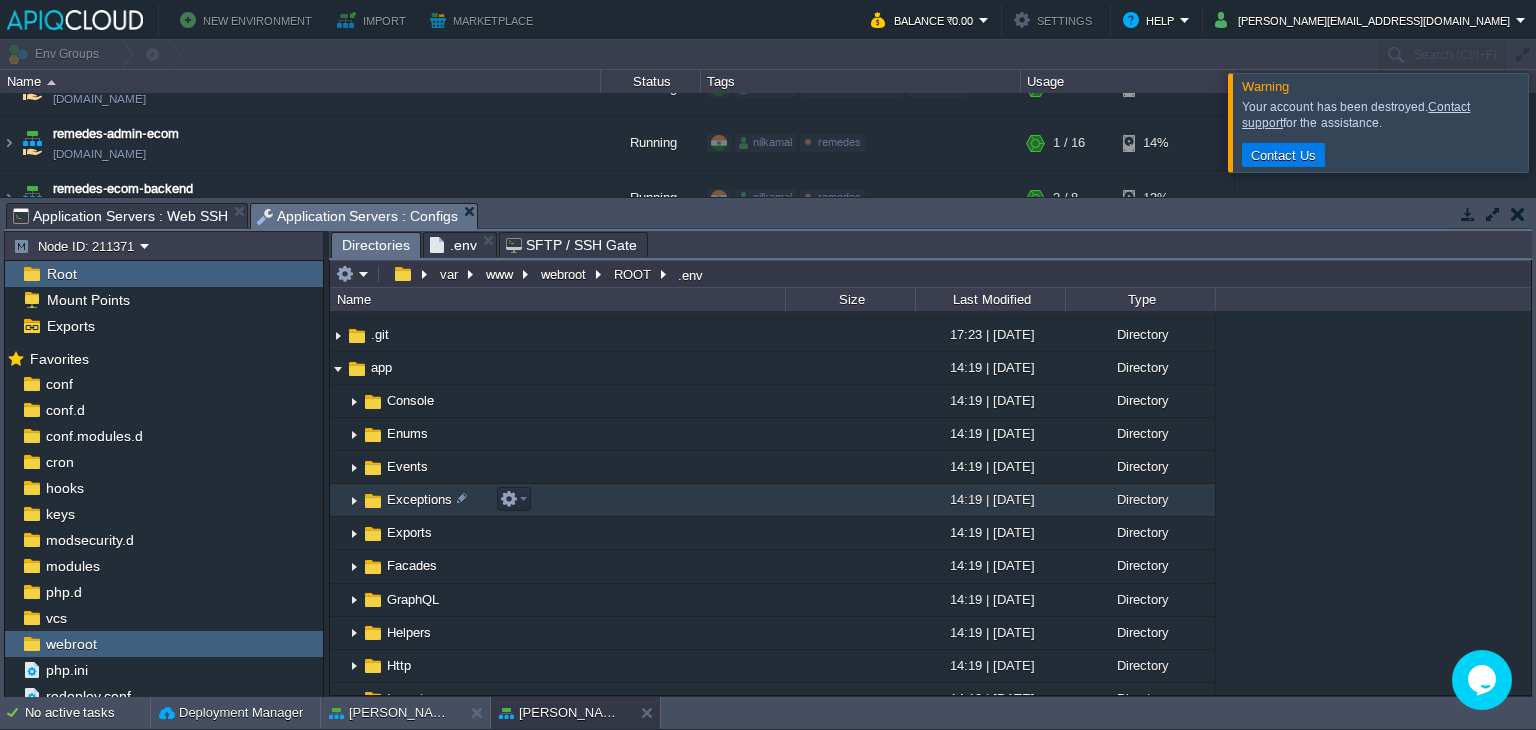 scroll, scrollTop: 100, scrollLeft: 0, axis: vertical 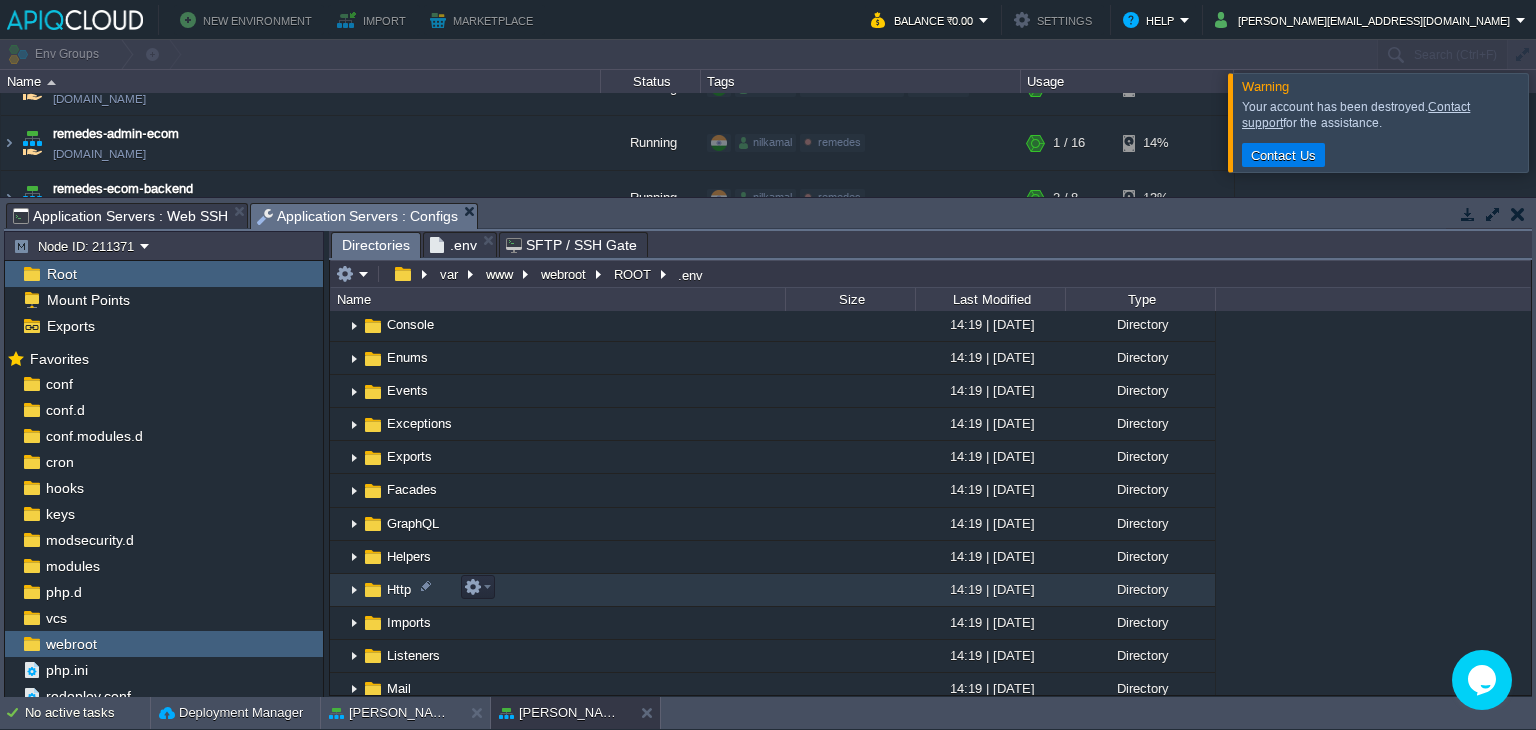 click at bounding box center (354, 590) 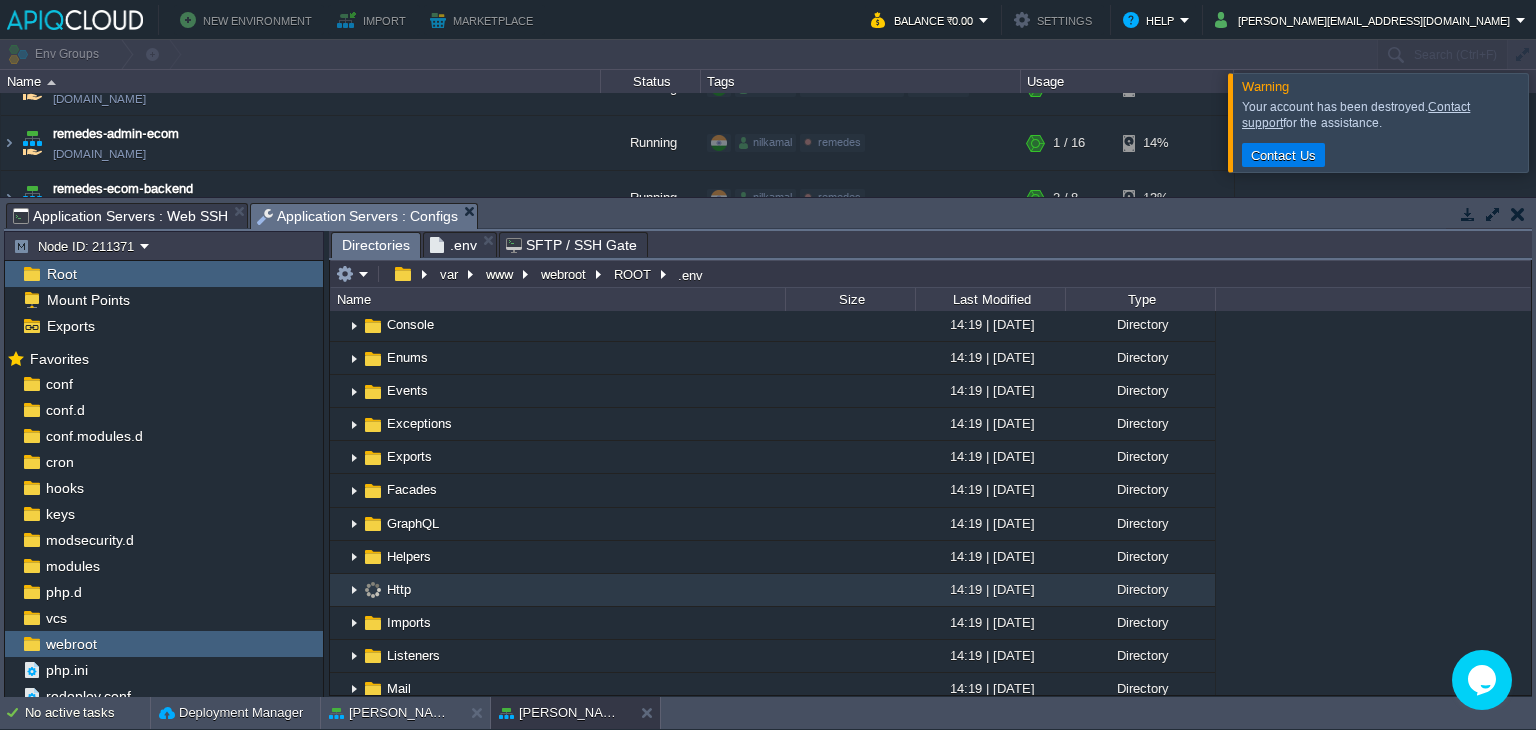 scroll, scrollTop: 300, scrollLeft: 0, axis: vertical 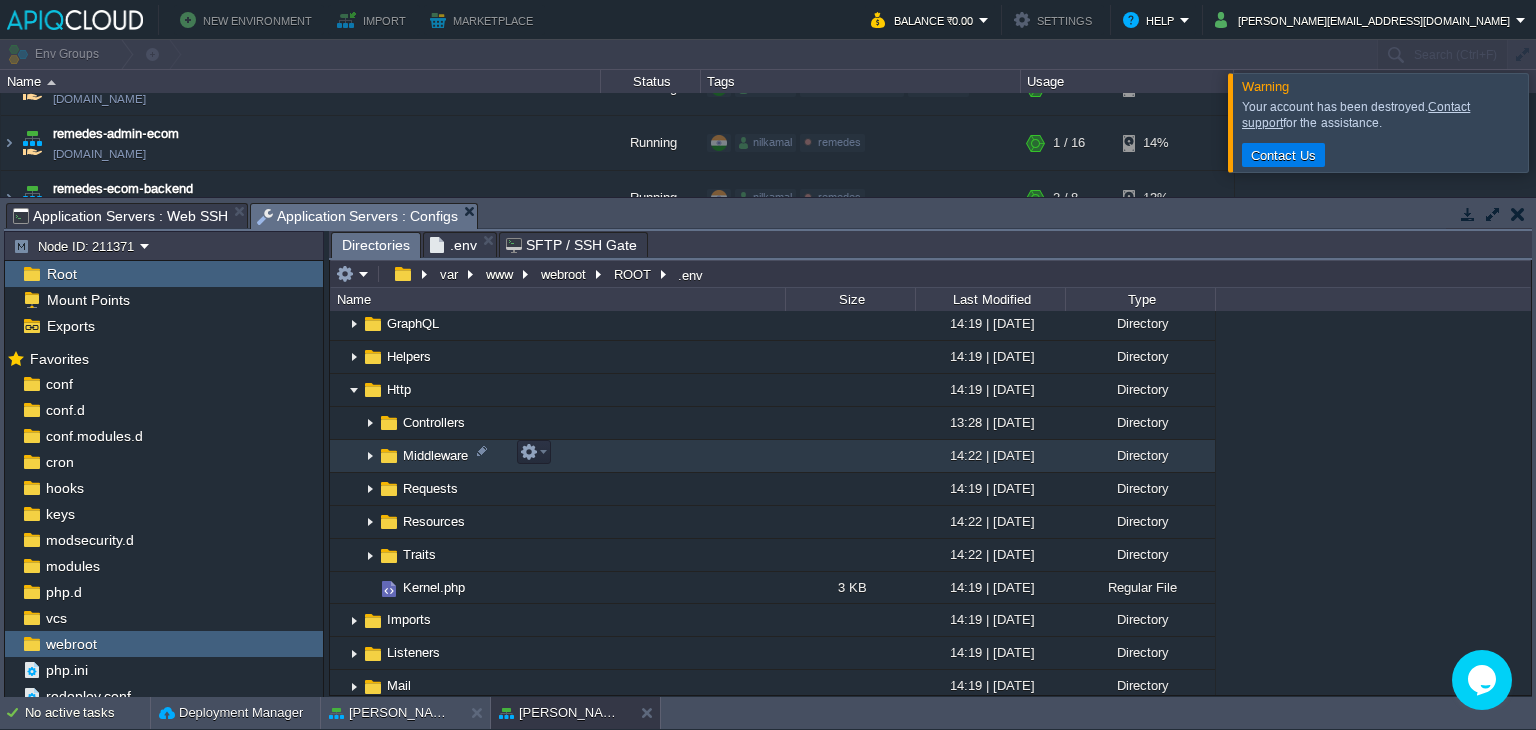 click at bounding box center [370, 456] 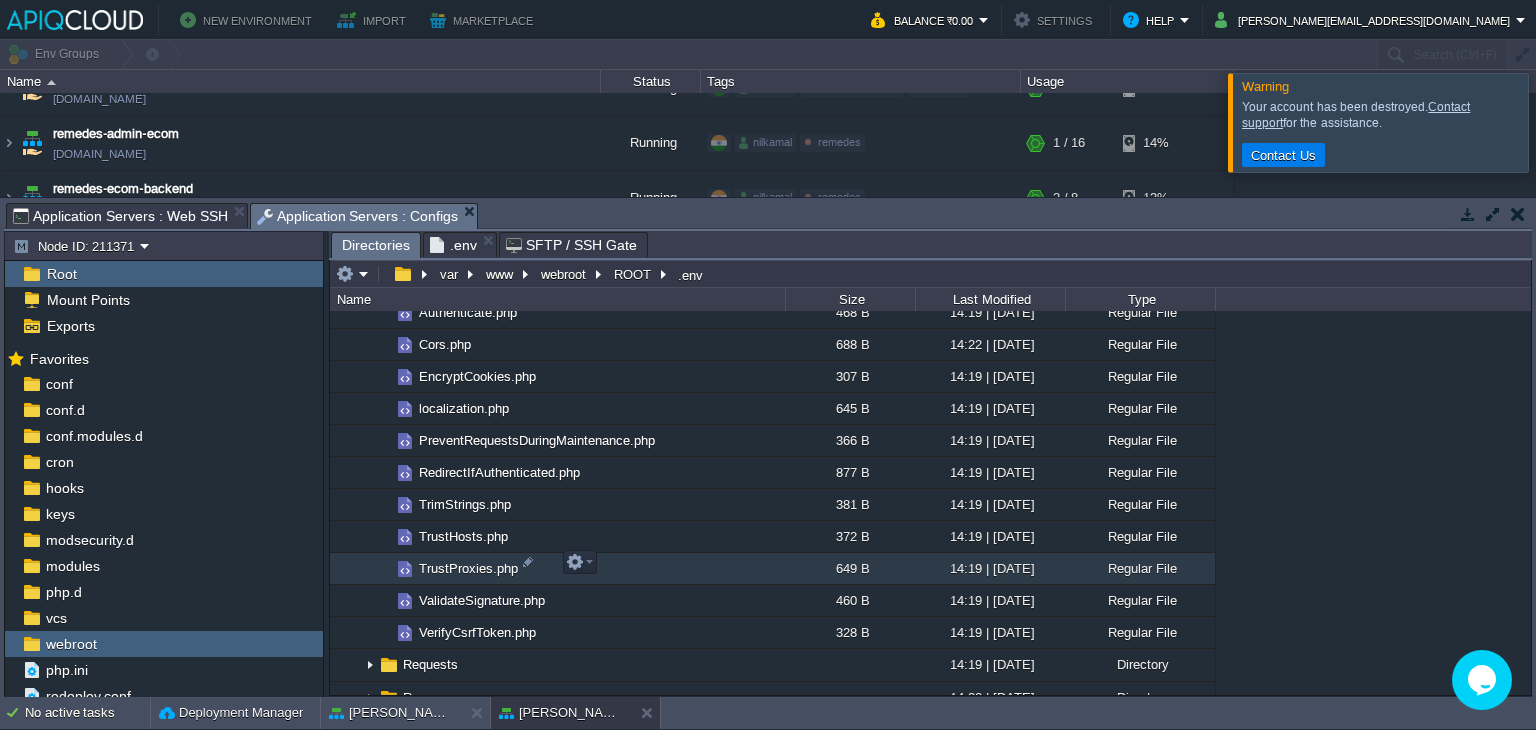 scroll, scrollTop: 500, scrollLeft: 0, axis: vertical 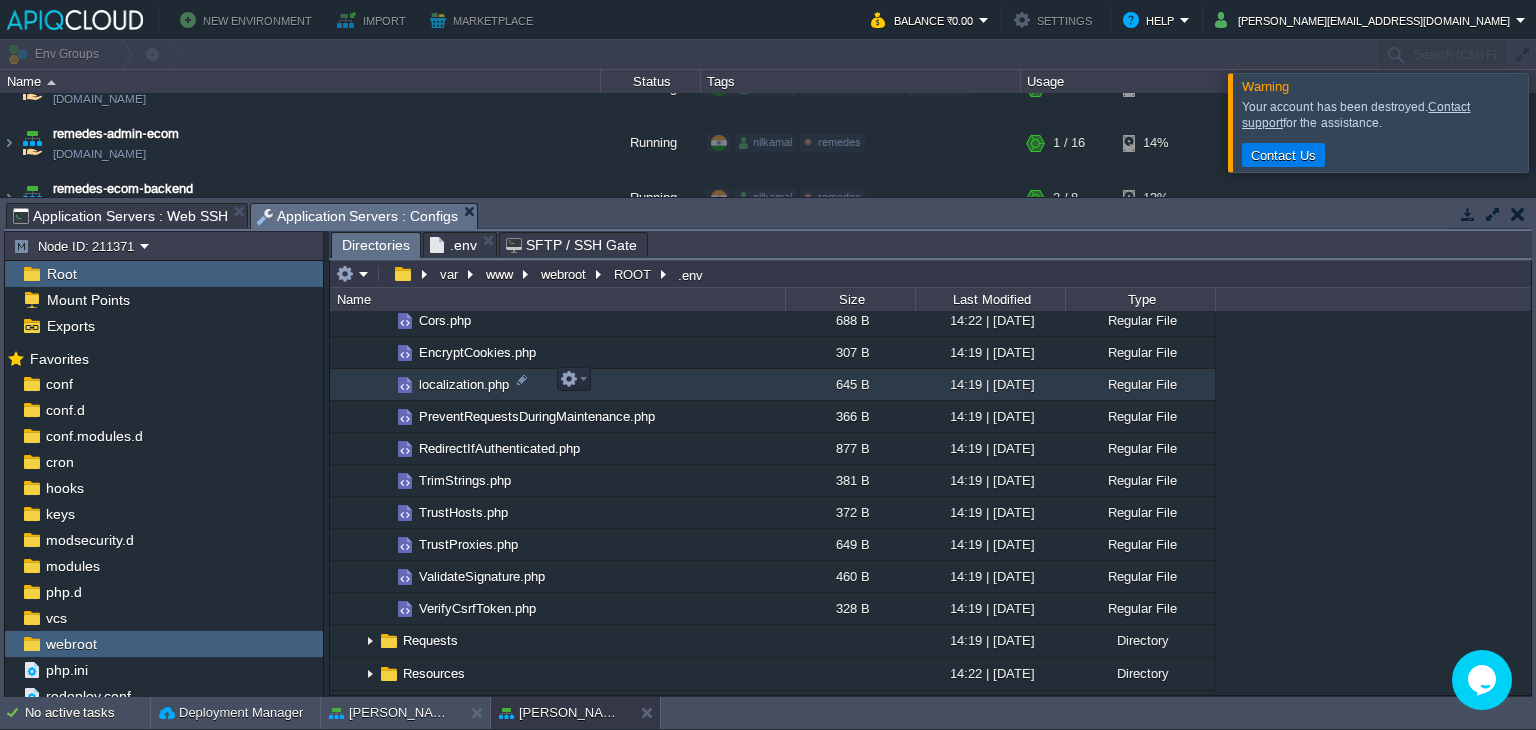 click on "localization.php" at bounding box center [464, 384] 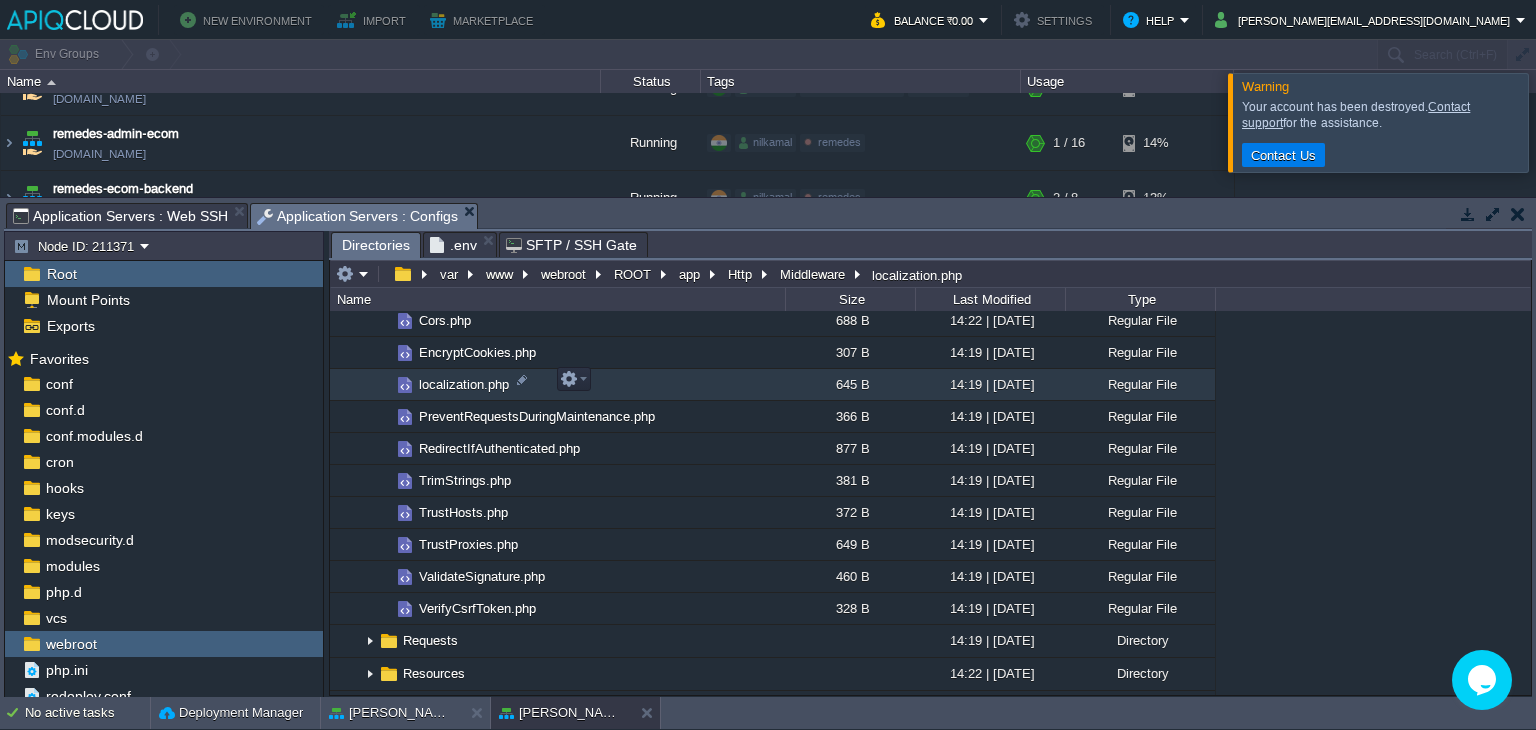 click on "localization.php" at bounding box center (464, 384) 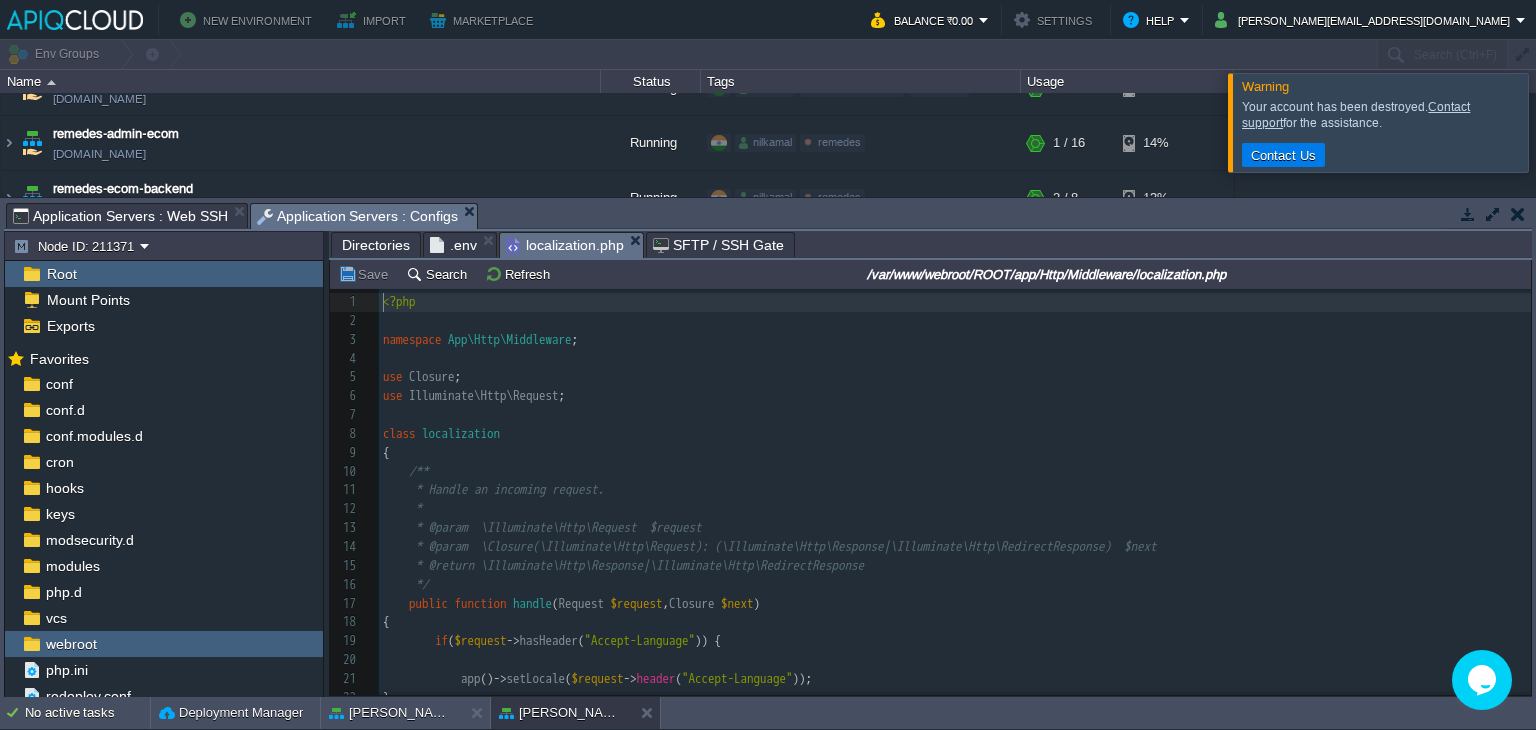 scroll, scrollTop: 6, scrollLeft: 0, axis: vertical 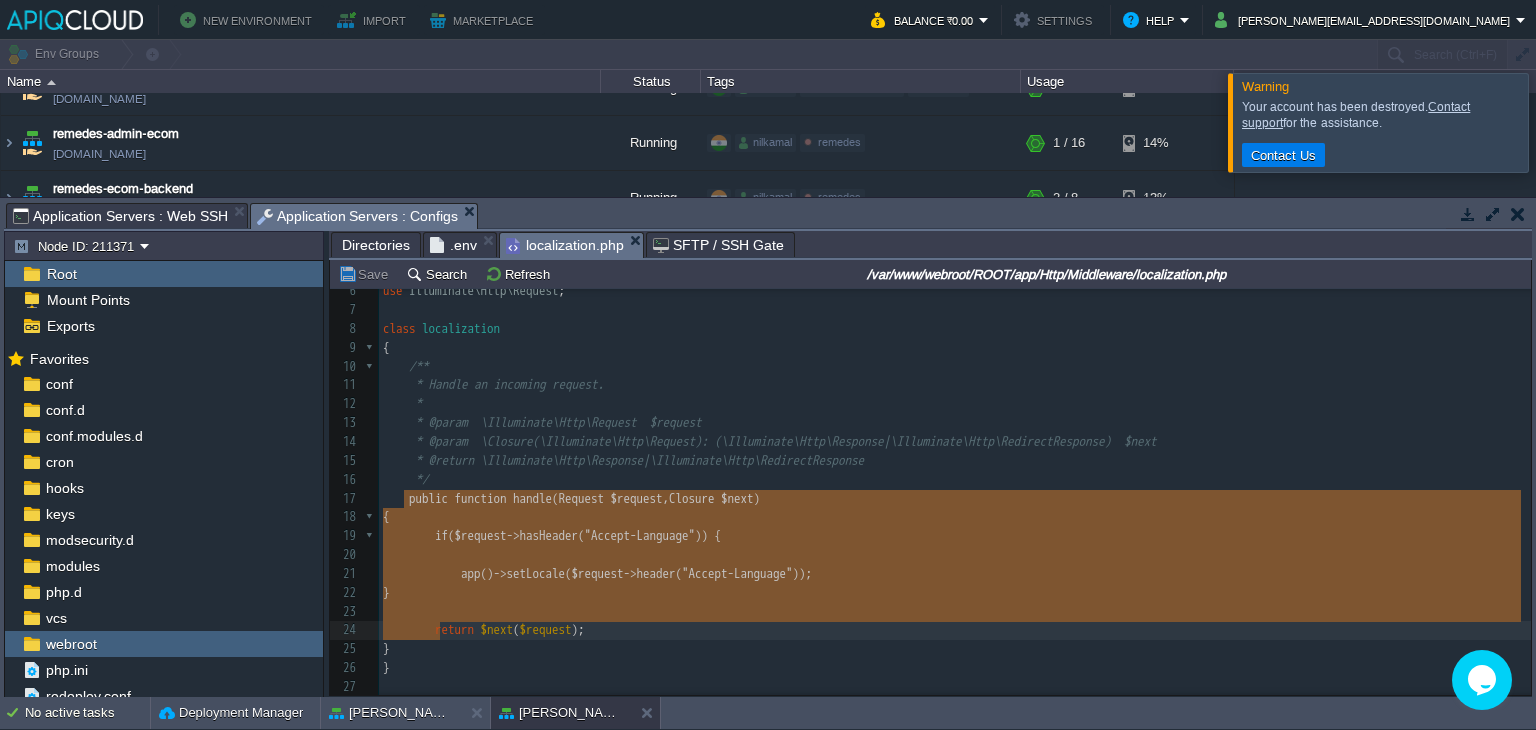 type on "public function handle(Request $request, Closure $next)
{
if ($request->hasHeader("Accept-Language")) {
app()->setLocale($request->header("Accept-Language"));
}
return $next($request);
}" 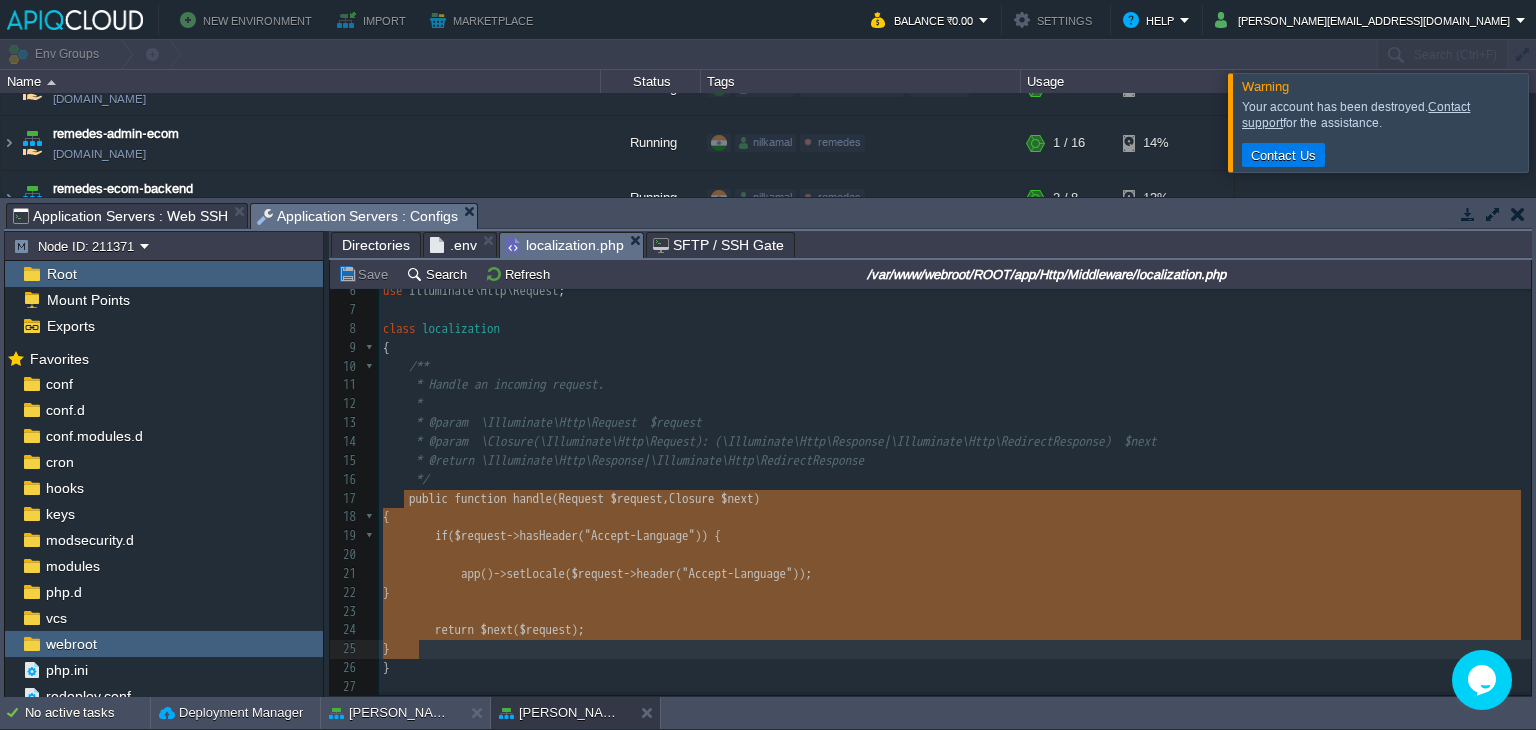 drag, startPoint x: 404, startPoint y: 495, endPoint x: 443, endPoint y: 637, distance: 147.25827 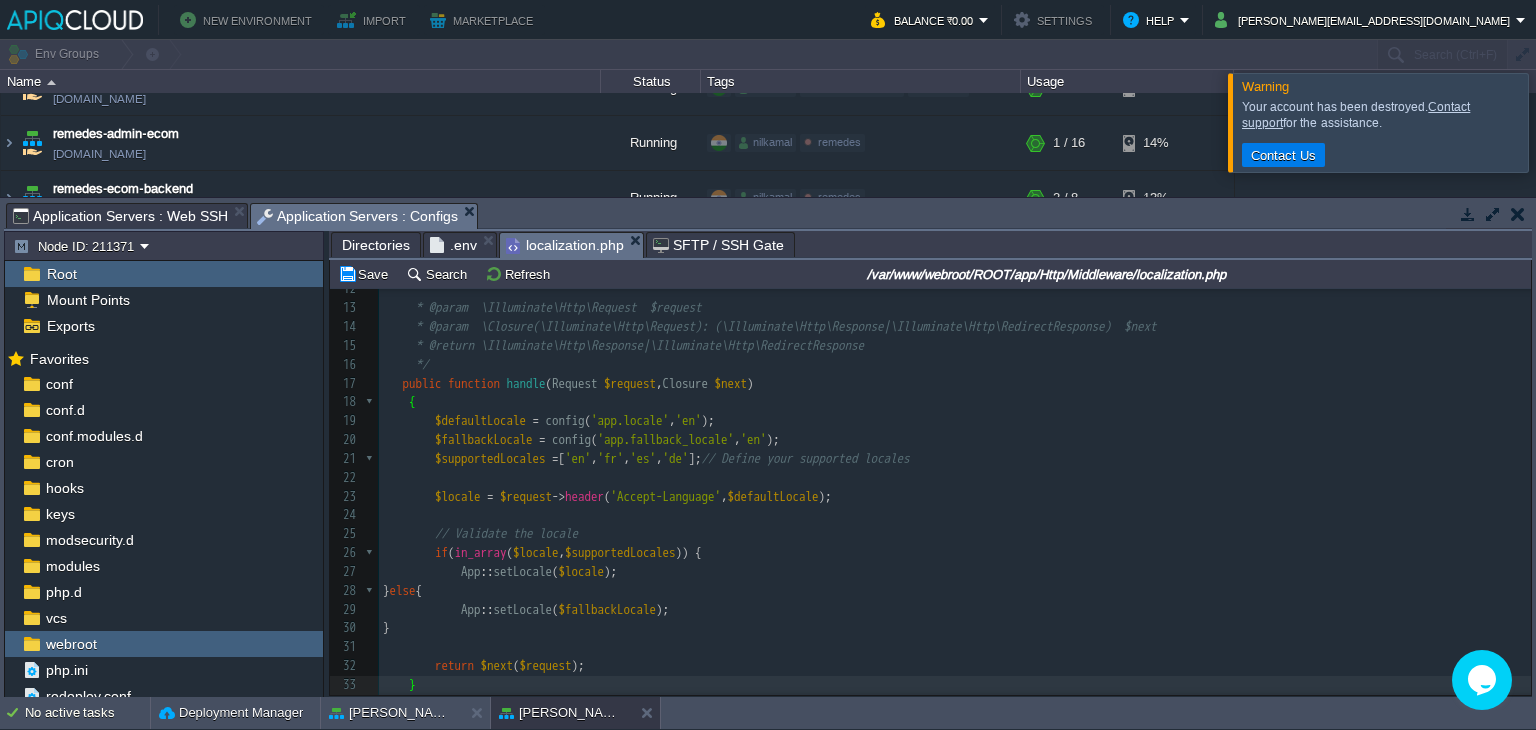 scroll, scrollTop: 252, scrollLeft: 0, axis: vertical 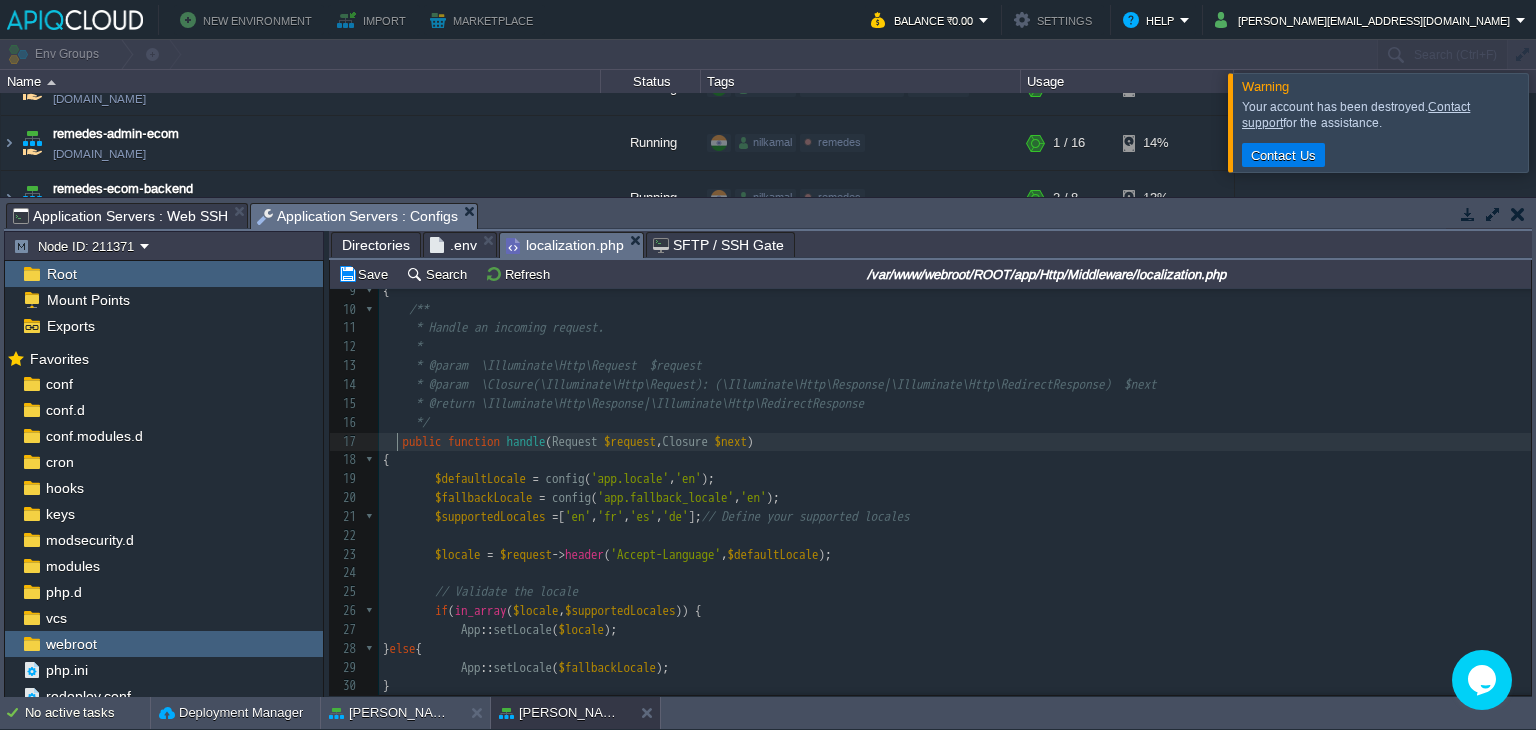 click at bounding box center (393, 441) 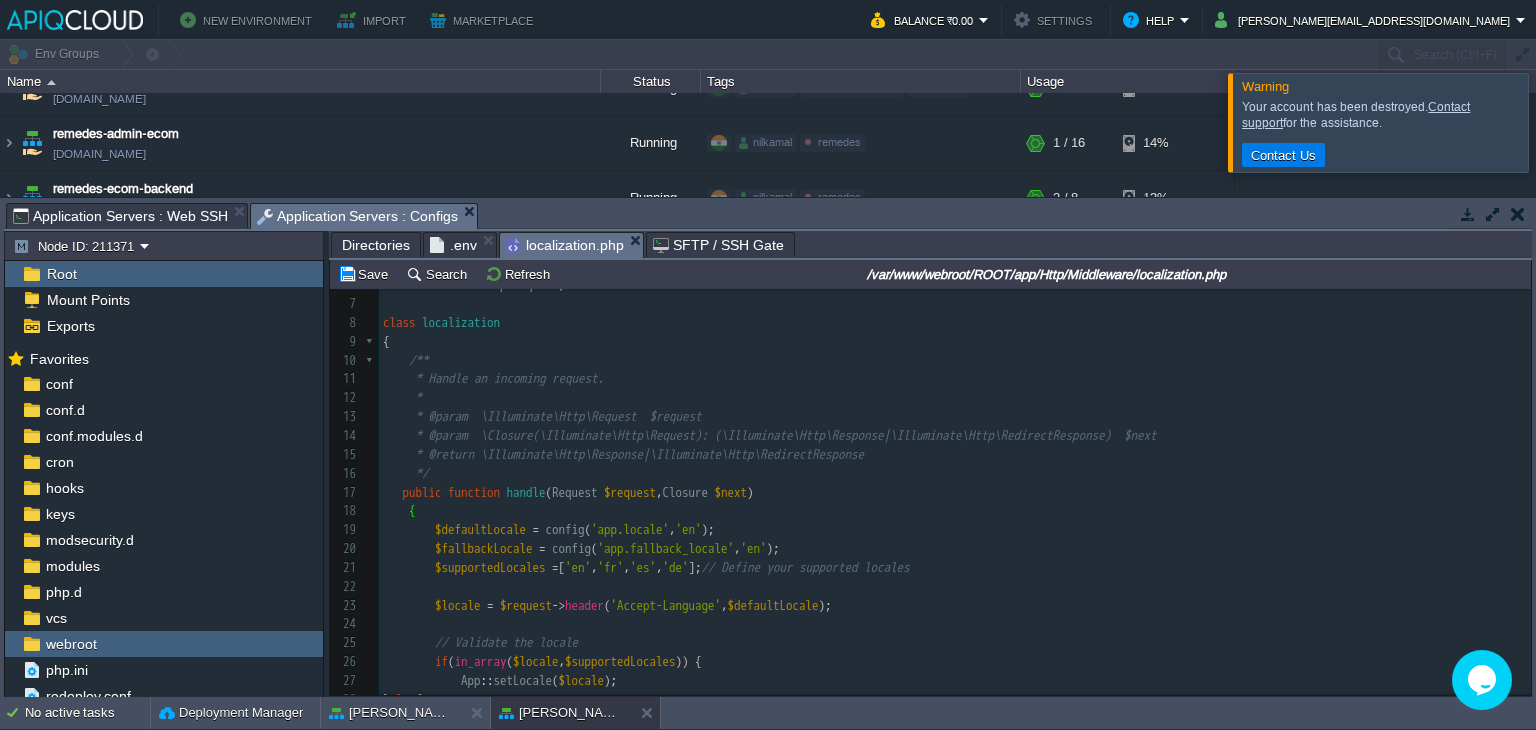 scroll, scrollTop: 220, scrollLeft: 0, axis: vertical 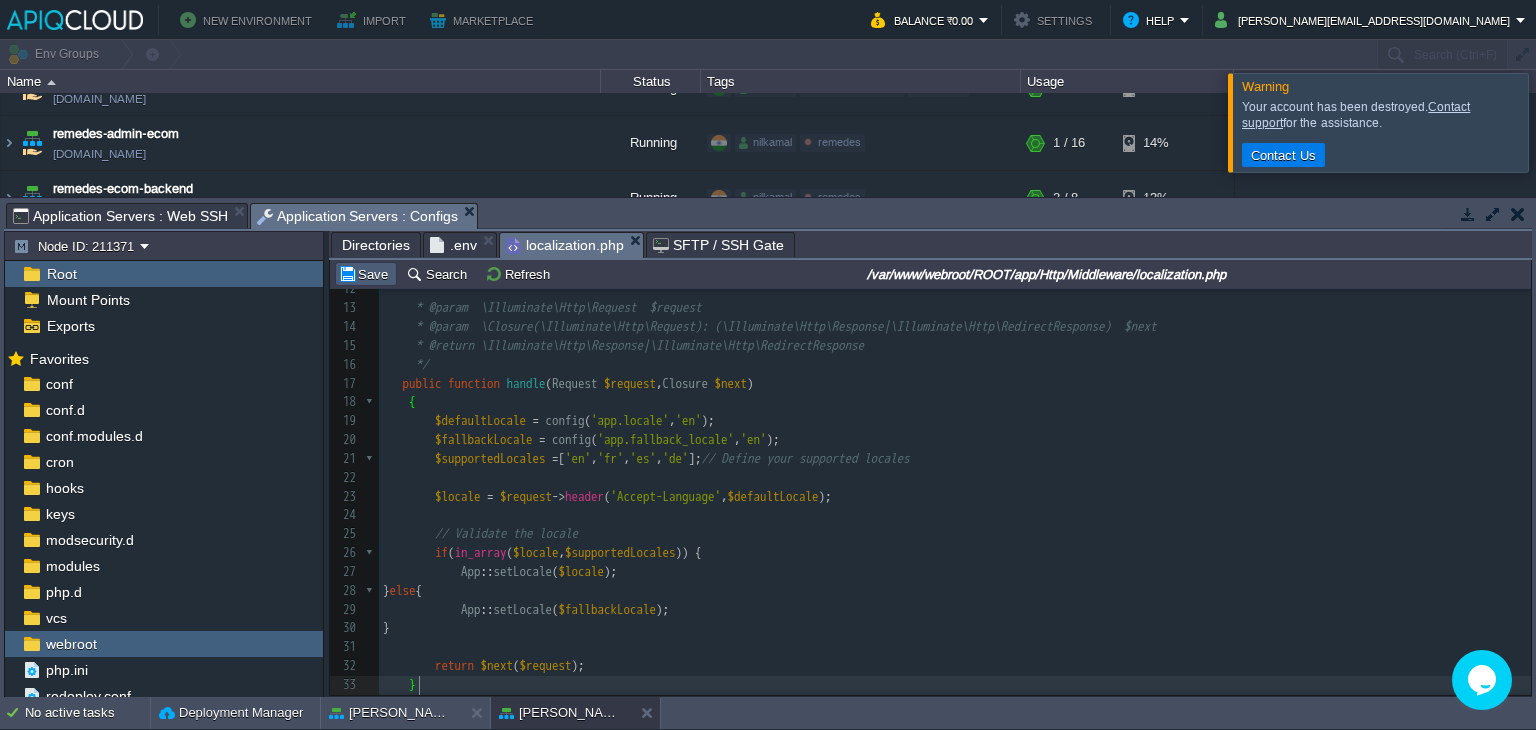 click on "Save" at bounding box center (366, 274) 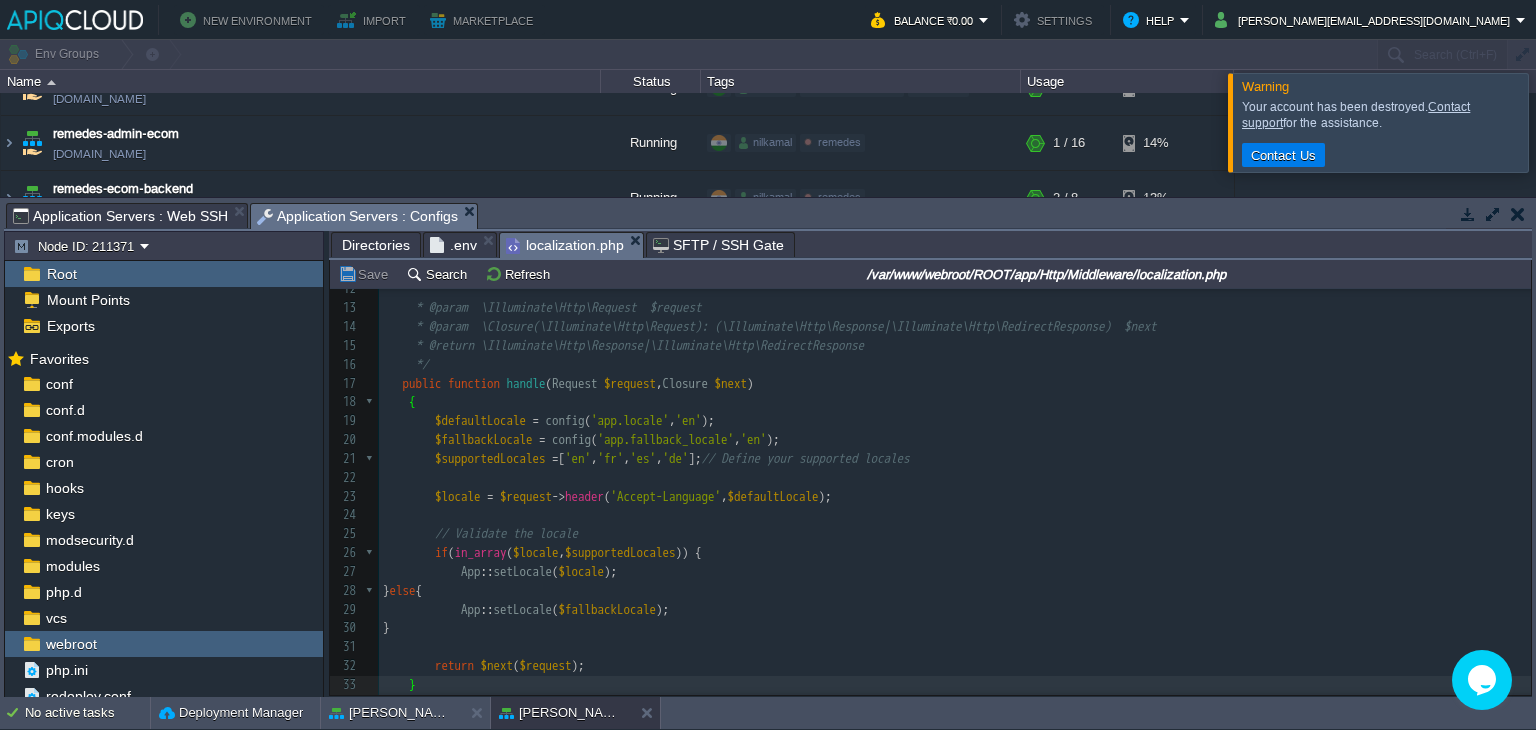 click on "Application Servers : Web SSH" at bounding box center (120, 216) 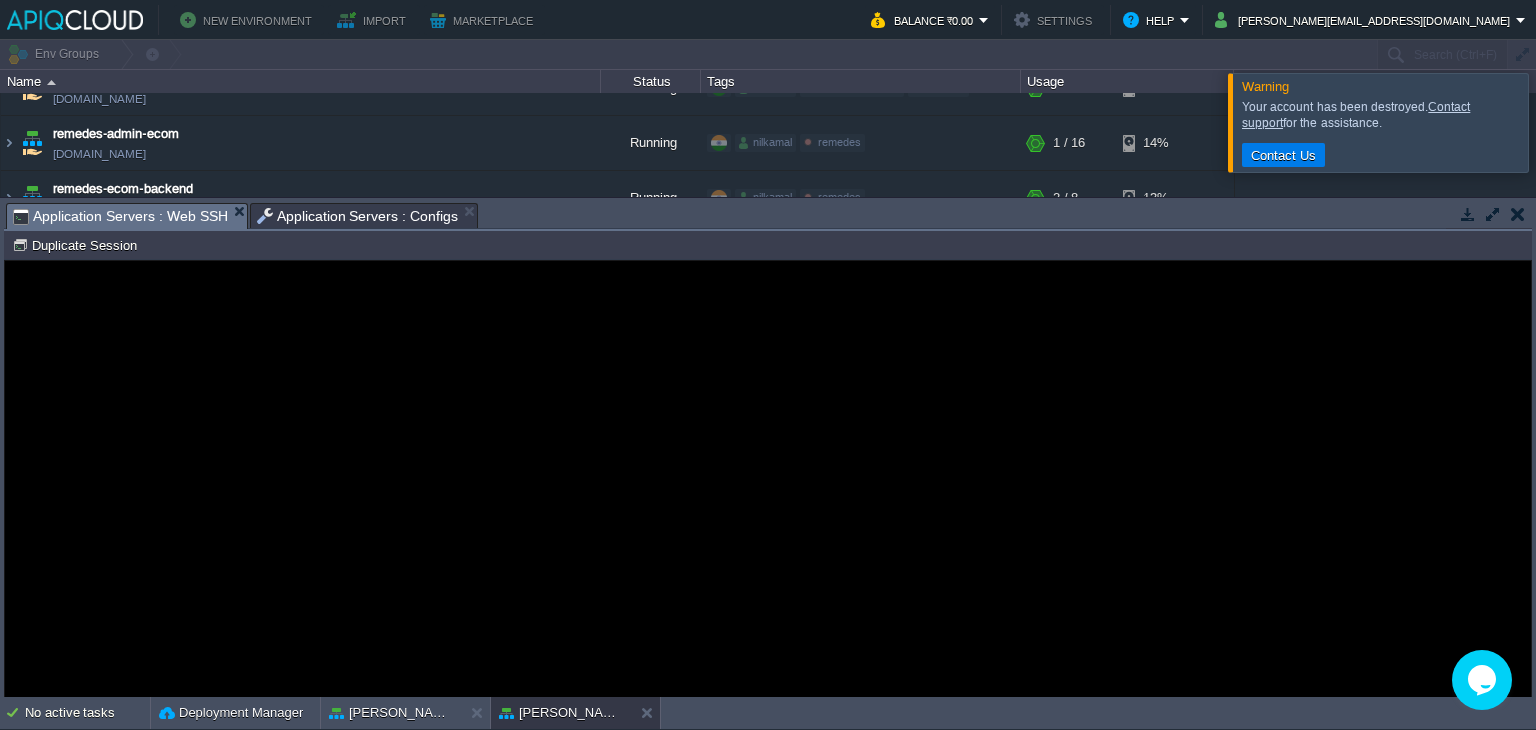 click on "Error An error has occurred and this action cannot be completed. If the problem persists, please notify your system administrator or check your system logs." at bounding box center (768, 479) 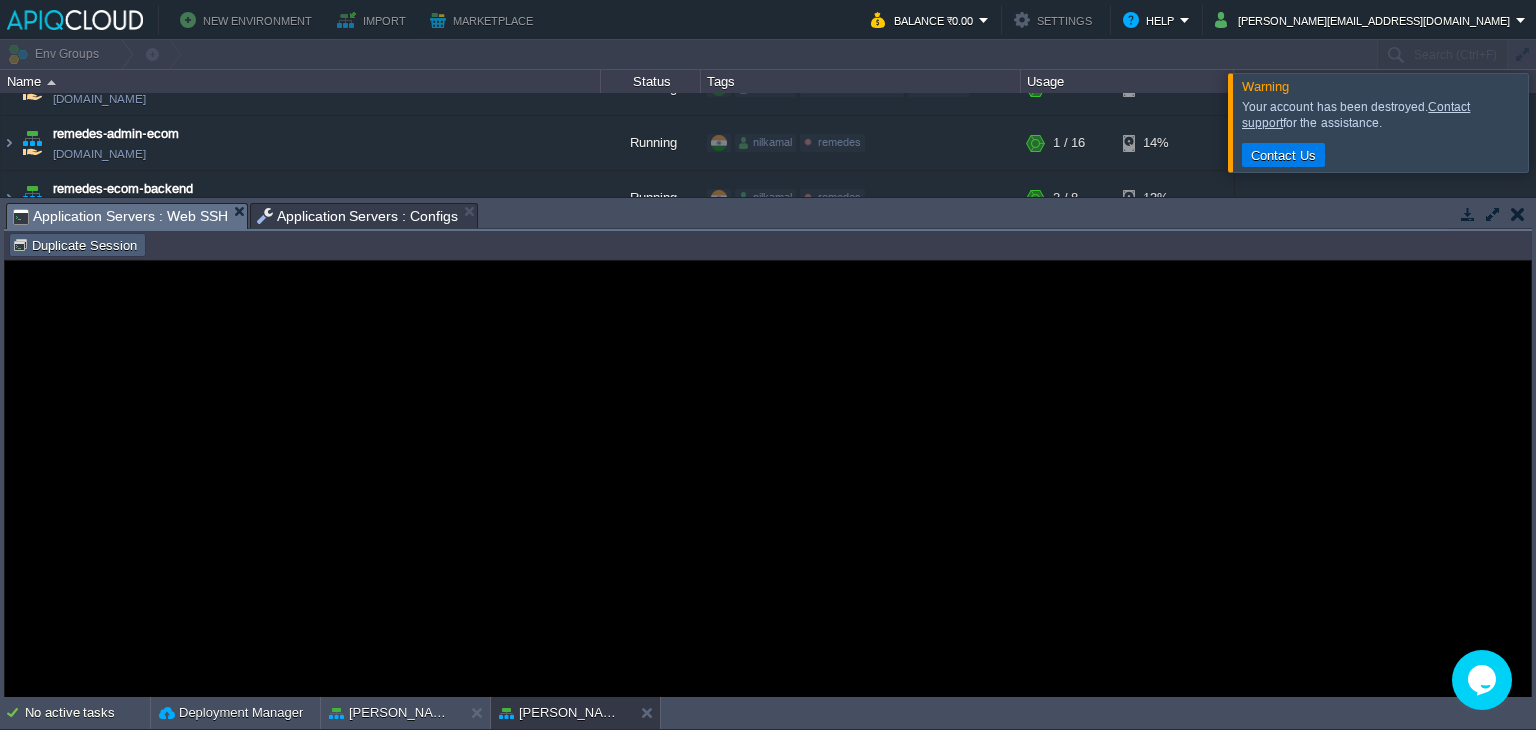 click on "Duplicate Session" at bounding box center [77, 245] 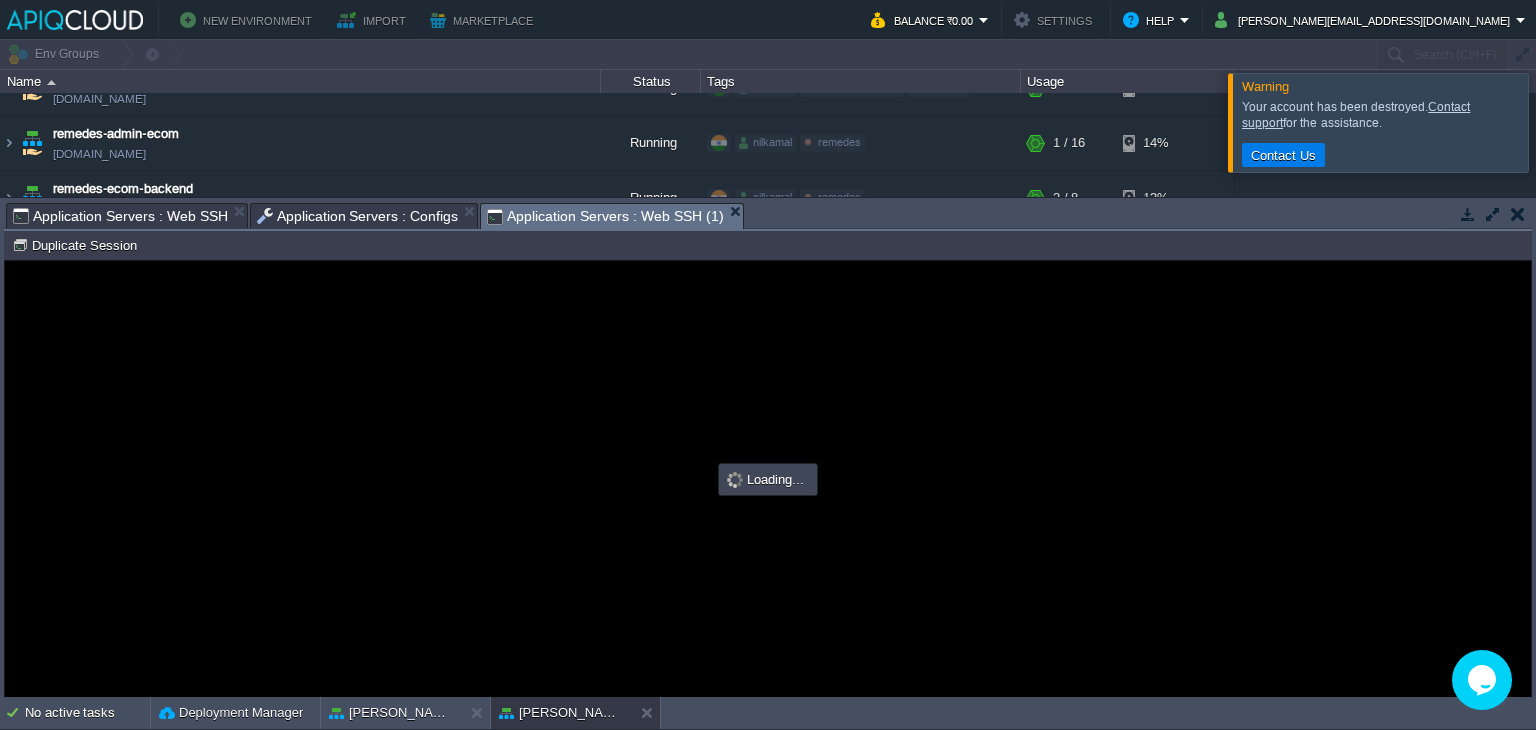 click on "Application Servers : Web SSH" at bounding box center (120, 216) 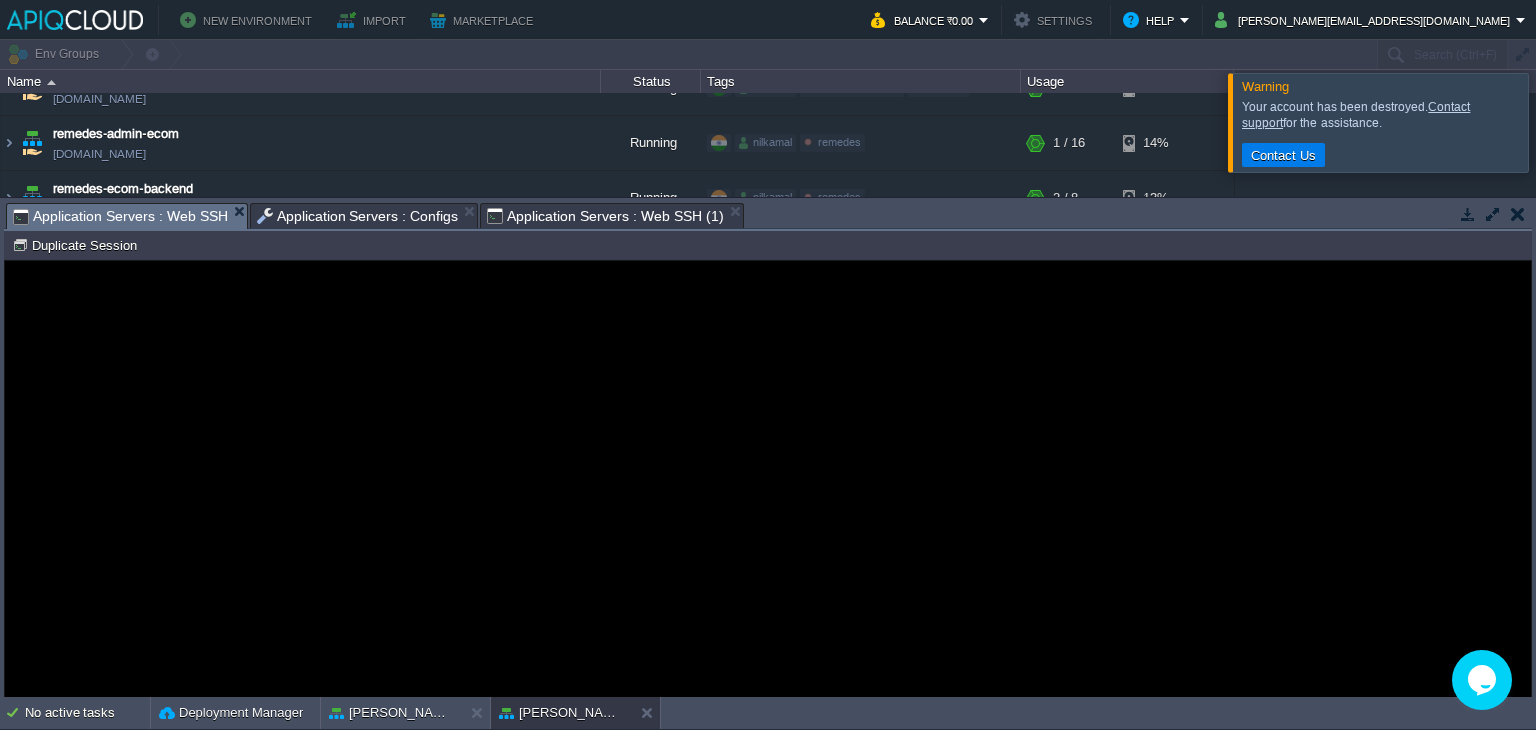 scroll, scrollTop: 0, scrollLeft: 0, axis: both 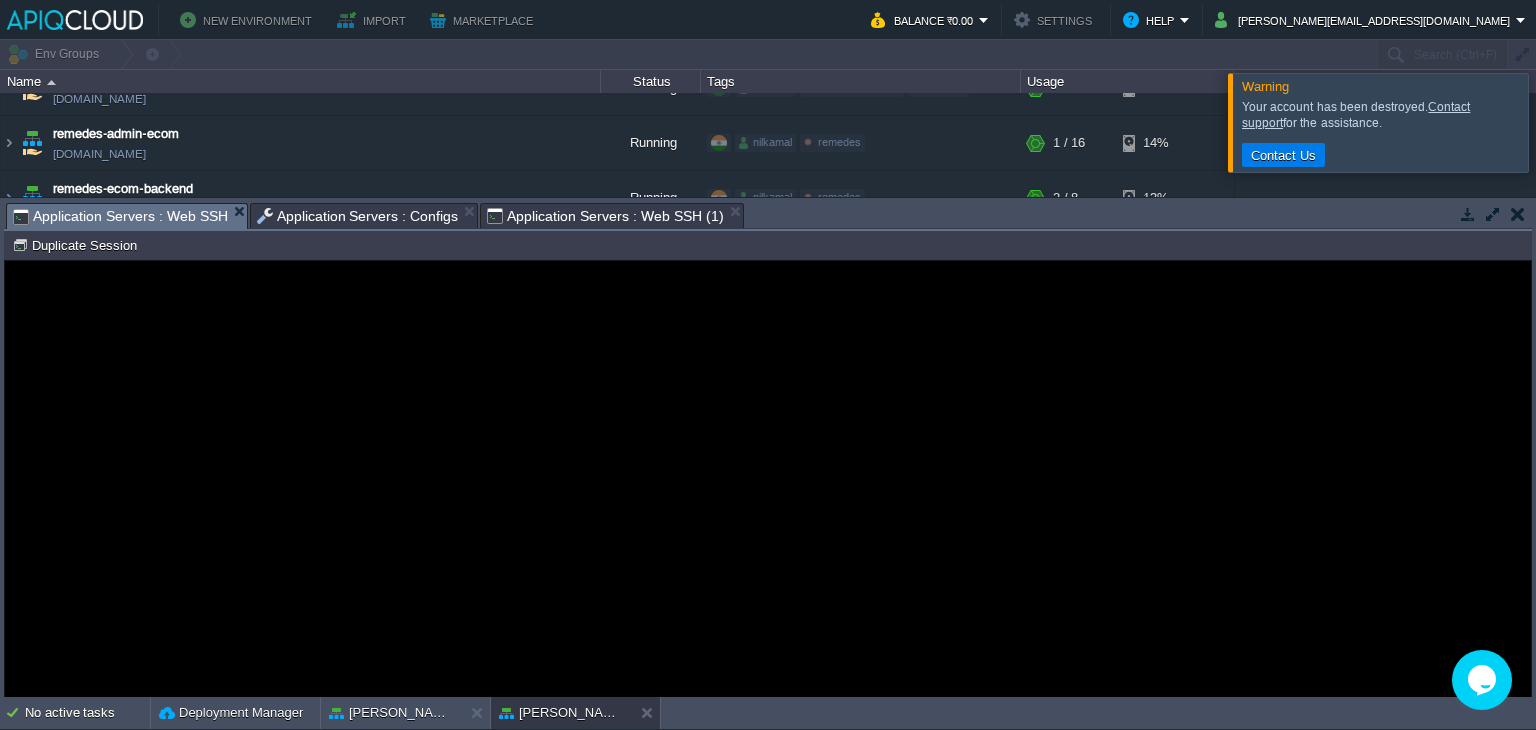 type on "#000000" 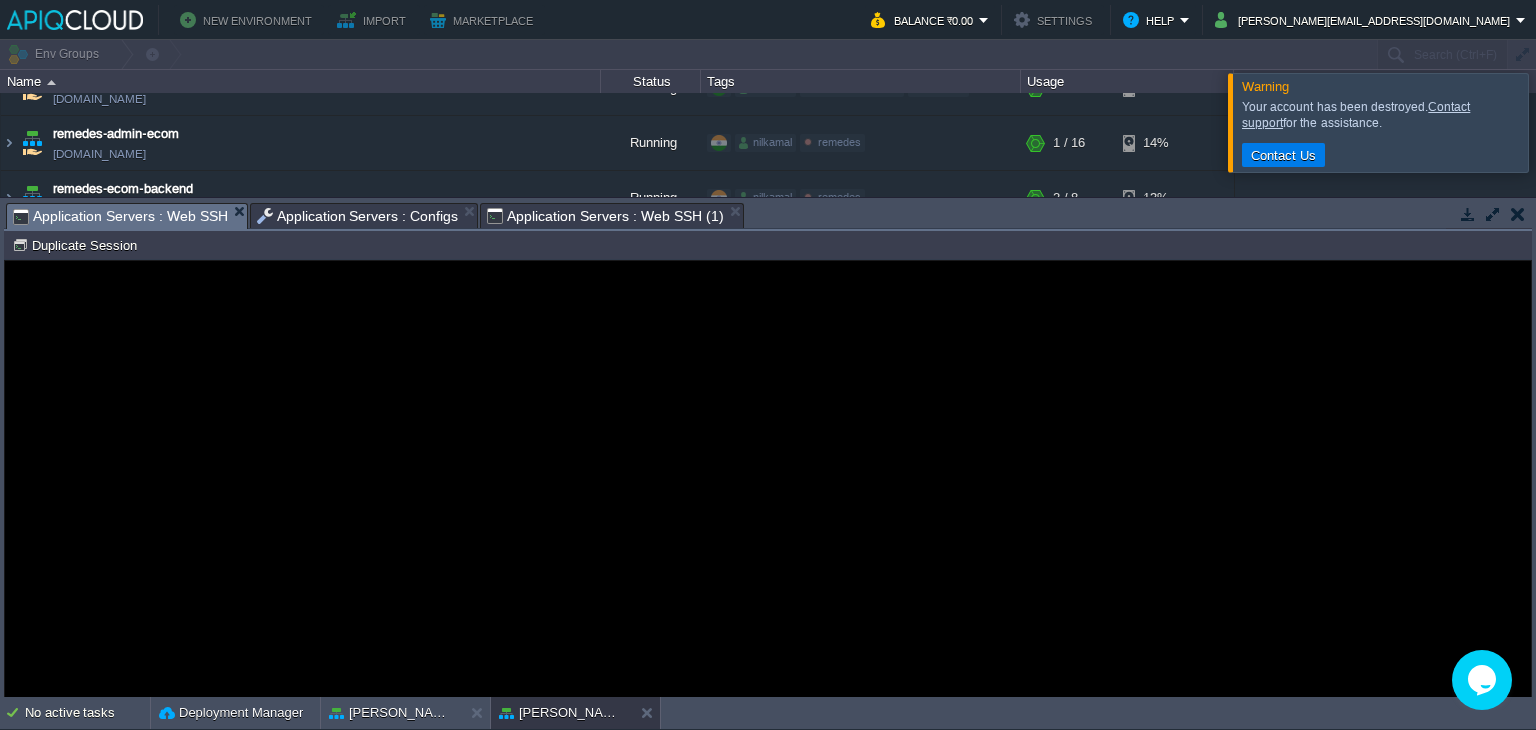 click on "Application Servers : Web SSH" at bounding box center [120, 216] 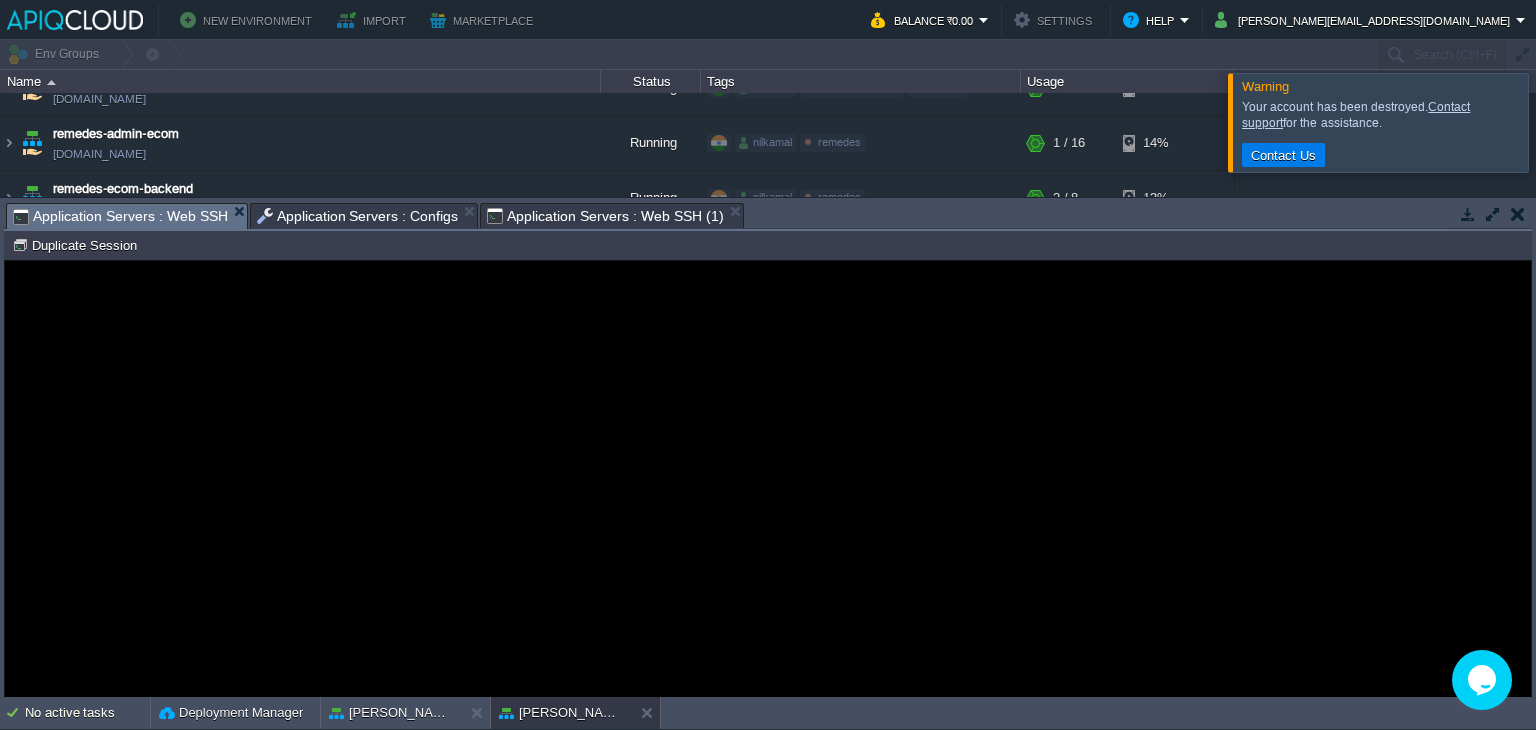 click on "Application Servers : Web SSH (1)" at bounding box center (605, 216) 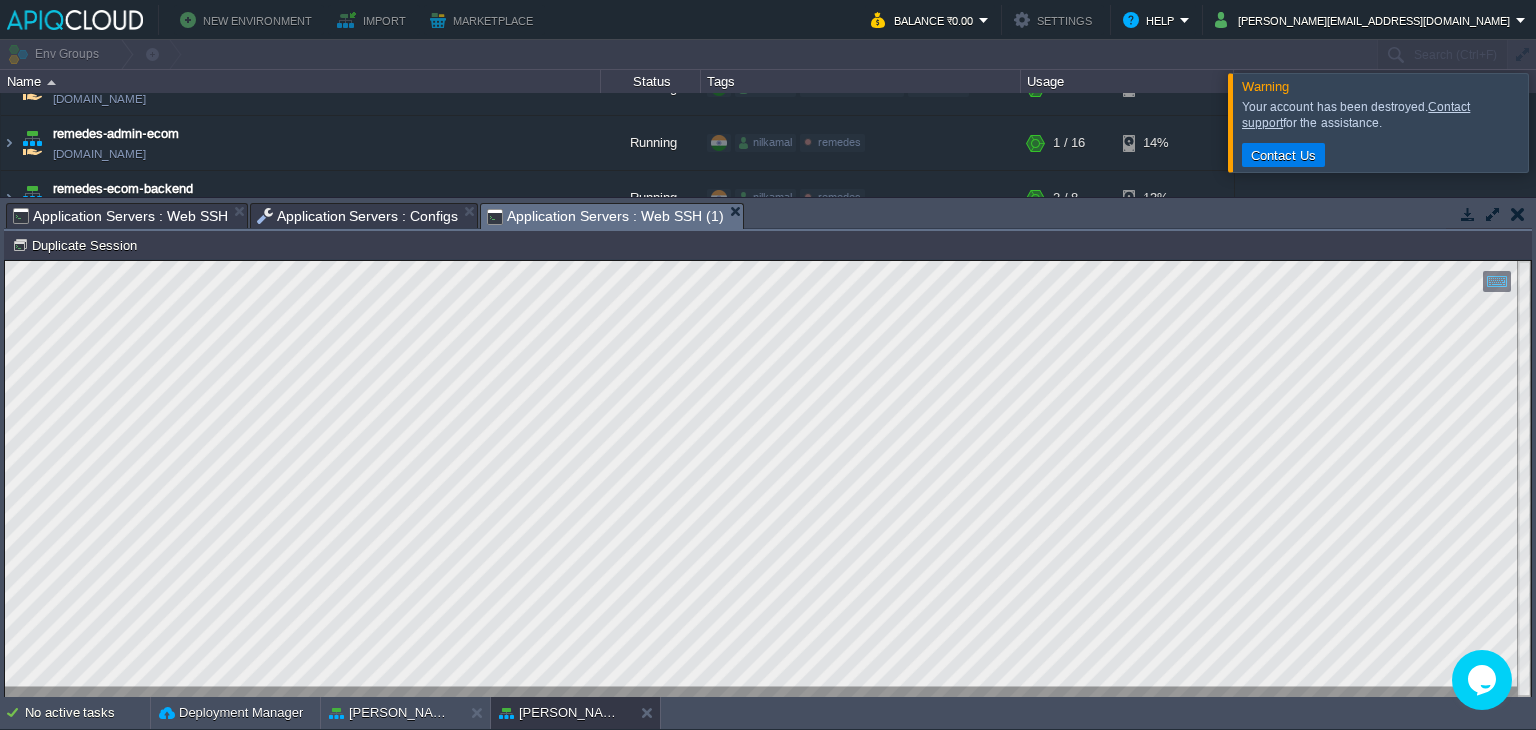 click on "Application Servers : Web SSH" at bounding box center (120, 216) 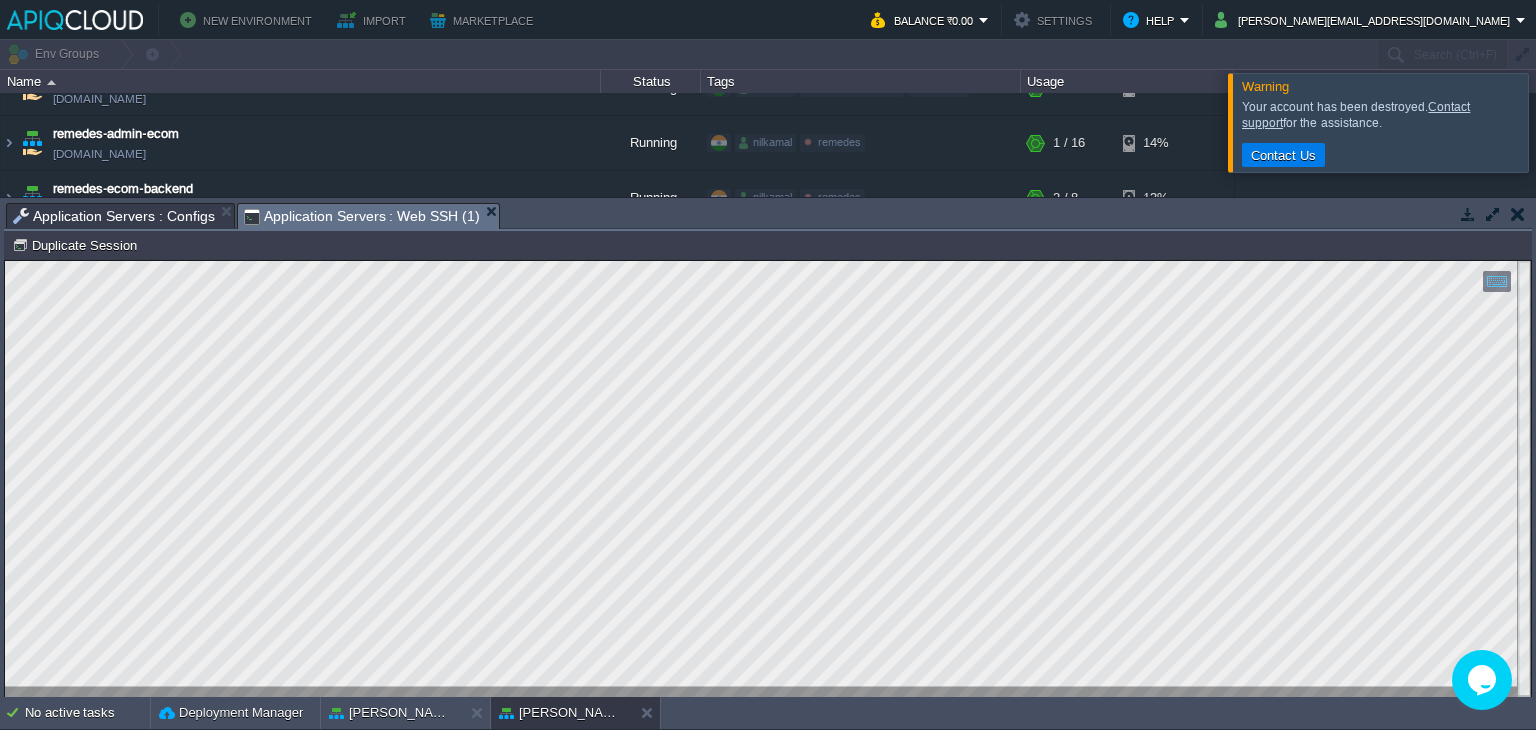 click on "Application Servers : Configs" at bounding box center [114, 216] 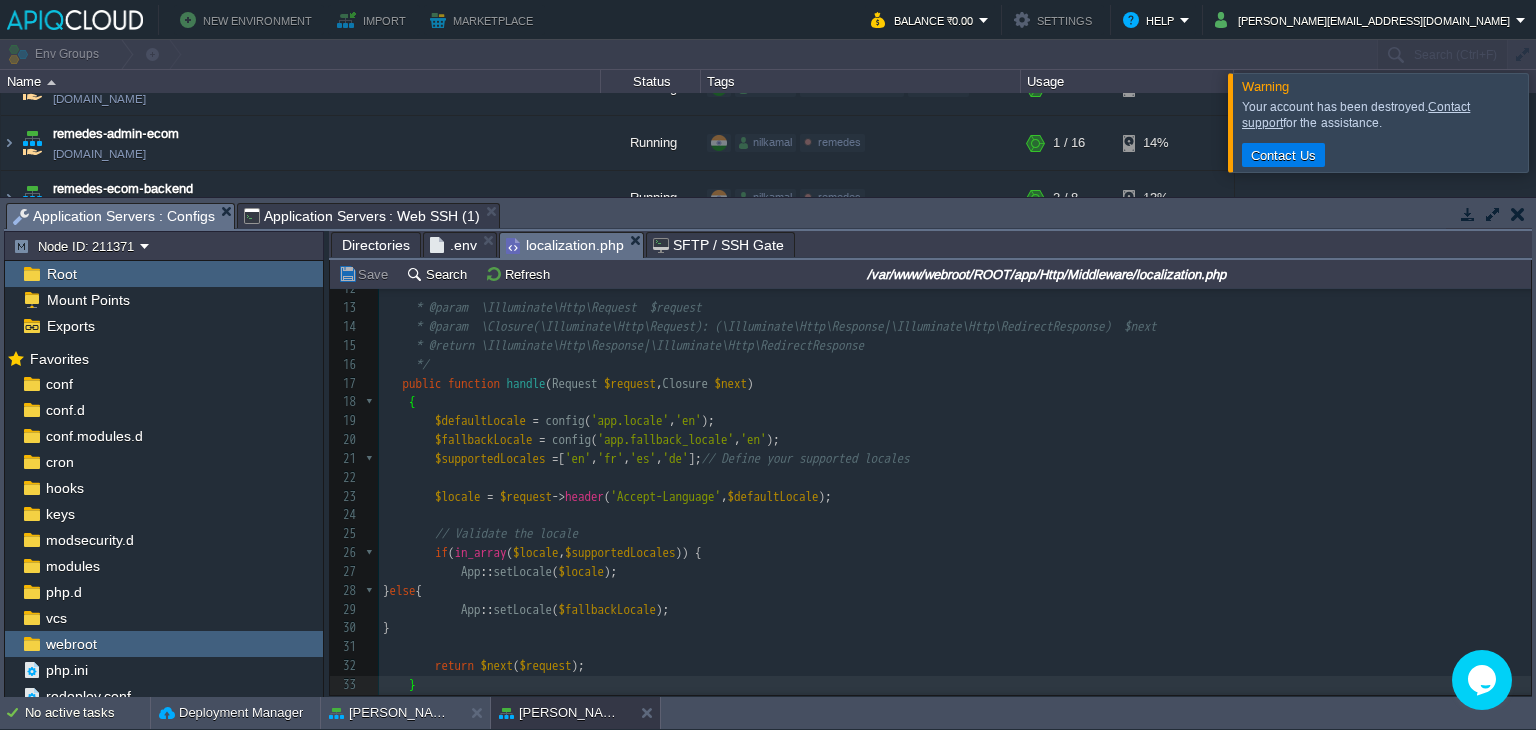 scroll, scrollTop: 20, scrollLeft: 0, axis: vertical 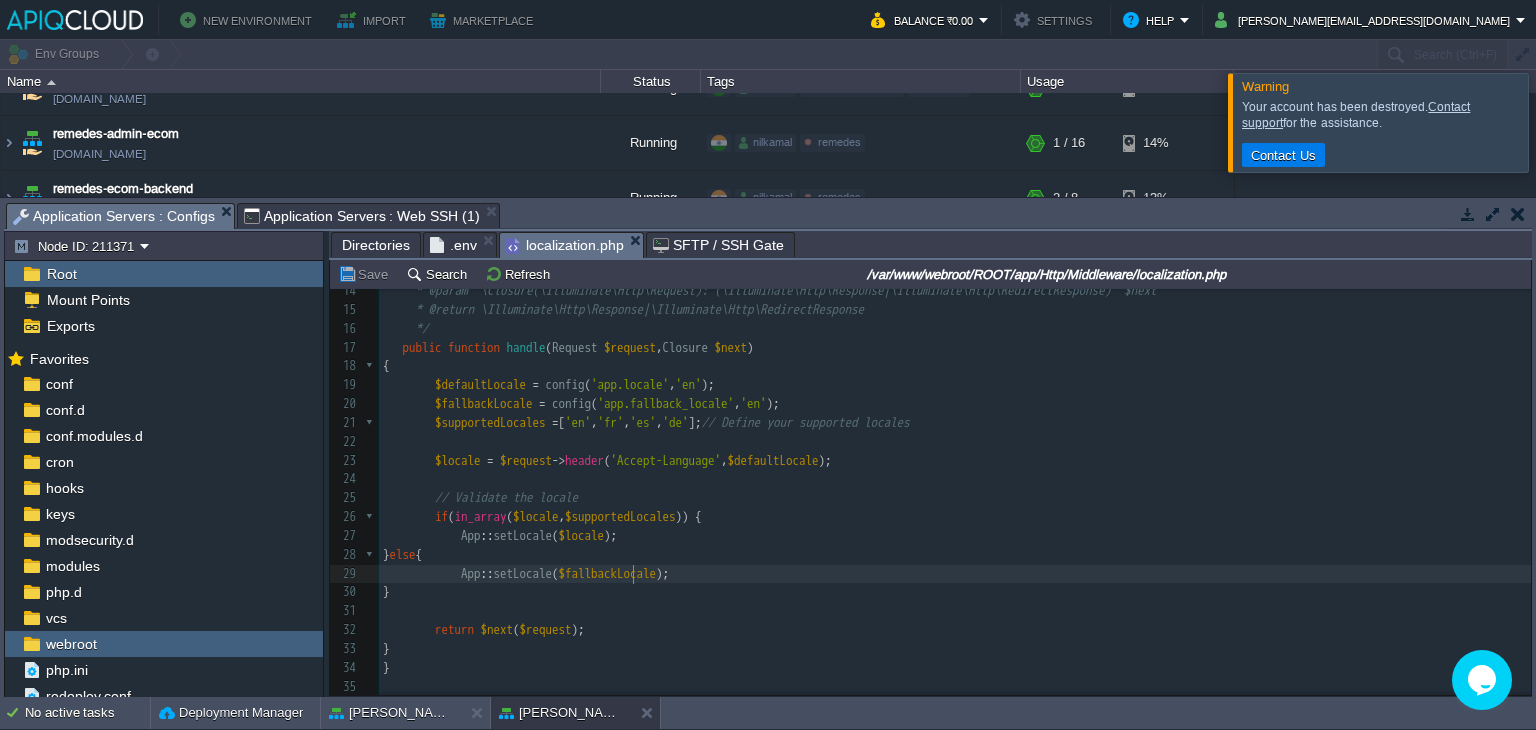 click on "xxxxxxxxxx   1 <?php 2 ​ 3 namespace   App\Http\Middleware ; 4 ​ 5 use   Closure ; 6 use   Illuminate\Http\Request ; 7 ​ 8 class   localization 9 { 10      /** 11       * Handle an incoming request. 12       * 13       * @param  \Illuminate\Http\Request  $request 14       * @param  \Closure(\Illuminate\Http\Request): (\Illuminate\Http\Response|\Illuminate\Http\RedirectResponse)  $next 15       * @return \Illuminate\Http\Response|\Illuminate\Http\RedirectResponse 16       */ 17     public   function   handle ( Request   $request ,  Closure   $next ) 18     { 19          $defaultLocale   =   config ( 'app.locale' ,  'en' ); 20          $fallbackLocale   =   config ( 'app.fallback_locale' ,  'en' ); 21          $supportedLocales   =  [ 'en' ,  'fr' ,  'es' ,  'de' ];  // Define your supported locales 22 ​ 23          $locale   =   $request -> header ( 'Accept-Language' ,  $defaultLocale ); 24 ​ 25          // Validate the locale 26          if  ( in_array ( $locale ," at bounding box center [955, 367] 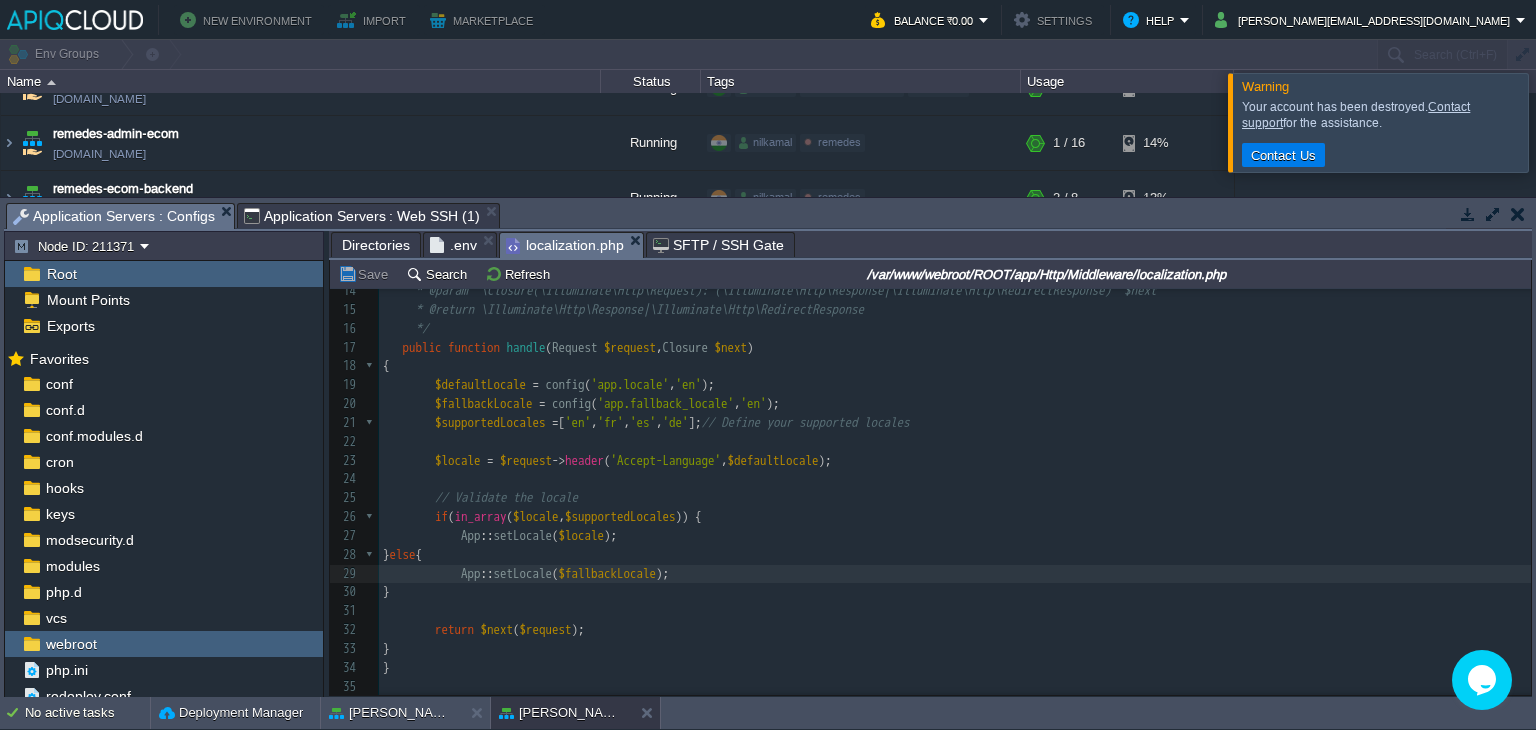 type on "public function handle(Request $request, Closure $next)
{
if ($request->hasHeader("Accept-Language")) {
app()->setLocale($request->header("Accept-Language"));
}
return $next($request);
}" 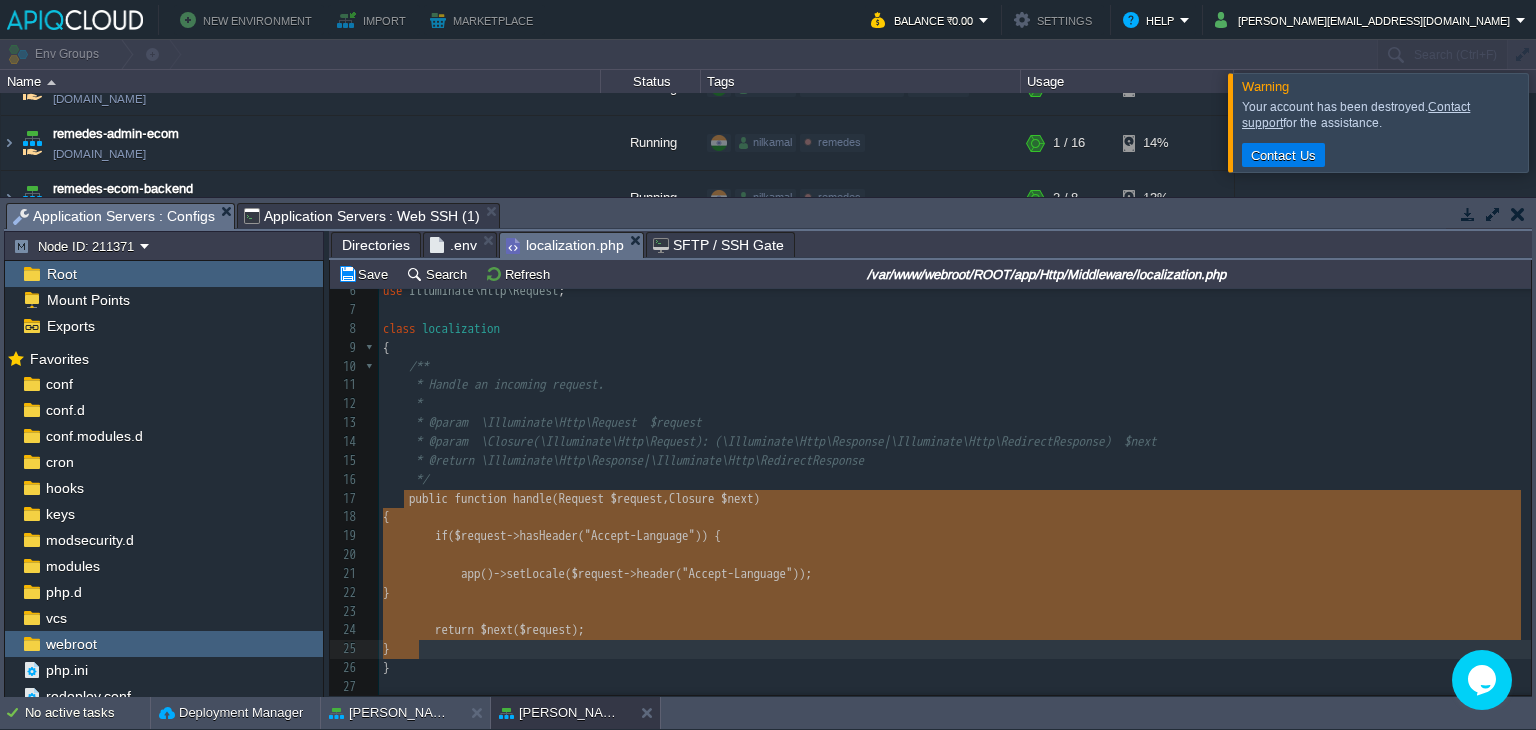 scroll, scrollTop: 111, scrollLeft: 0, axis: vertical 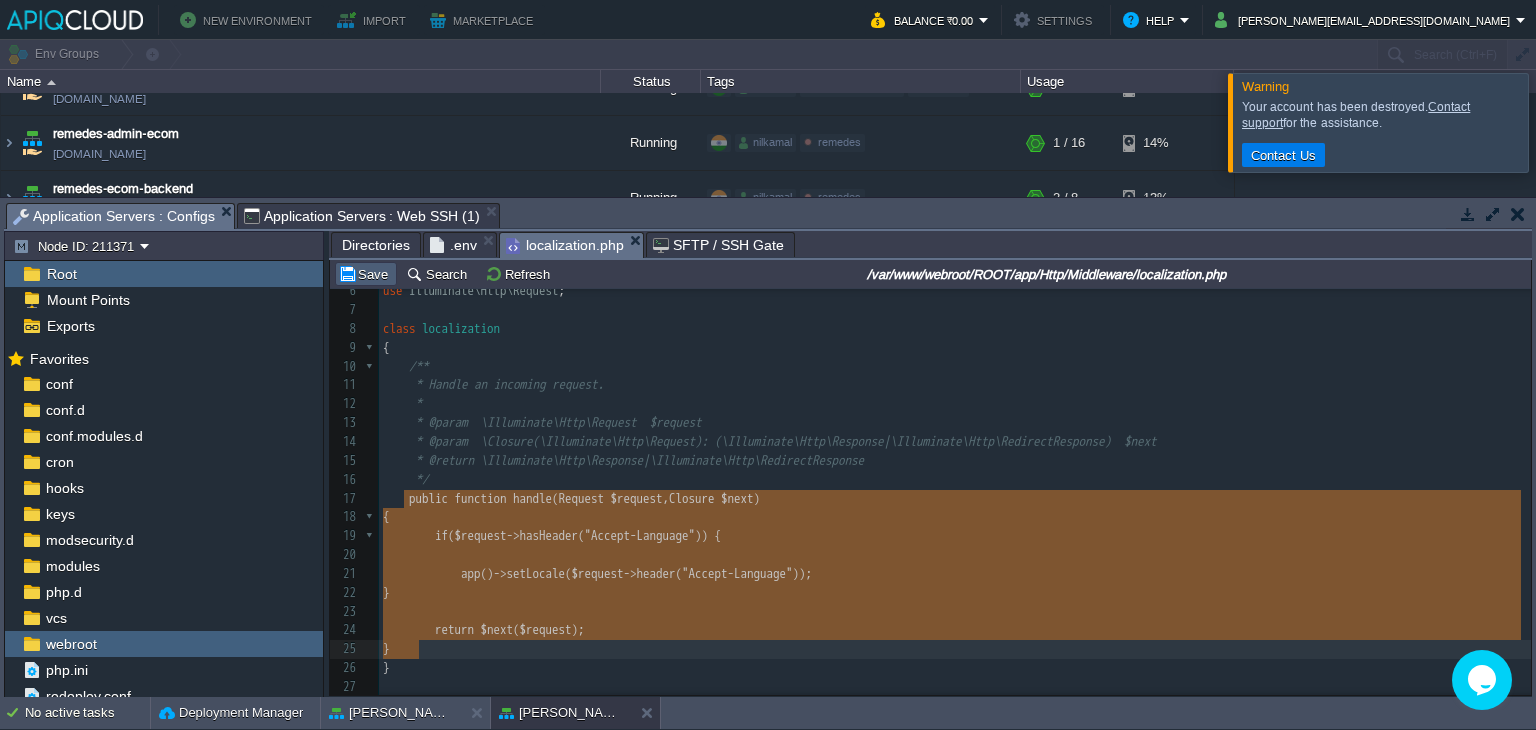 click on "Save" at bounding box center (366, 274) 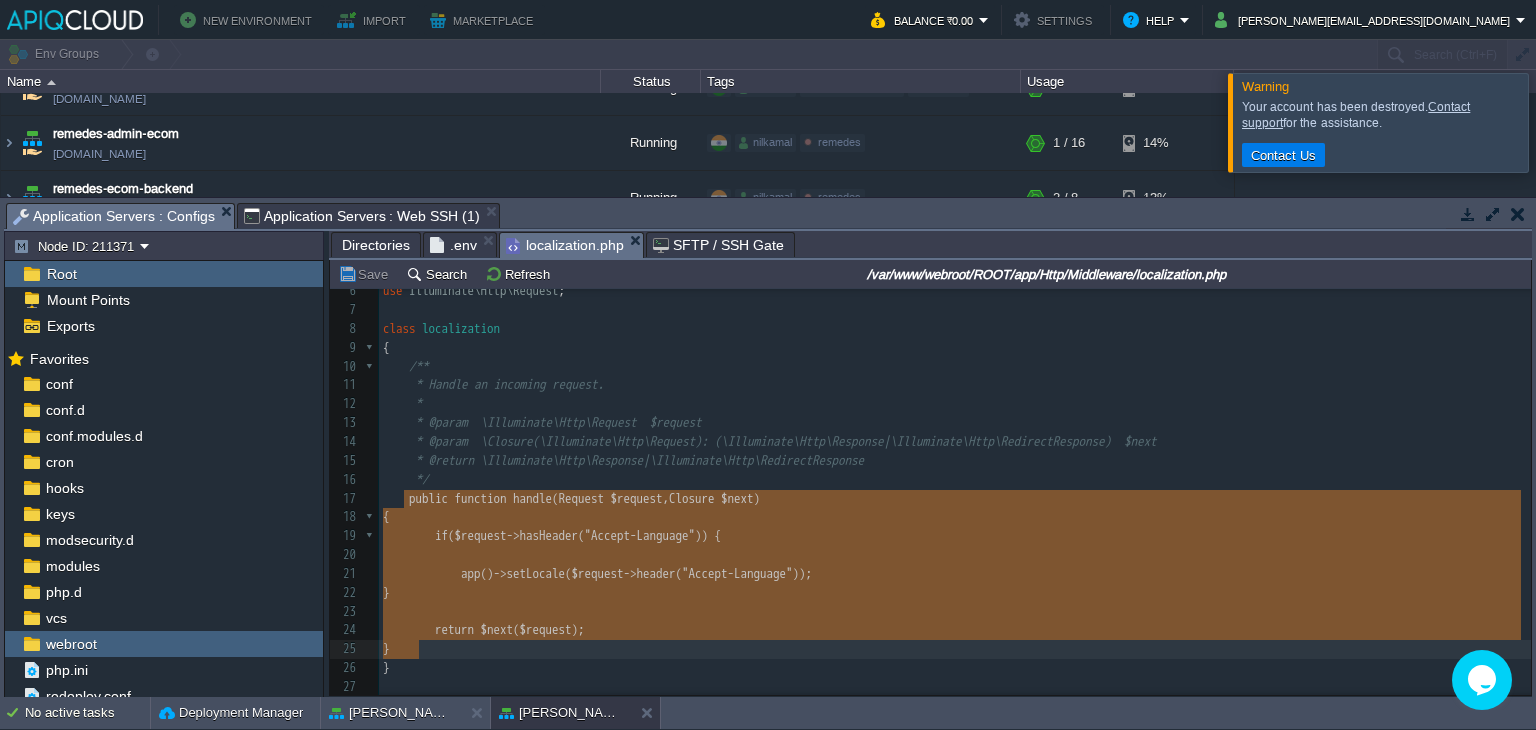click on "* @return \Illuminate\Http\Response|\Illuminate\Http\RedirectResponse" at bounding box center (955, 461) 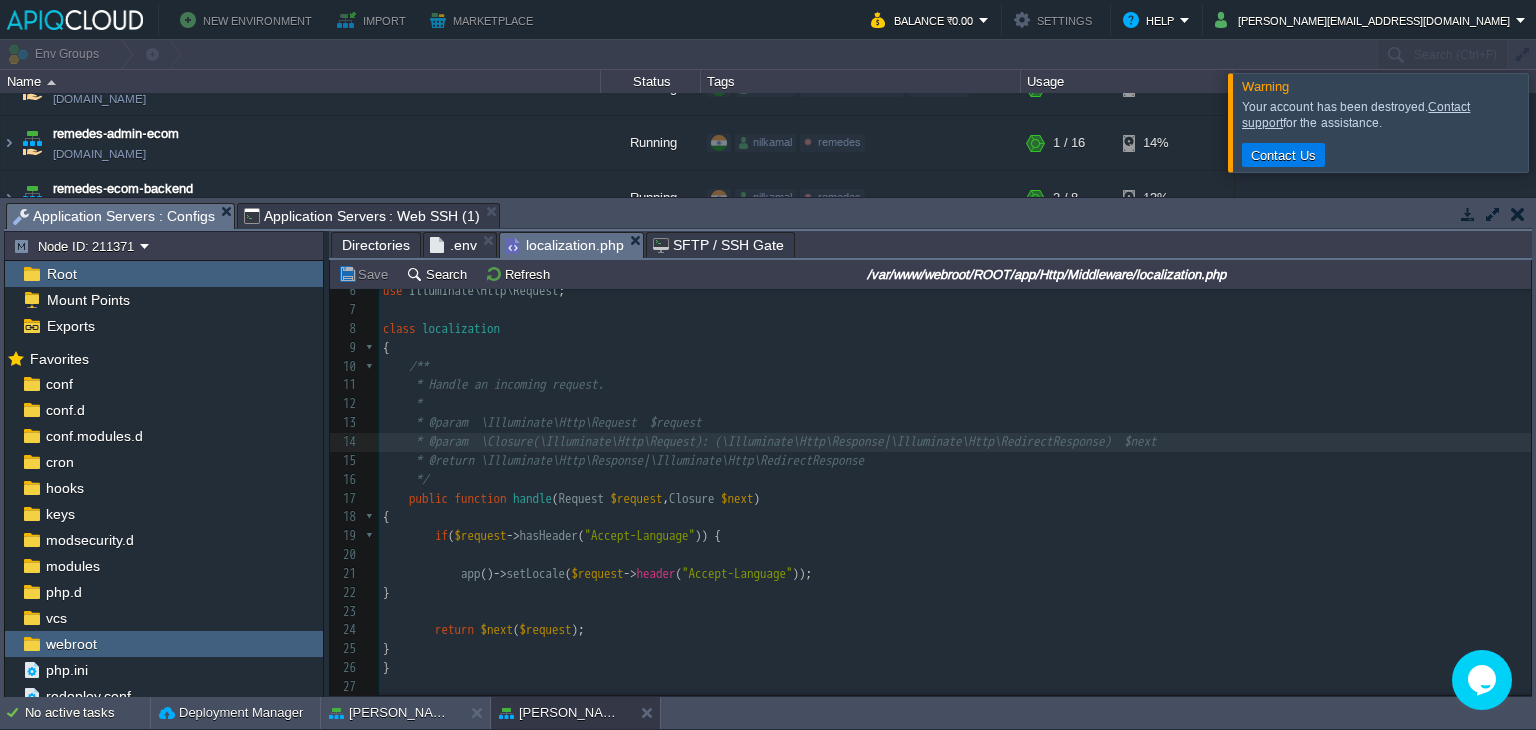 scroll, scrollTop: 51, scrollLeft: 0, axis: vertical 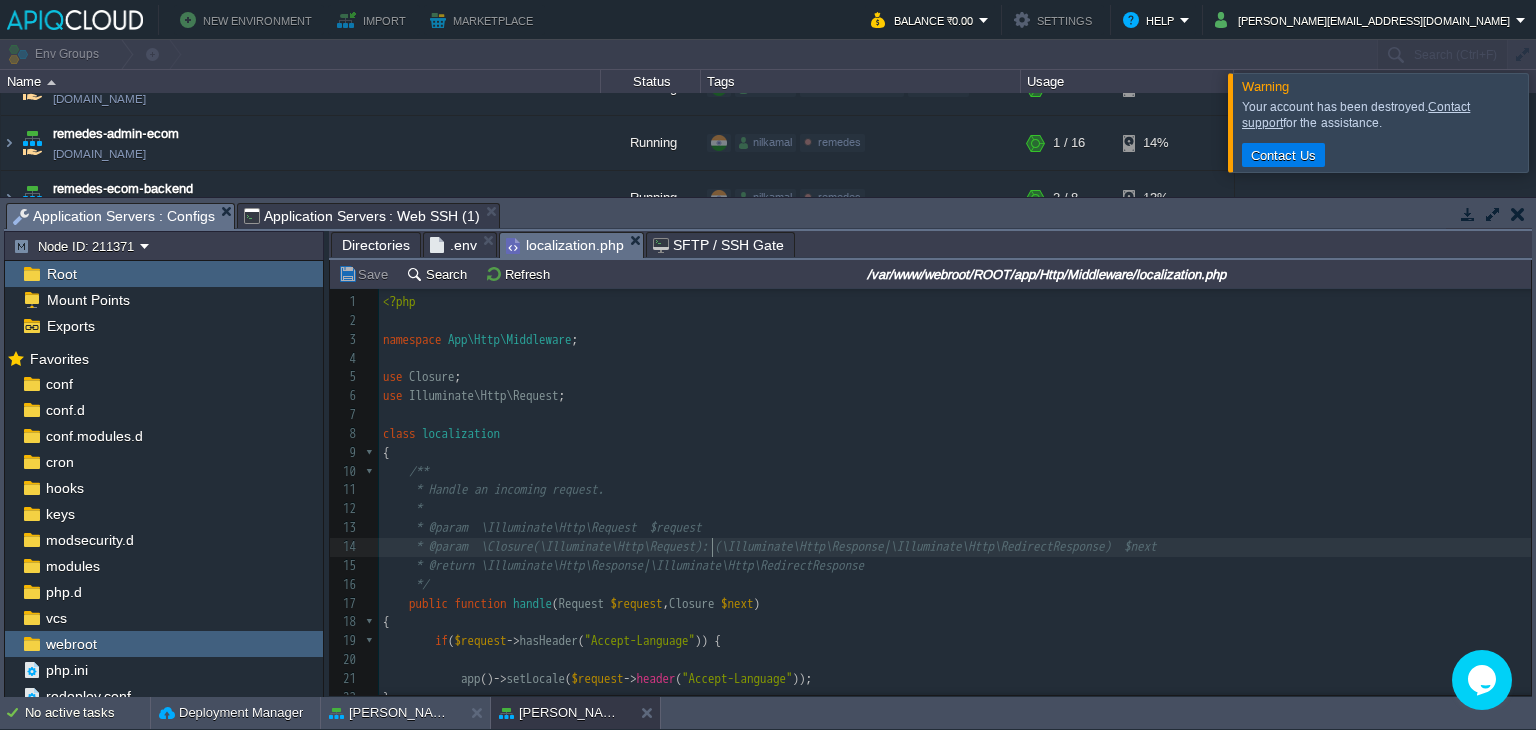type on "<?php
namespace App\Http\Middleware;
use Closure;
use Illuminate\Http\Request;
class localization
{
/**
* Handle an incoming request.
*
* @param  \Illuminate\Http\Request  $request
* @param  \Closure(\Illuminate\Http\Request): (\Illuminate\Http\Response|\Illuminate\Http\RedirectResponse)  $next
* @return \Illuminate\Http\Response|\Illuminate\Http\RedirectResponse
*/
public function handle(Request $request, Closure $next)
{
if ($request->hasHeader("Accept-Language")) {
app()->setLocale($request->header("Accept-Language"));
}
return $next($request);
}
}" 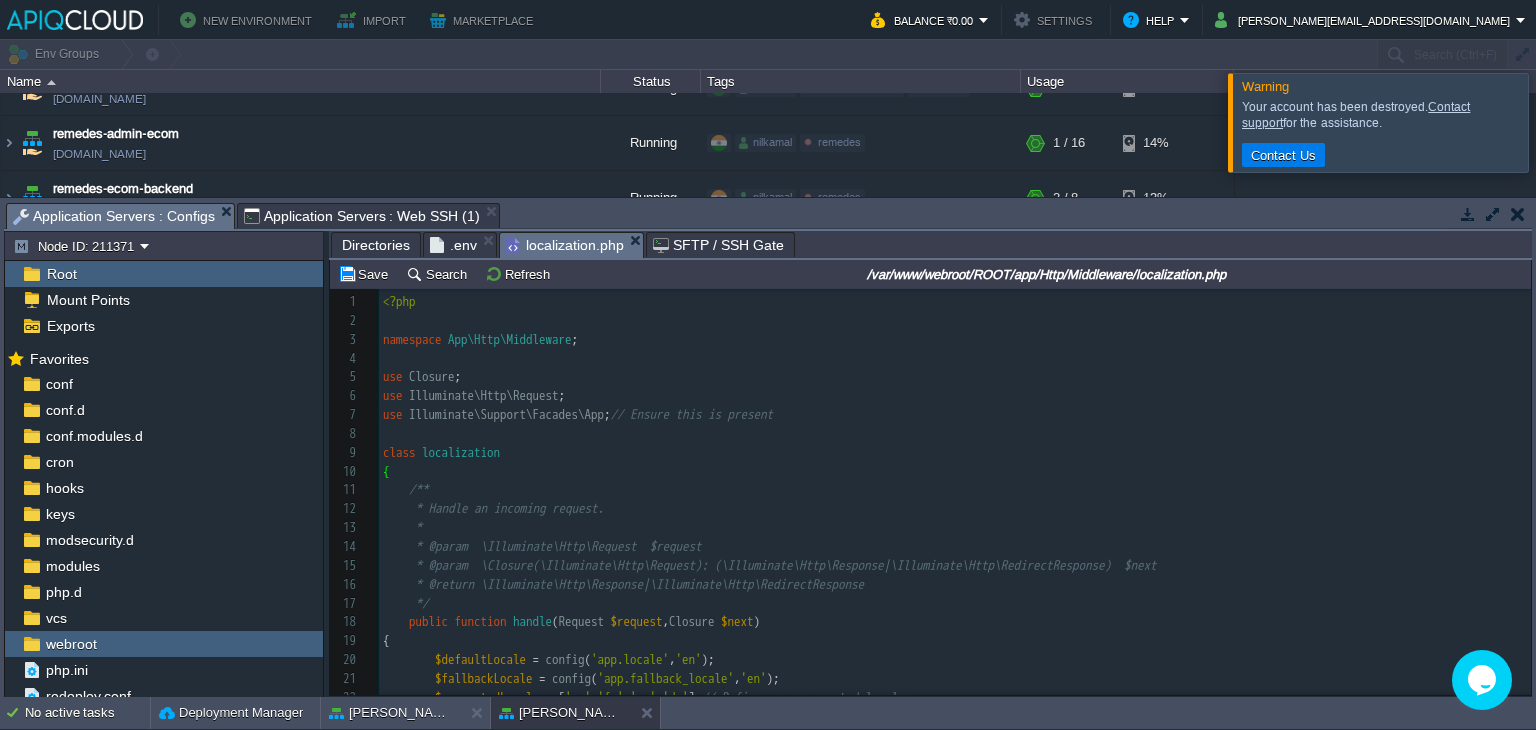 scroll, scrollTop: 261, scrollLeft: 0, axis: vertical 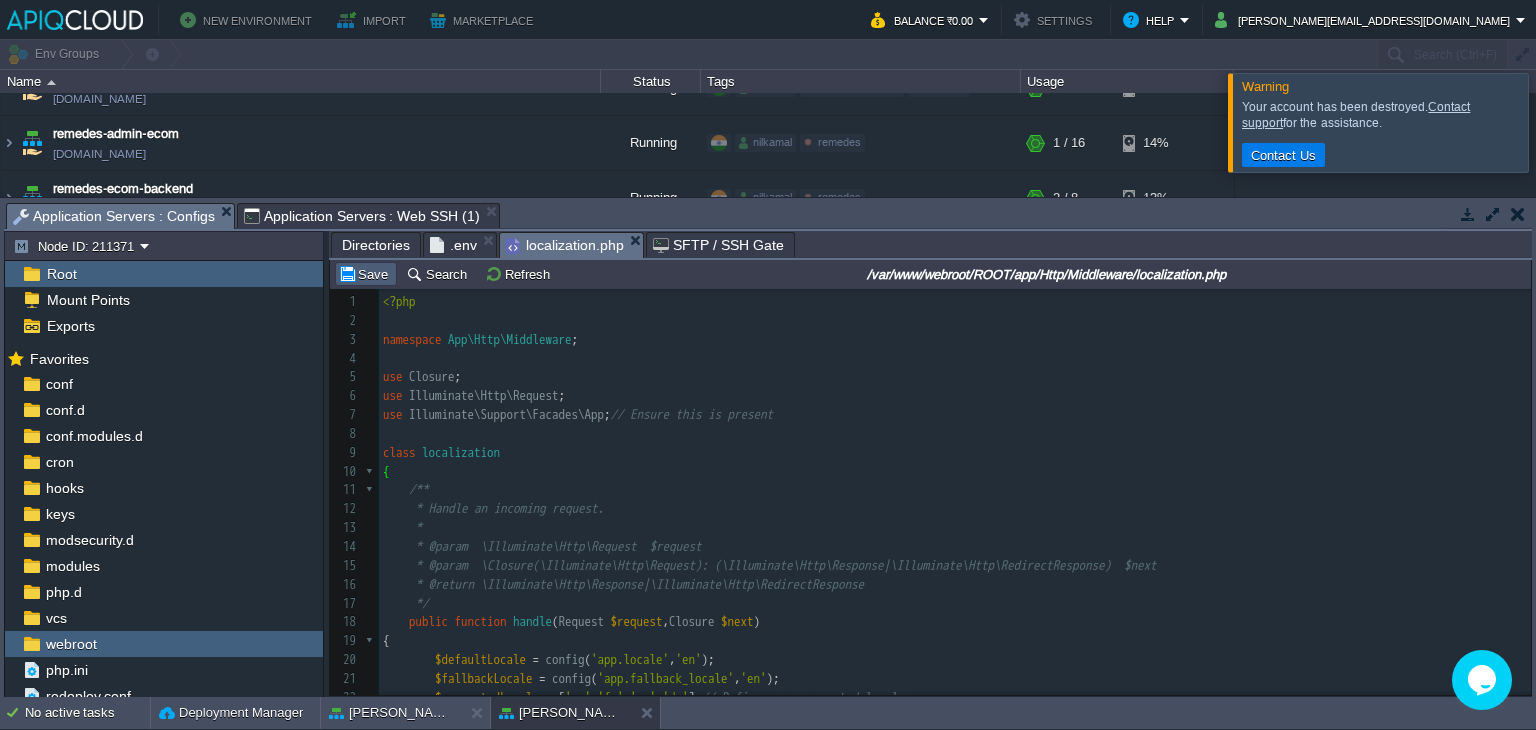 click on "Save" at bounding box center [366, 274] 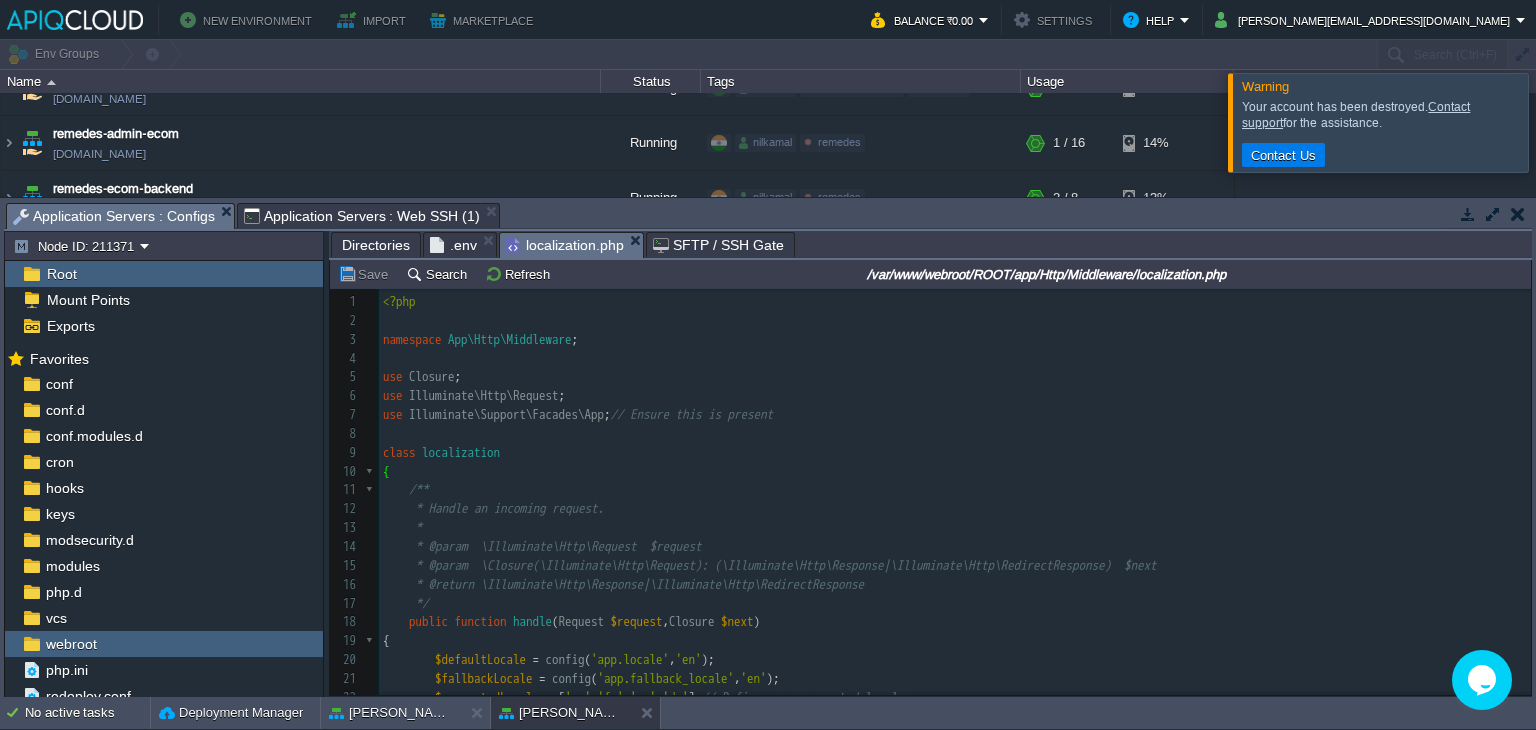 click on "Application Servers : Web SSH (1)" at bounding box center (362, 216) 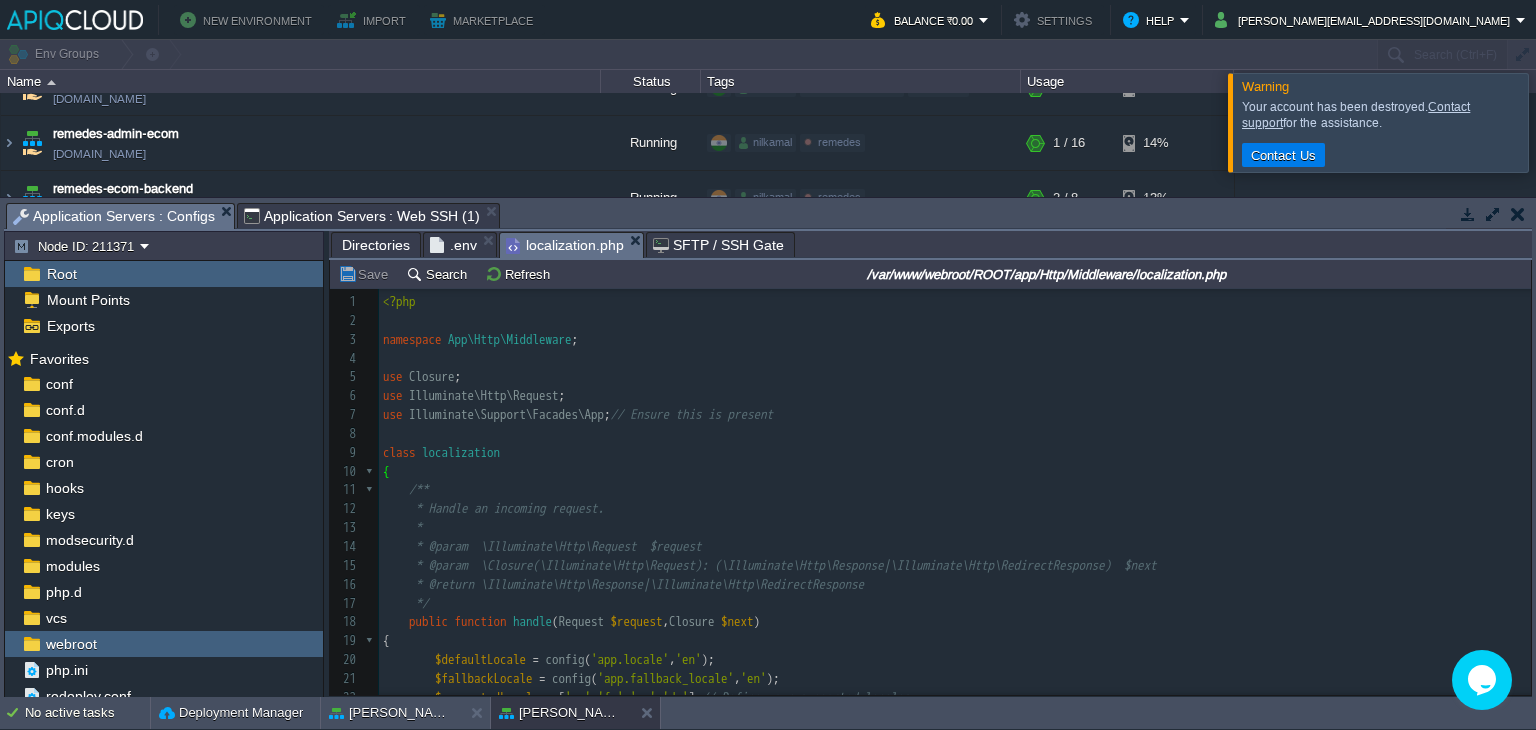 click on "Application Servers : Configs" at bounding box center [114, 216] 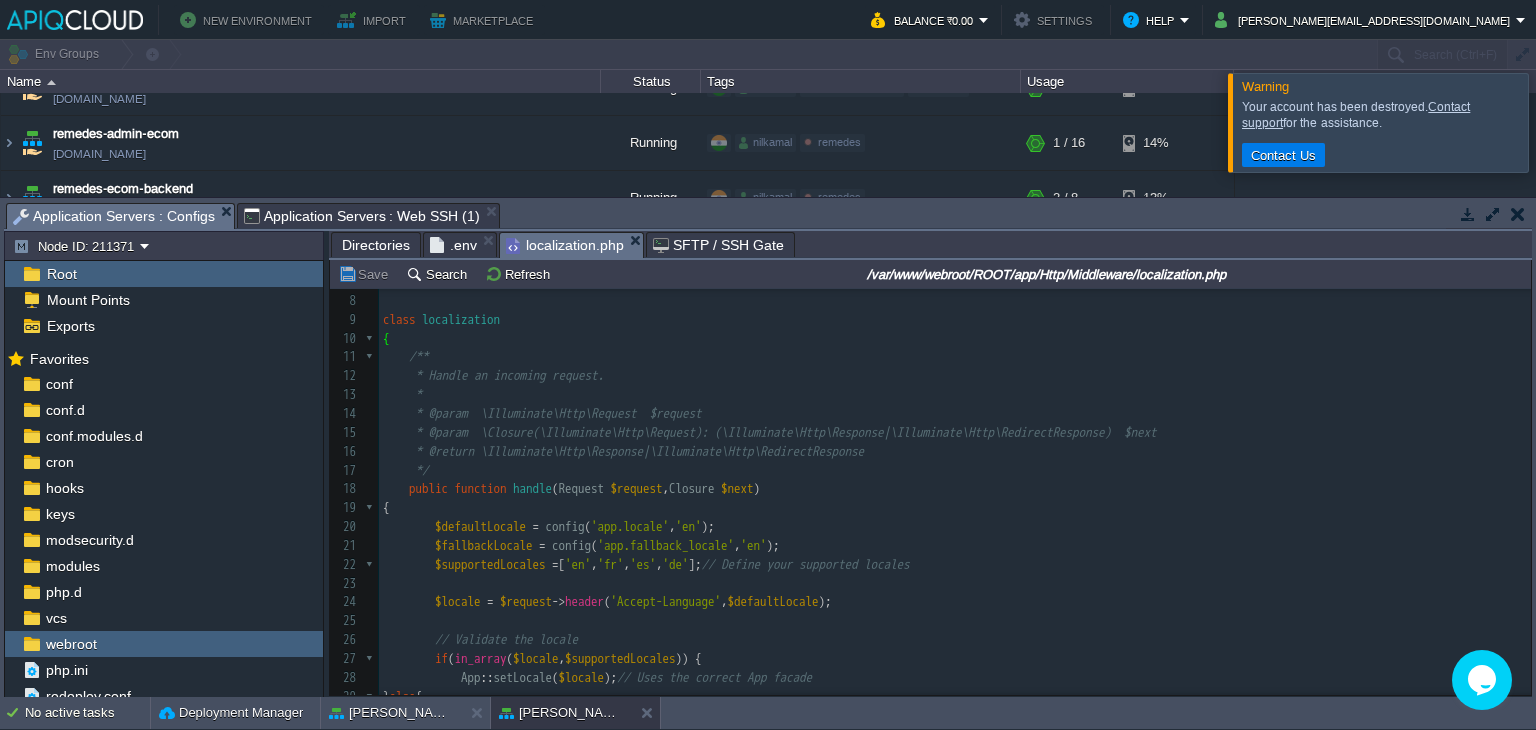 scroll, scrollTop: 262, scrollLeft: 0, axis: vertical 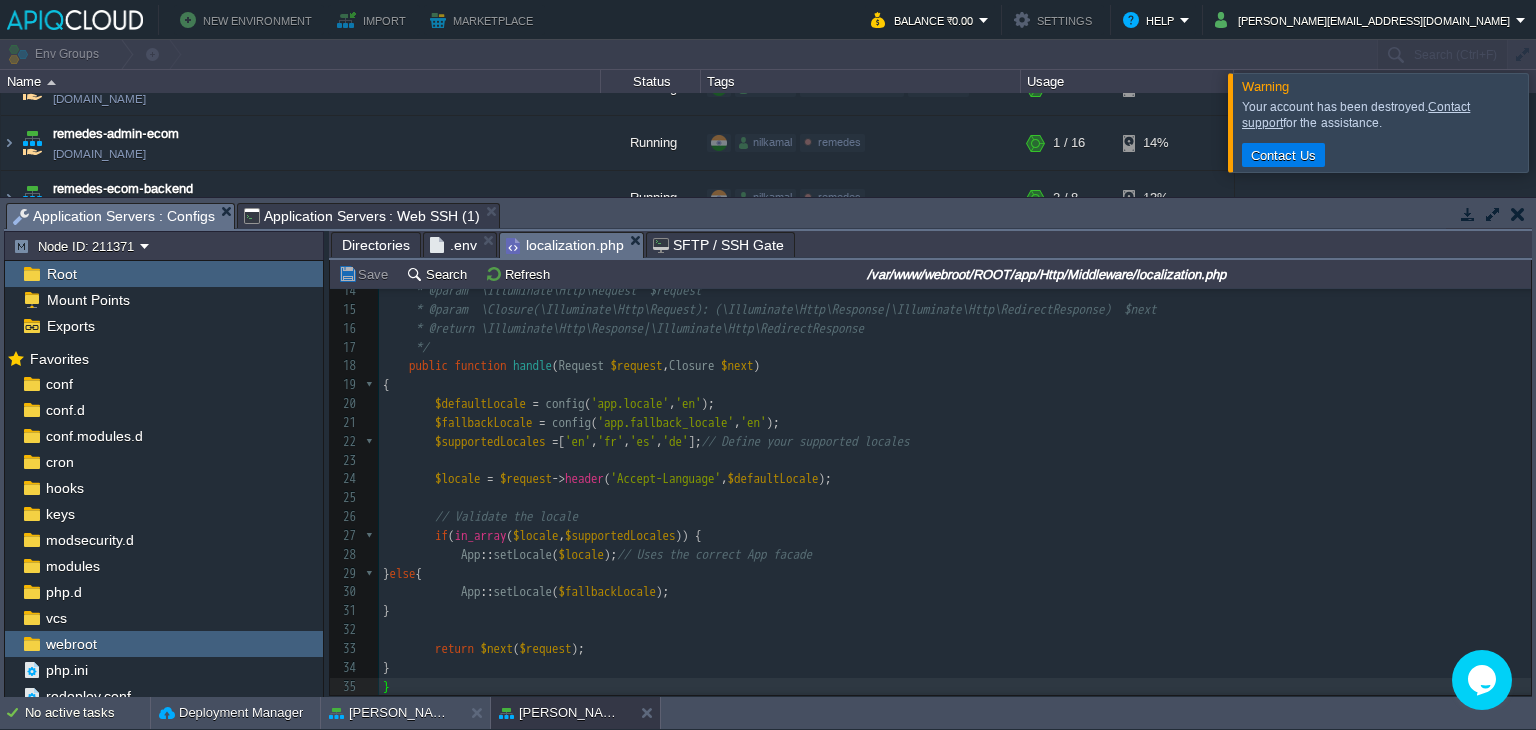 click on "xxxxxxxxxx   1 <?php 2 ​ 3 namespace   App\Http\Middleware ; 4 ​ 5 use   Closure ; 6 use   Illuminate\Http\Request ; 7 use   Illuminate\Support\Facades\App ;  // Ensure this is present 8 ​ 9 class   localization 10 { 11      /** 12       * Handle an incoming request. 13       * 14       * @param  \Illuminate\Http\Request  $request 15       * @param  \Closure(\Illuminate\Http\Request): (\Illuminate\Http\Response|\Illuminate\Http\RedirectResponse)  $next 16       * @return \Illuminate\Http\Response|\Illuminate\Http\RedirectResponse 17       */ 18      public   function   handle ( Request   $request ,  Closure   $next ) 19     { 20          $defaultLocale   =   config ( 'app.locale' ,  'en' ); 21          $fallbackLocale   =   config ( 'app.fallback_locale' ,  'en' ); 22          $supportedLocales   =  [ 'en' ,  'fr' ,  'es' ,  'de' ];  // Define your supported locales 23 ​ 24          $locale   =   $request -> header ( 'Accept-Language' ,  $defaultLocale ); 25 ​ 26 27 if  (" at bounding box center (955, 367) 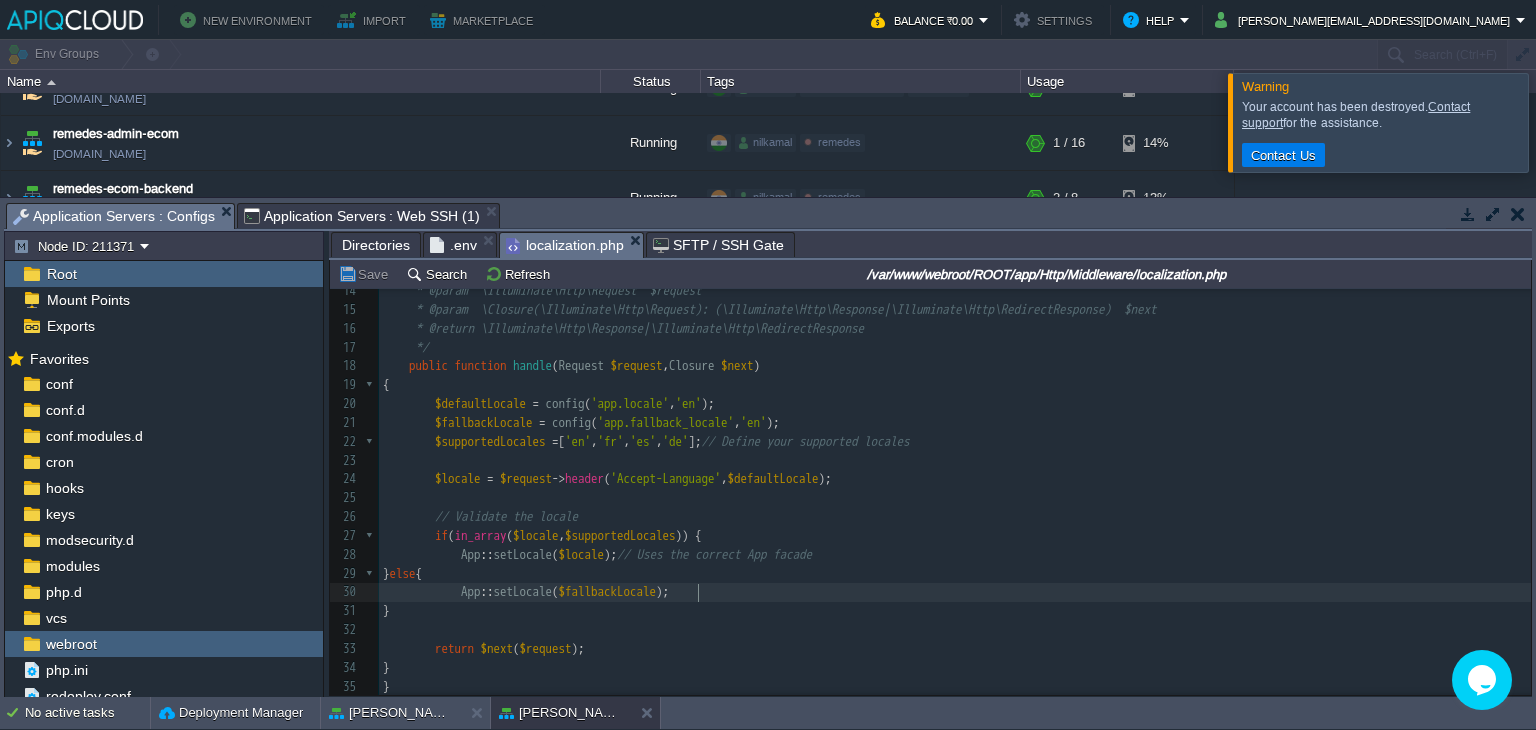 type on "<?php
namespace App\Http\Middleware;
use Closure;
use Illuminate\Http\Request;
class localization
{
/**
* Handle an incoming request.
*
* @param  \Illuminate\Http\Request  $request
* @param  \Closure(\Illuminate\Http\Request): (\Illuminate\Http\Response|\Illuminate\Http\RedirectResponse)  $next
* @return \Illuminate\Http\Response|\Illuminate\Http\RedirectResponse
*/
public function handle(Request $request, Closure $next)
{
if ($request->hasHeader("Accept-Language")) {
app()->setLocale($request->header("Accept-Language"));
}
return $next($request);
}
}" 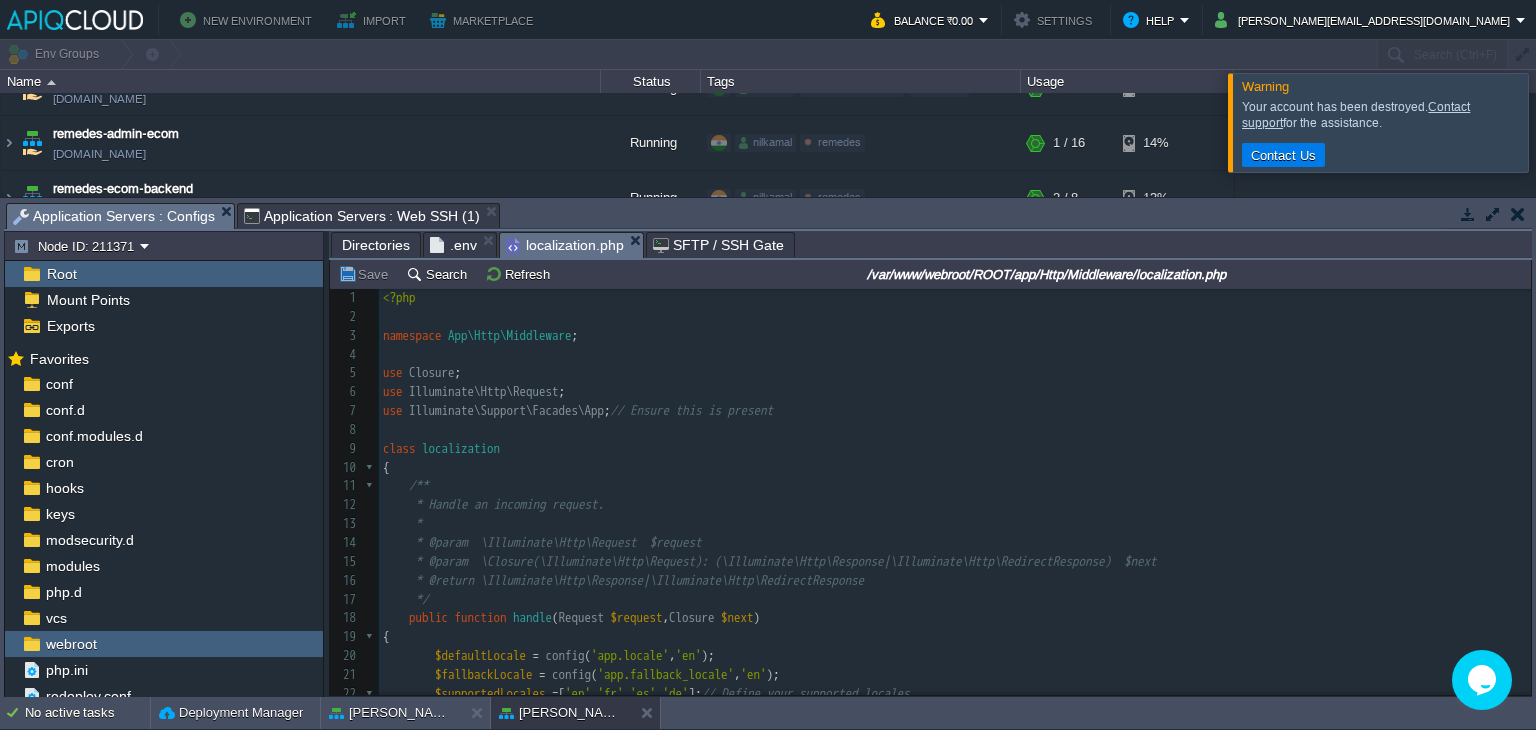 scroll, scrollTop: 4, scrollLeft: 0, axis: vertical 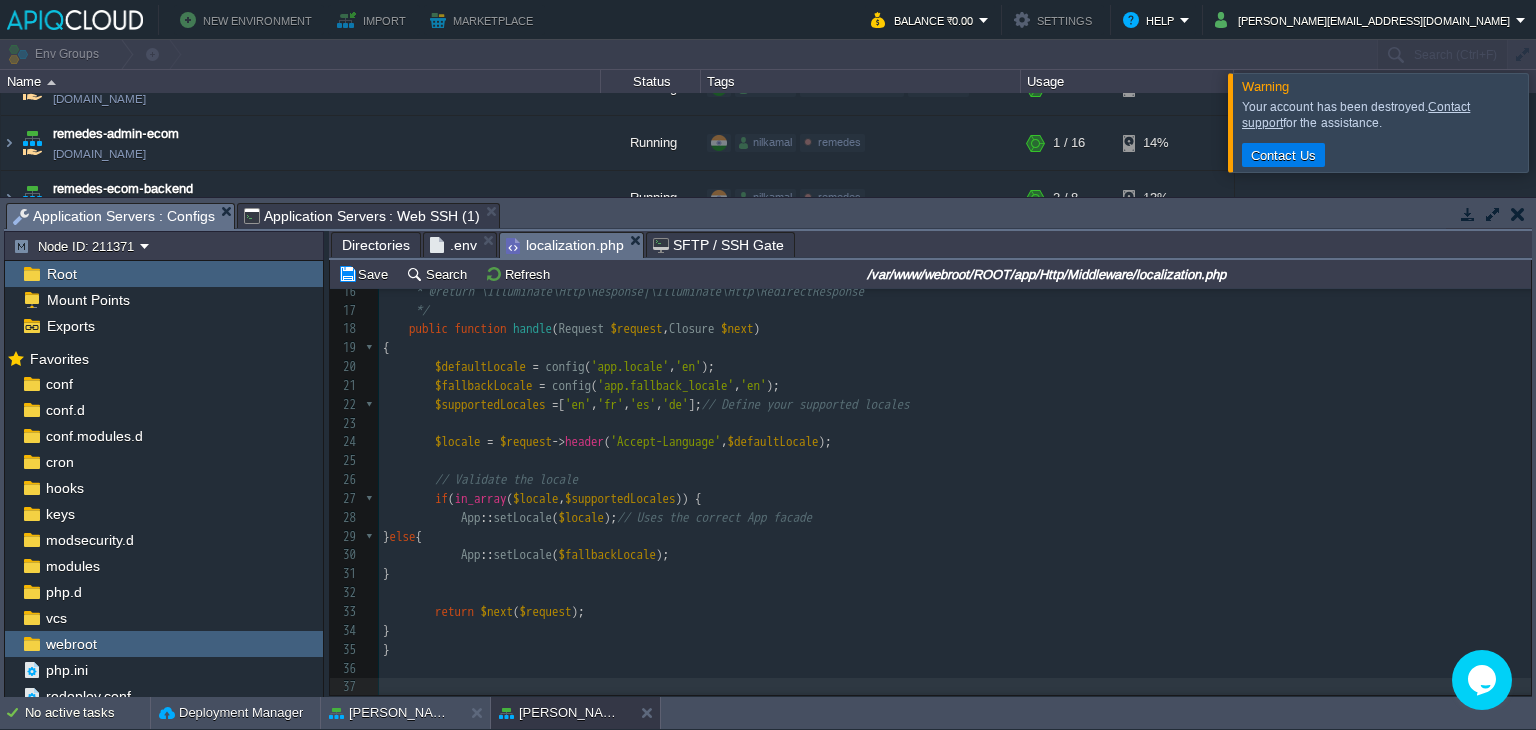paste on "}" 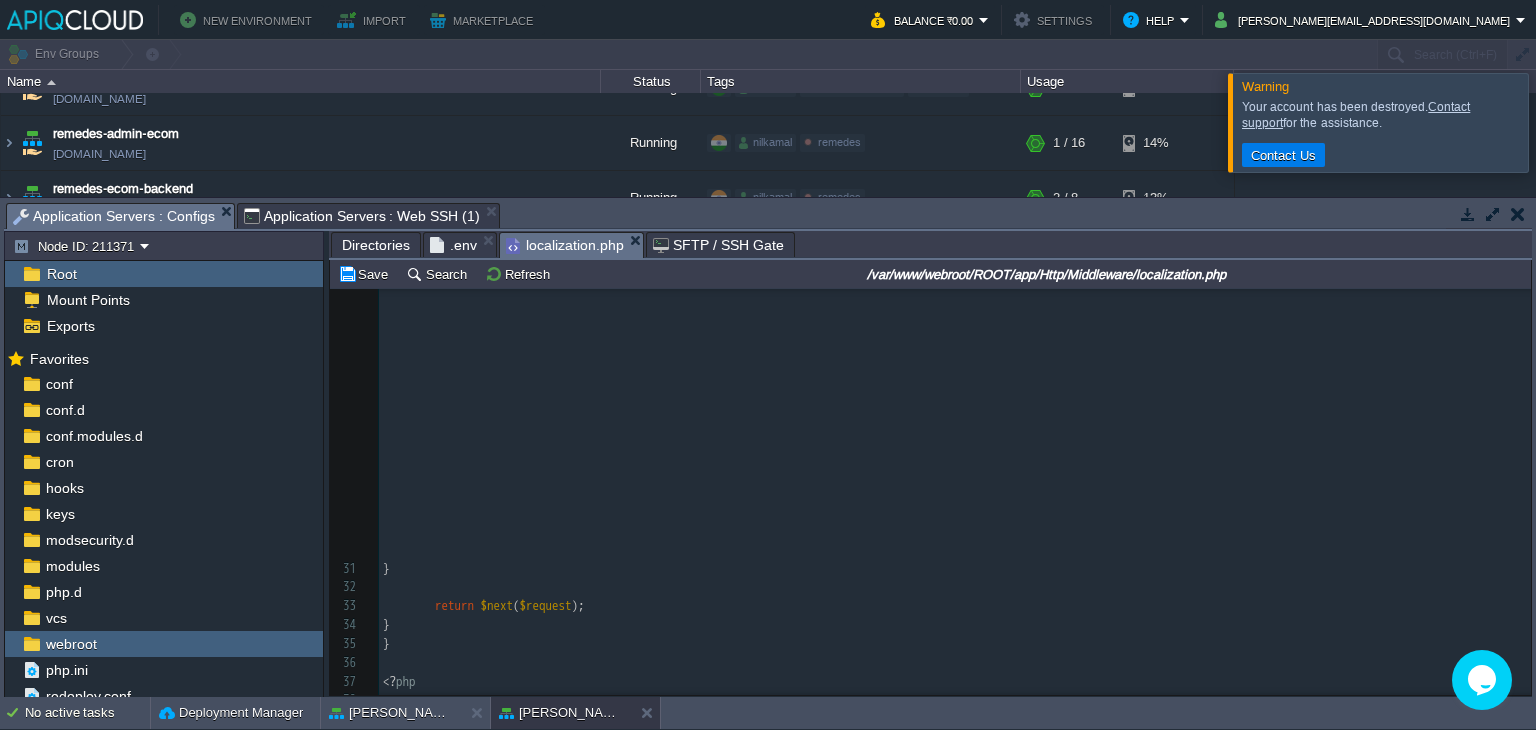 scroll, scrollTop: 789, scrollLeft: 0, axis: vertical 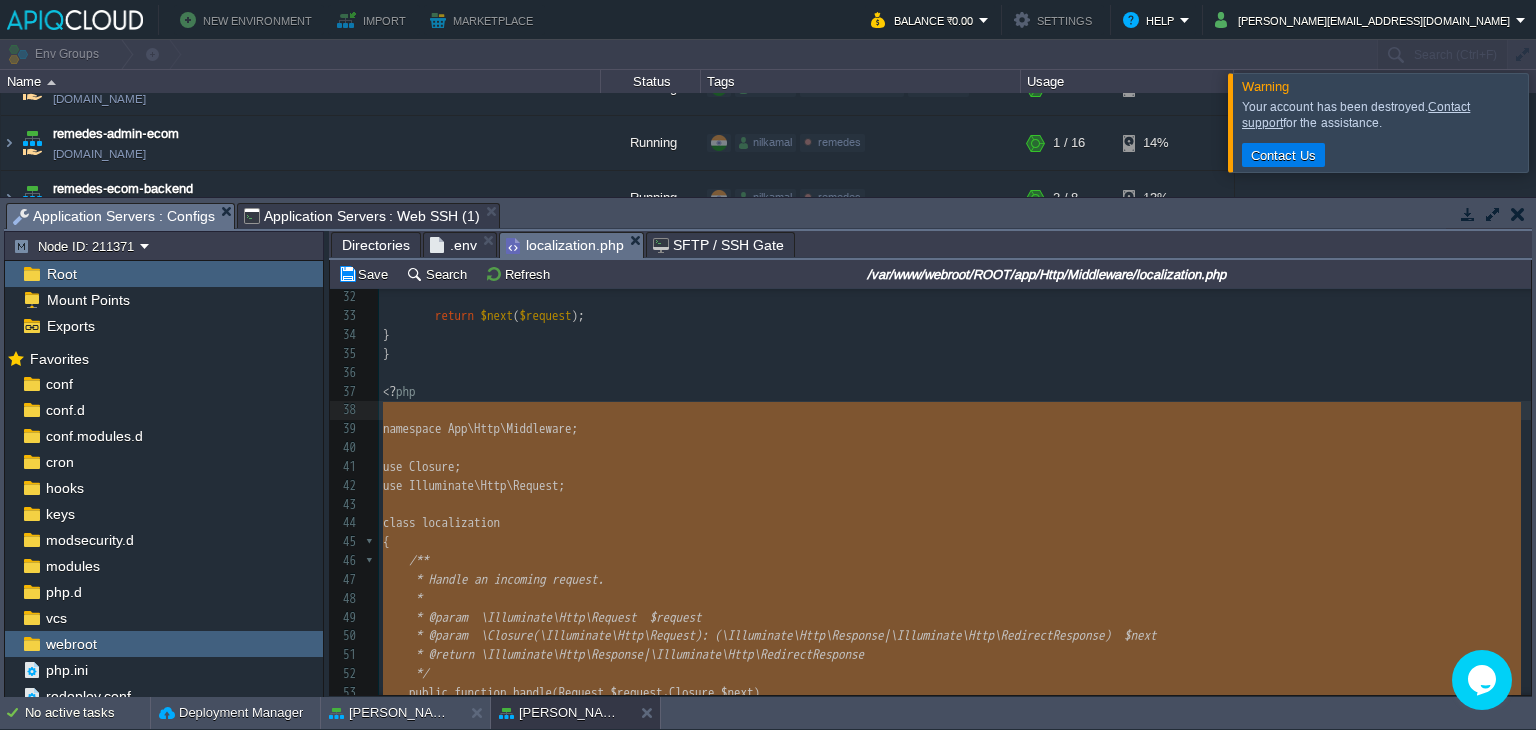 type on "<?php
namespace App\Http\Middleware;
use Closure;
use Illuminate\Http\Request;
class localization
{
/**
* Handle an incoming request.
*
* @param  \Illuminate\Http\Request  $request
* @param  \Closure(\Illuminate\Http\Request): (\Illuminate\Http\Response|\Illuminate\Http\RedirectResponse)  $next
* @return \Illuminate\Http\Response|\Illuminate\Http\RedirectResponse
*/
public function handle(Request $request, Closure $next)
{
if ($request->hasHeader("Accept-Language")) {
app()->setLocale($request->header("Accept-Language"));
}
return $next($request);
}
}" 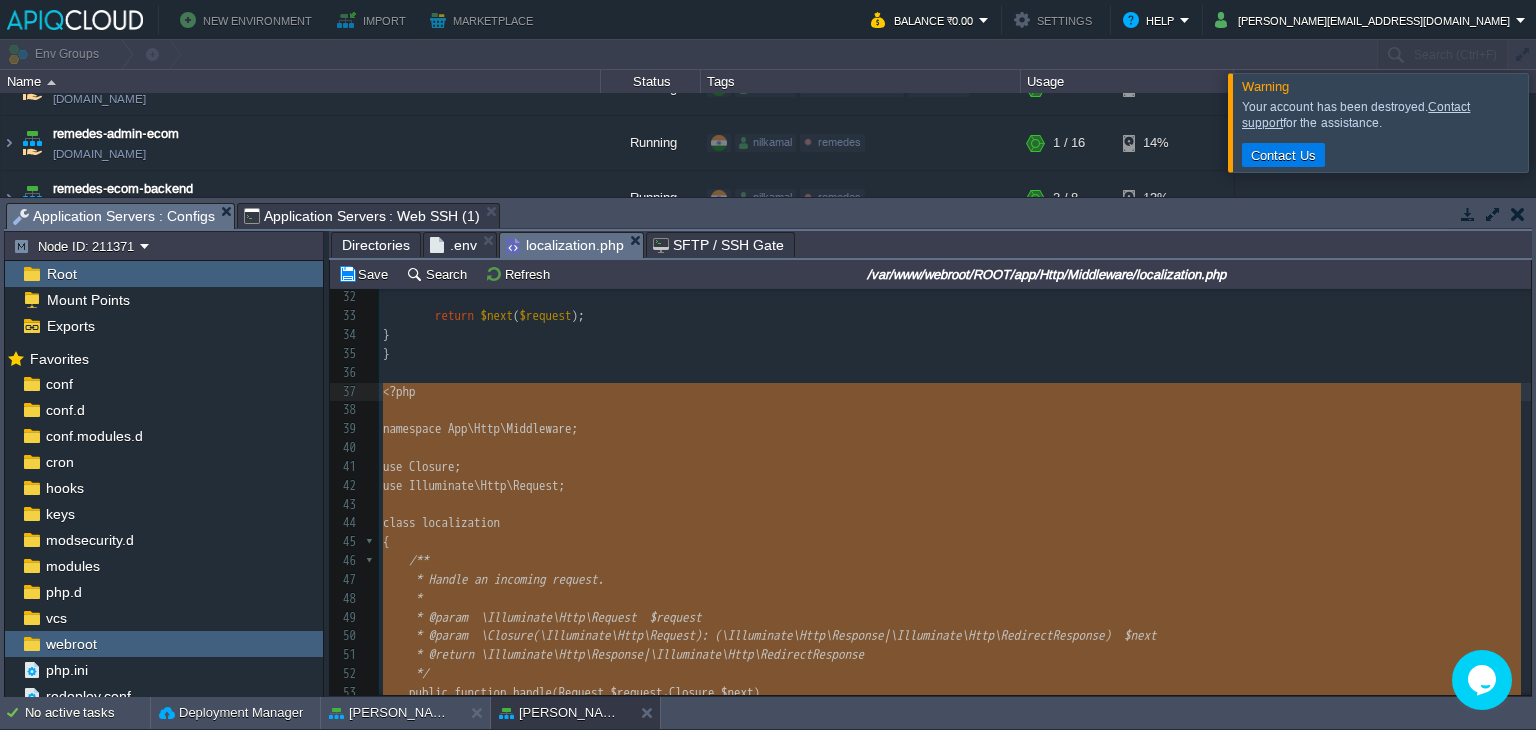 drag, startPoint x: 427, startPoint y: 666, endPoint x: 372, endPoint y: 387, distance: 284.36948 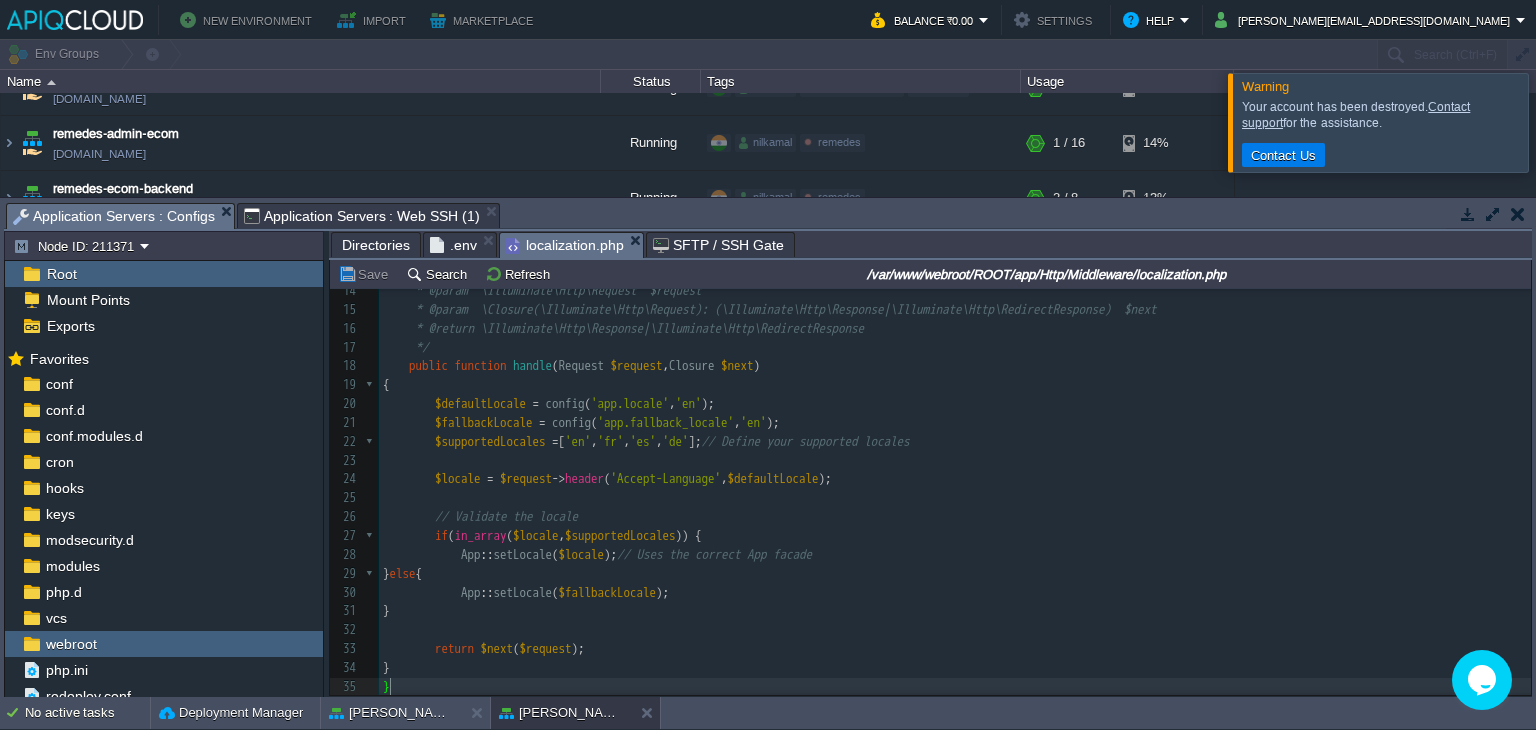 scroll, scrollTop: 262, scrollLeft: 0, axis: vertical 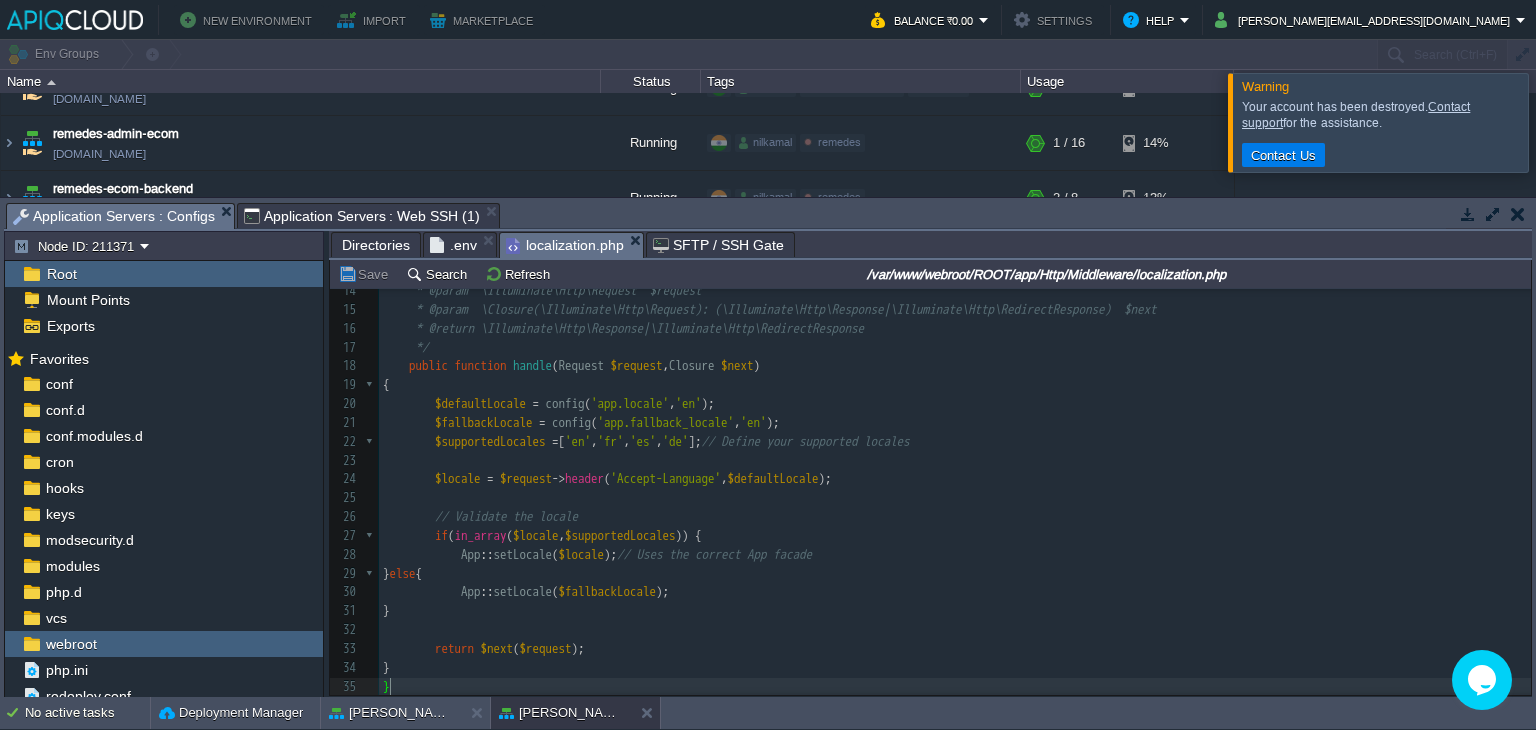 type on "<?php
namespace App\Http\Middleware;
use Closure;
use Illuminate\Http\Request;
class localization
{
/**
* Handle an incoming request.
*
* @param  \Illuminate\Http\Request  $request
* @param  \Closure(\Illuminate\Http\Request): (\Illuminate\Http\Response|\Illuminate\Http\RedirectResponse)  $next
* @return \Illuminate\Http\Response|\Illuminate\Http\RedirectResponse
*/
public function handle(Request $request, Closure $next)
{
if ($request->hasHeader("Accept-Language")) {
app()->setLocale($request->header("Accept-Language"));
}
return $next($request);
}
}" 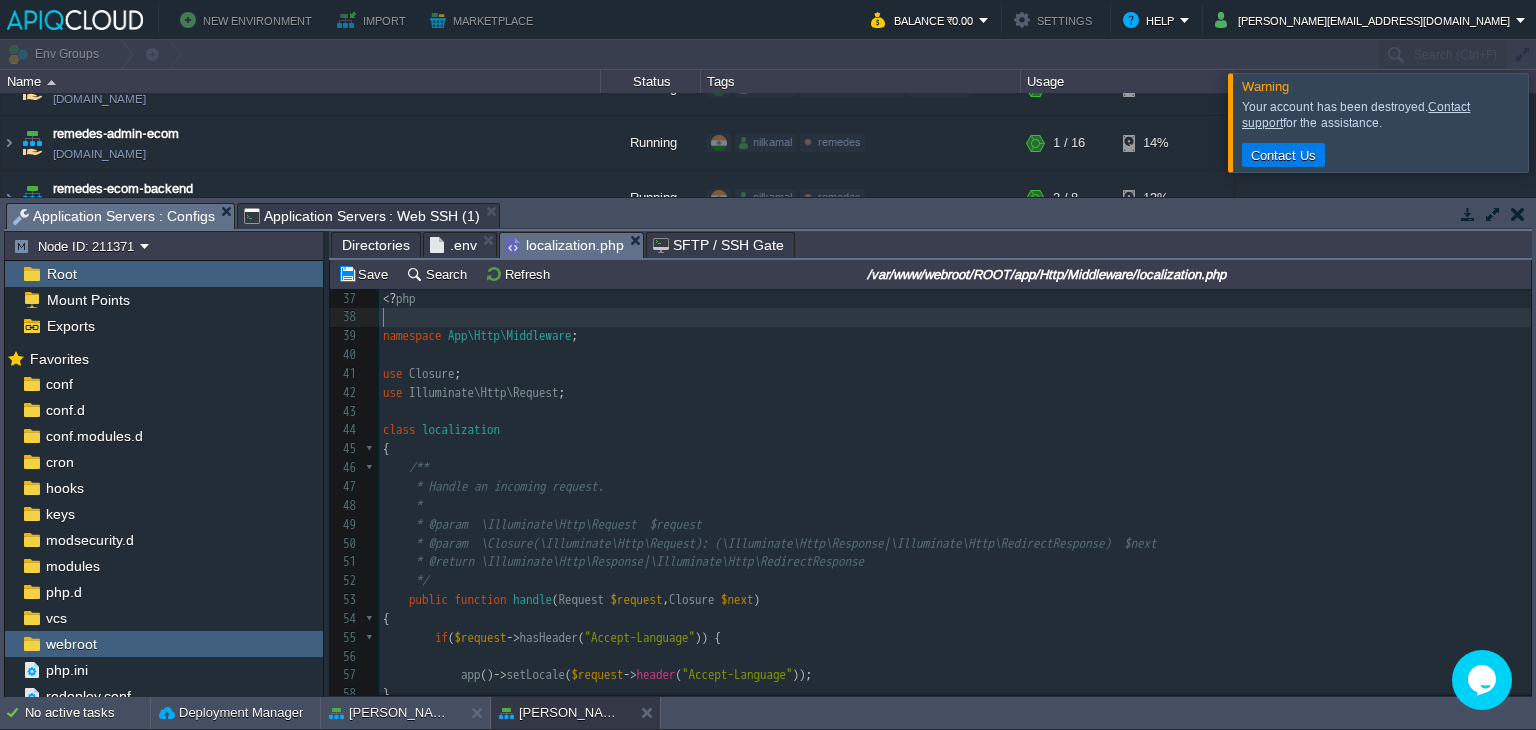 click on "​" at bounding box center [955, 317] 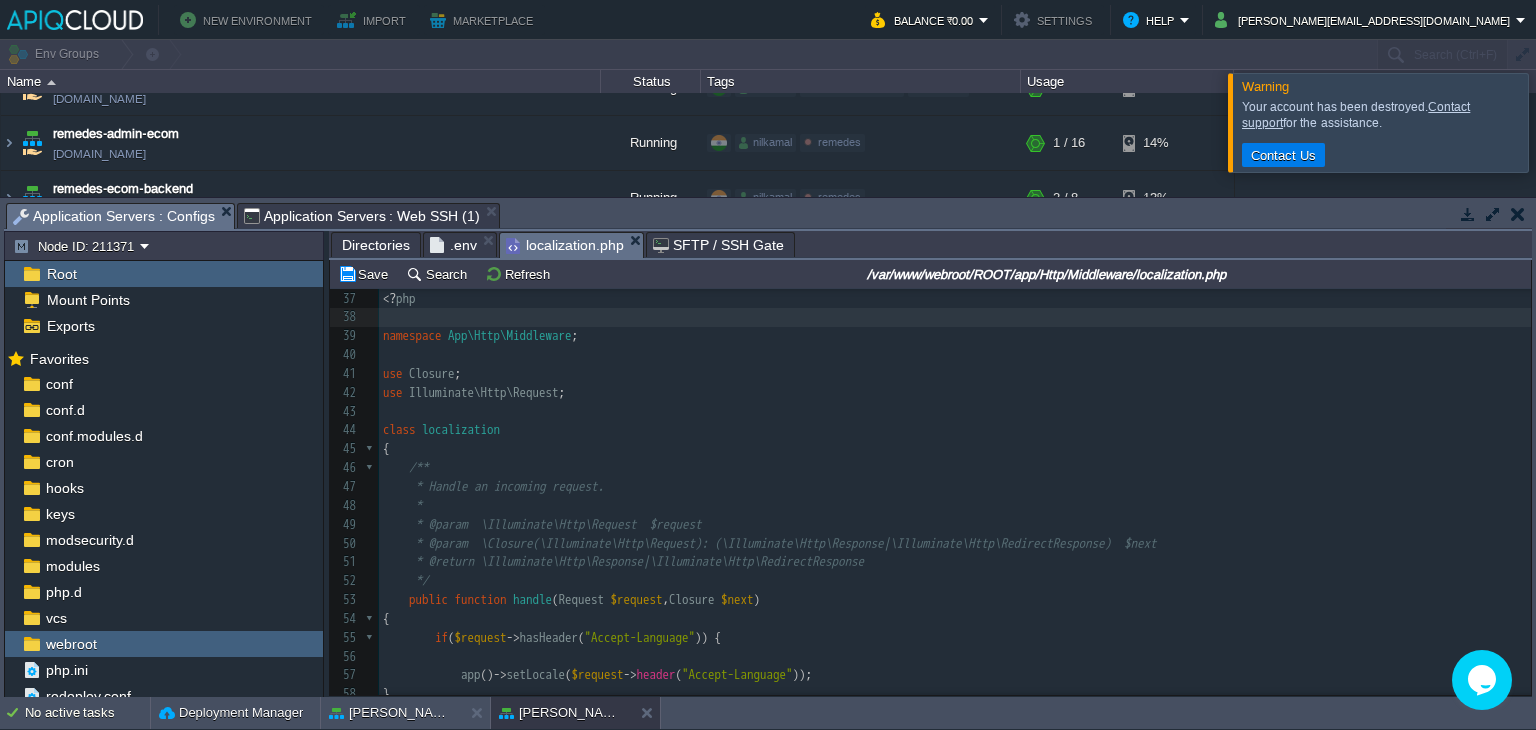 type on "-" 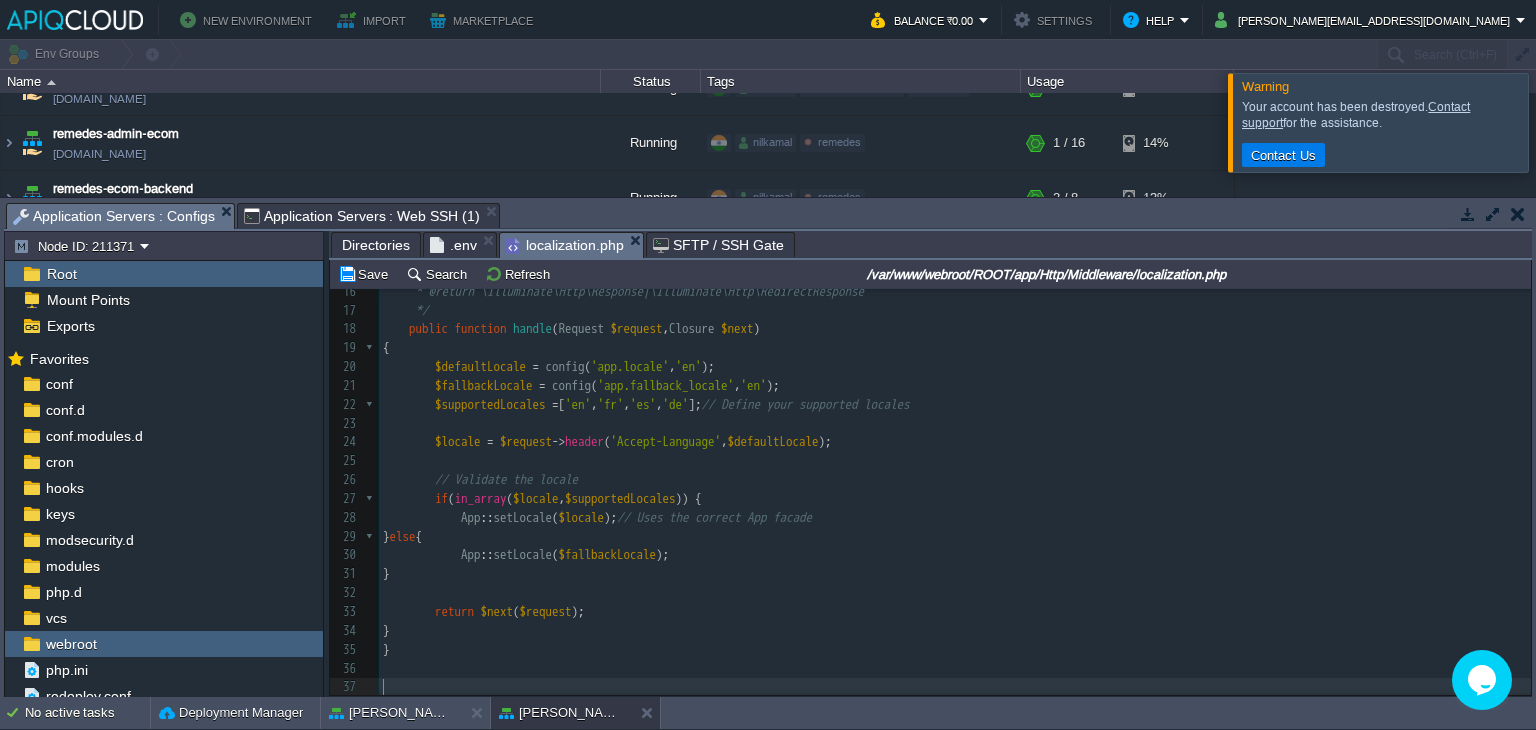 type on "<?php
namespace App\Http\Middleware;
use Closure;
use Illuminate\Http\Request;
class localization
{
/**
* Handle an incoming request.
*
* @param  \Illuminate\Http\Request  $request
* @param  \Closure(\Illuminate\Http\Request): (\Illuminate\Http\Response|\Illuminate\Http\RedirectResponse)  $next
* @return \Illuminate\Http\Response|\Illuminate\Http\RedirectResponse
*/
public function handle(Request $request, Closure $next)
{
if ($request->hasHeader("Accept-Language")) {
app()->setLocale($request->header("Accept-Language"));
}
return $next($request);
}
}" 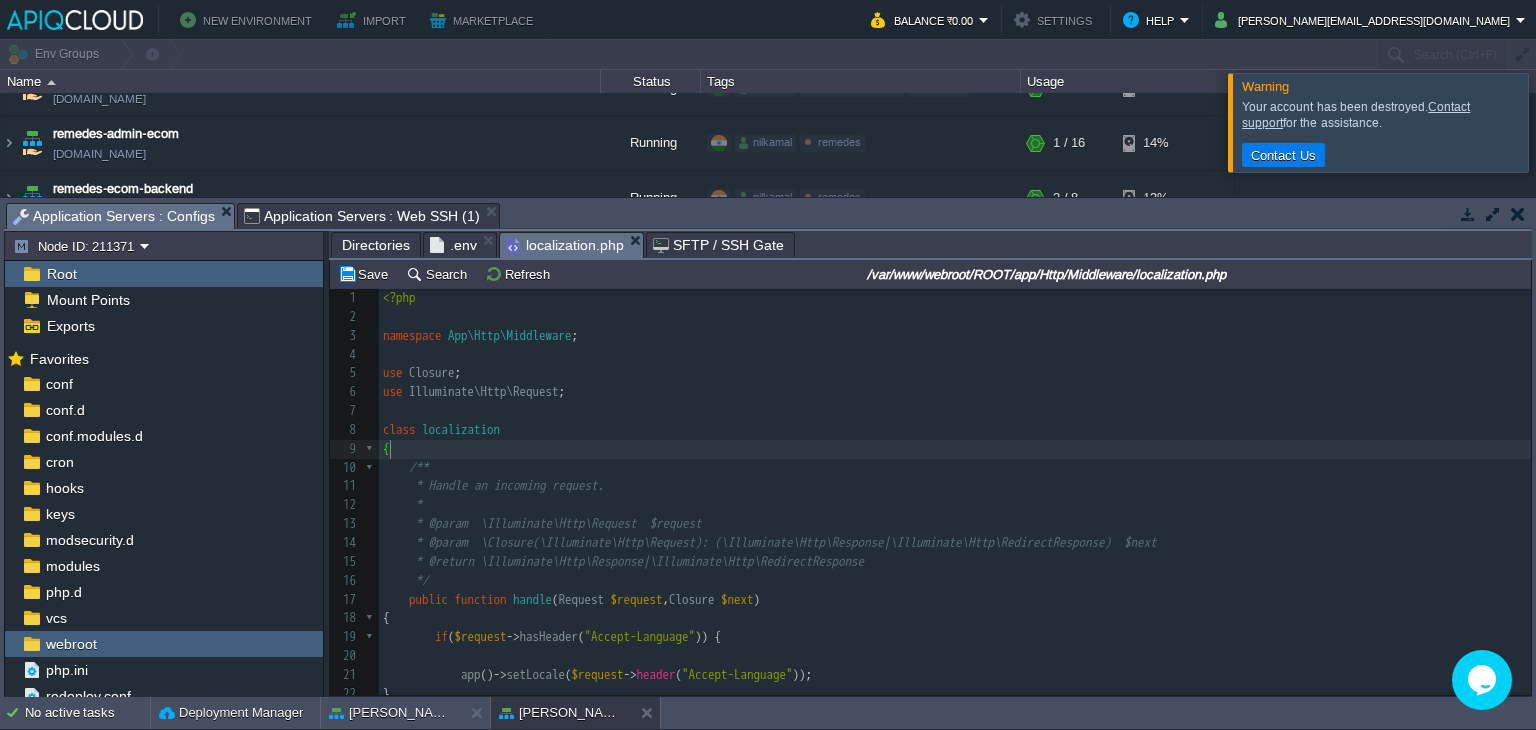 type on "<?php
namespace App\Http\Middleware;
use Closure;
use Illuminate\Http\Request;
class localization
{
/**
* Handle an incoming request.
*
* @param  \Illuminate\Http\Request  $request
* @param  \Closure(\Illuminate\Http\Request): (\Illuminate\Http\Response|\Illuminate\Http\RedirectResponse)  $next
* @return \Illuminate\Http\Response|\Illuminate\Http\RedirectResponse
*/
public function handle(Request $request, Closure $next)
{
if ($request->hasHeader("Accept-Language")) {
app()->setLocale($request->header("Accept-Language"));
}
return $next($request);
}
}" 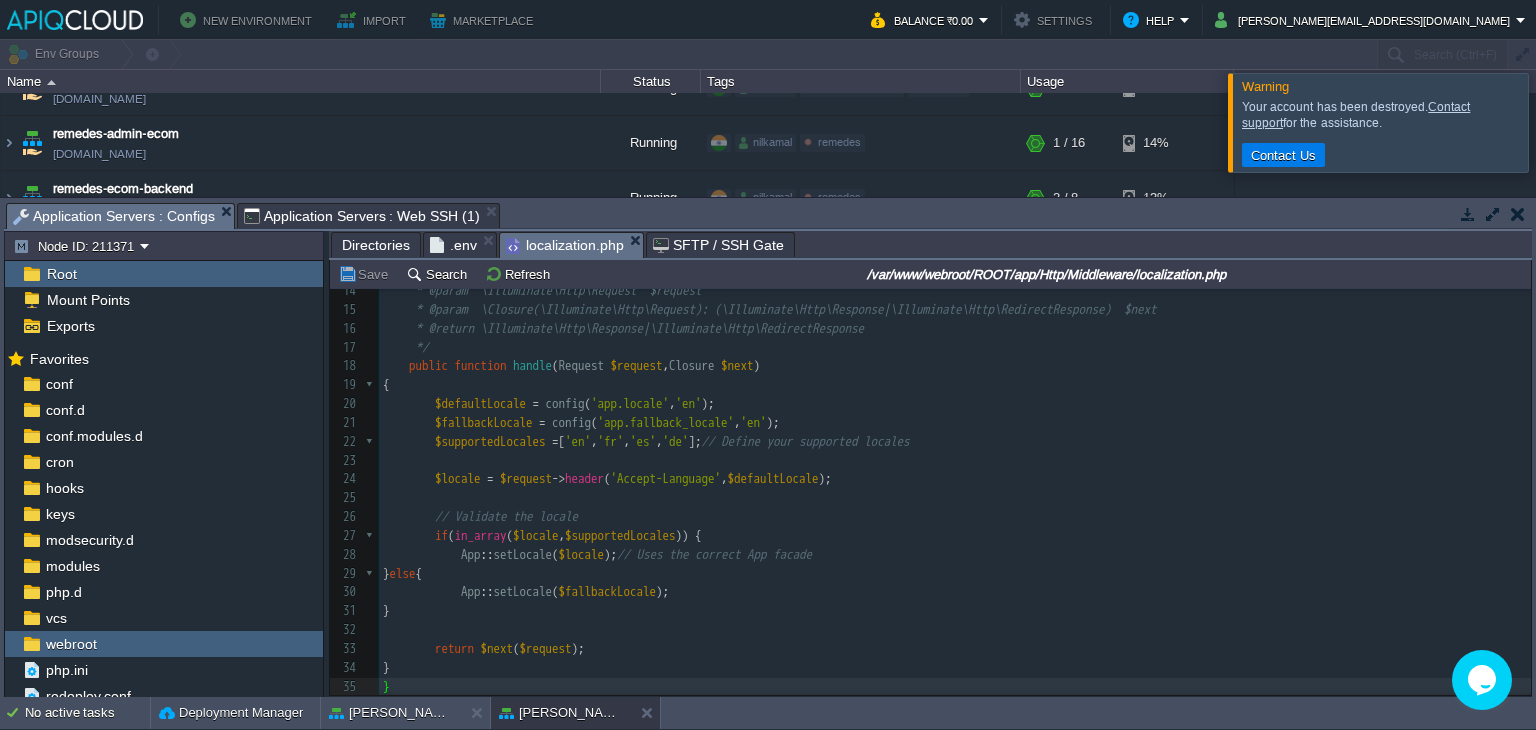 click on "​" at bounding box center [955, 630] 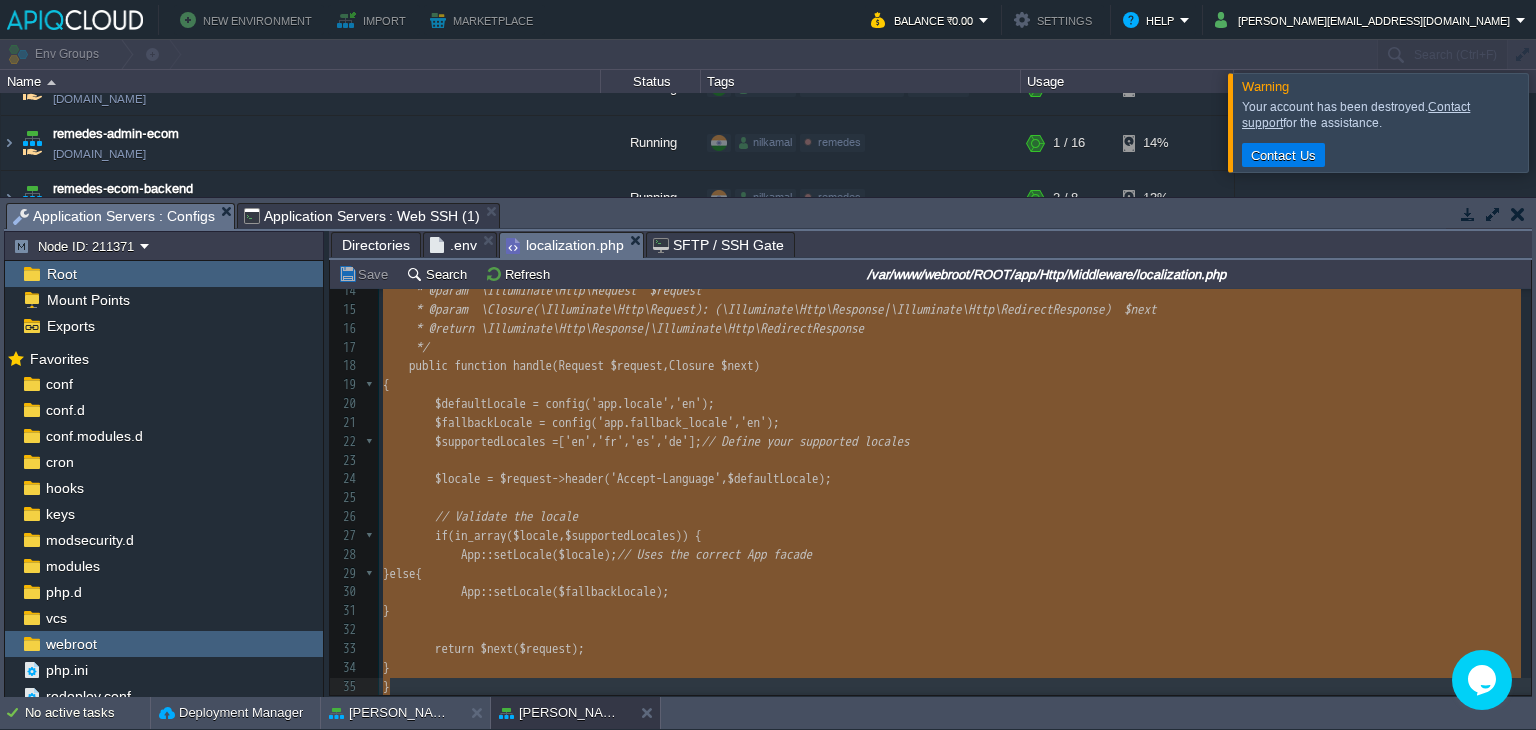 type on "-" 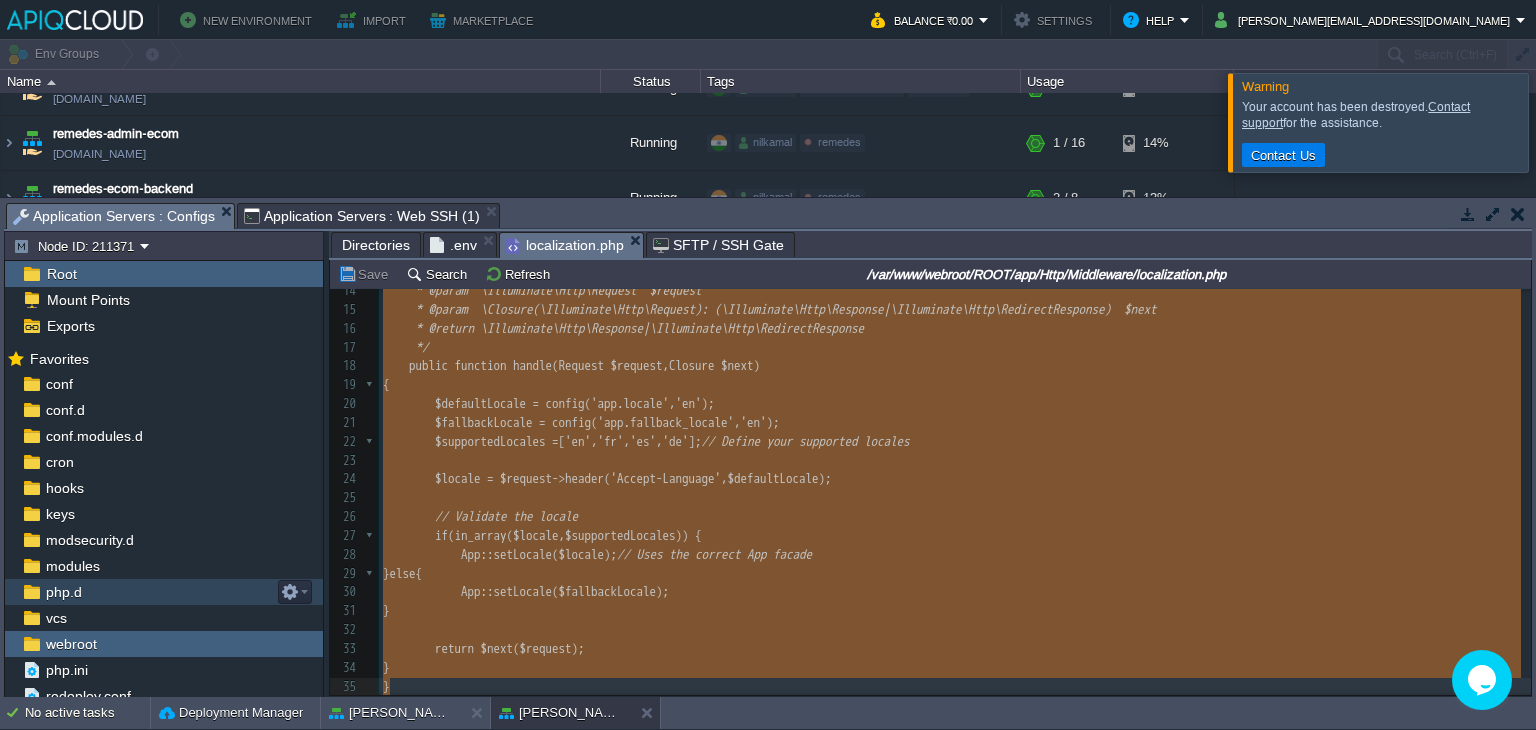 scroll, scrollTop: 8, scrollLeft: 0, axis: vertical 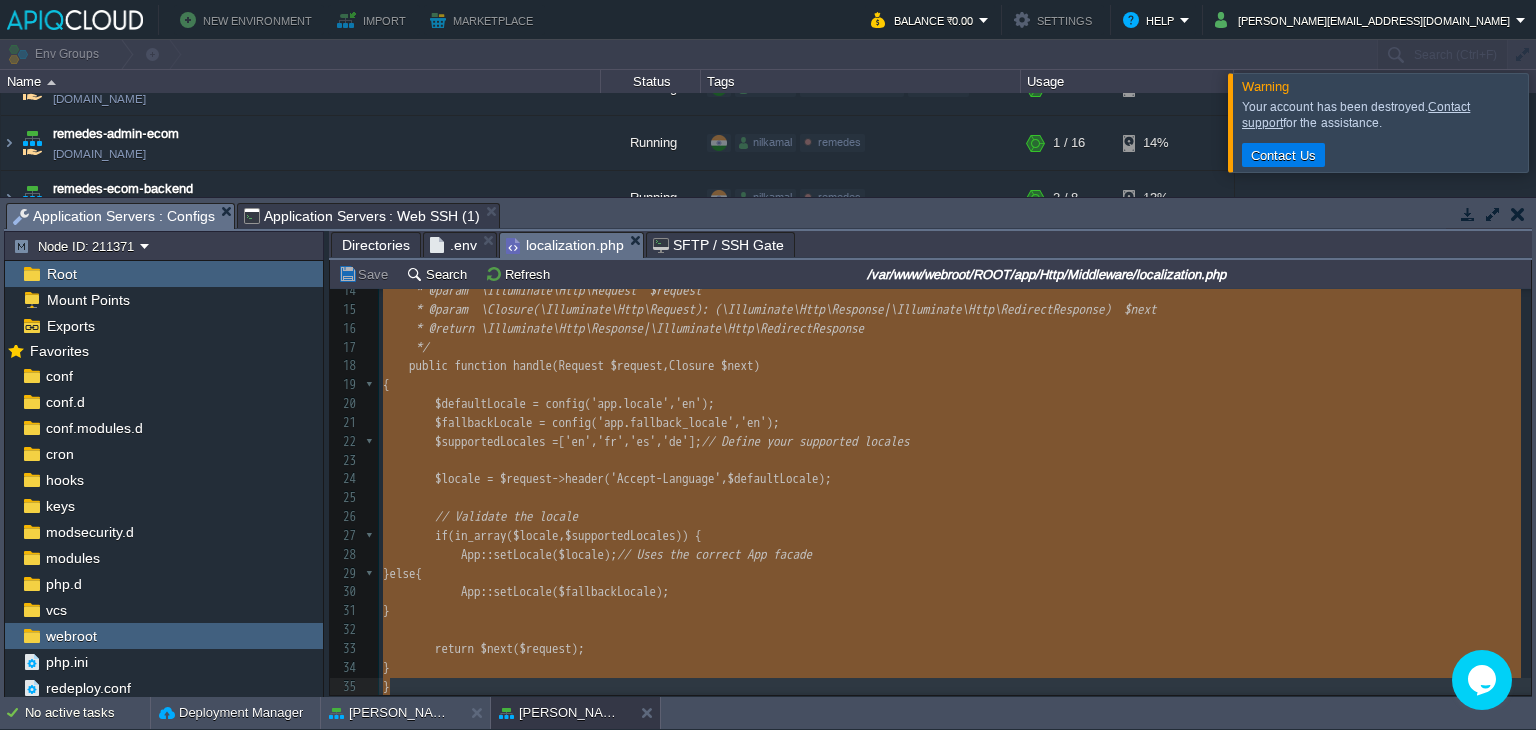 type 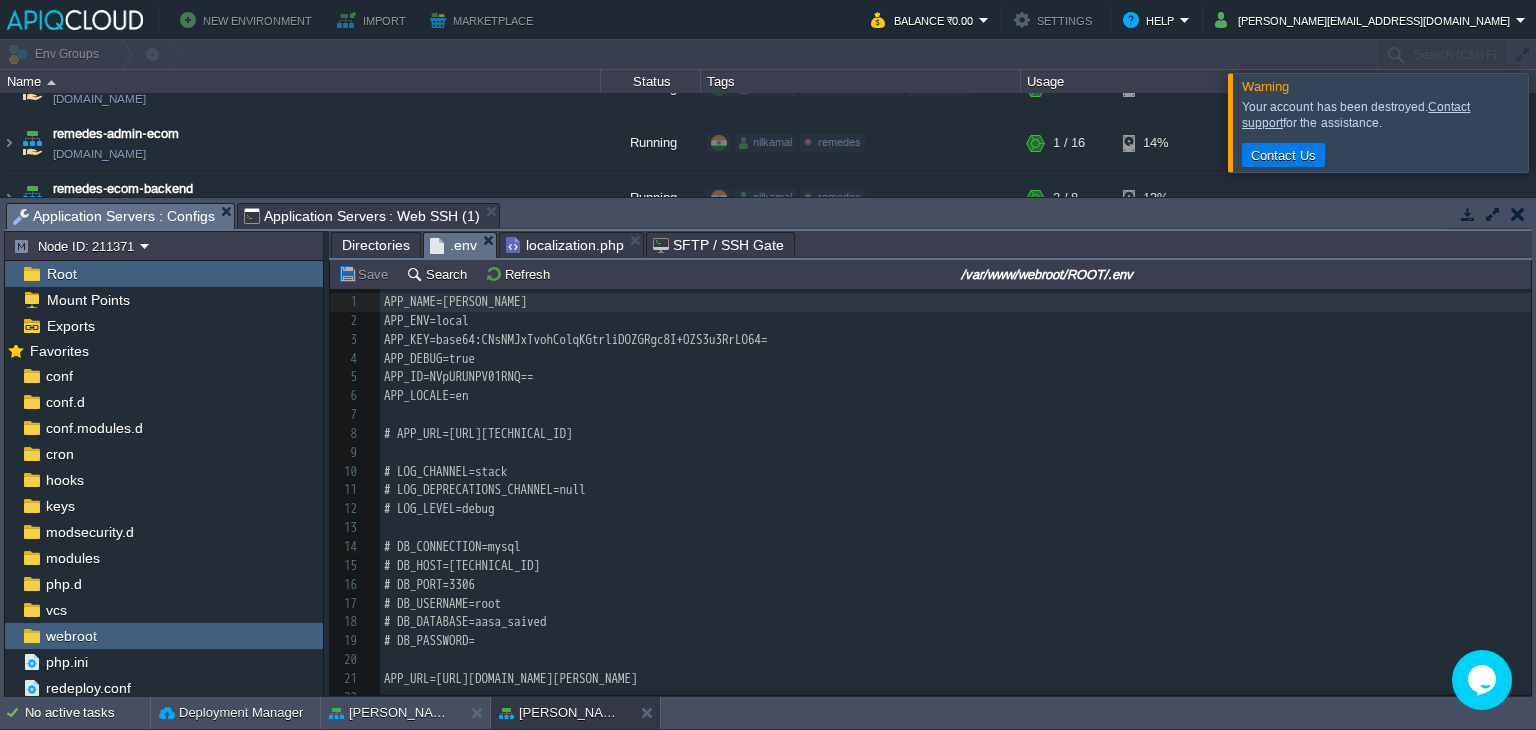 click on ".env" at bounding box center [453, 245] 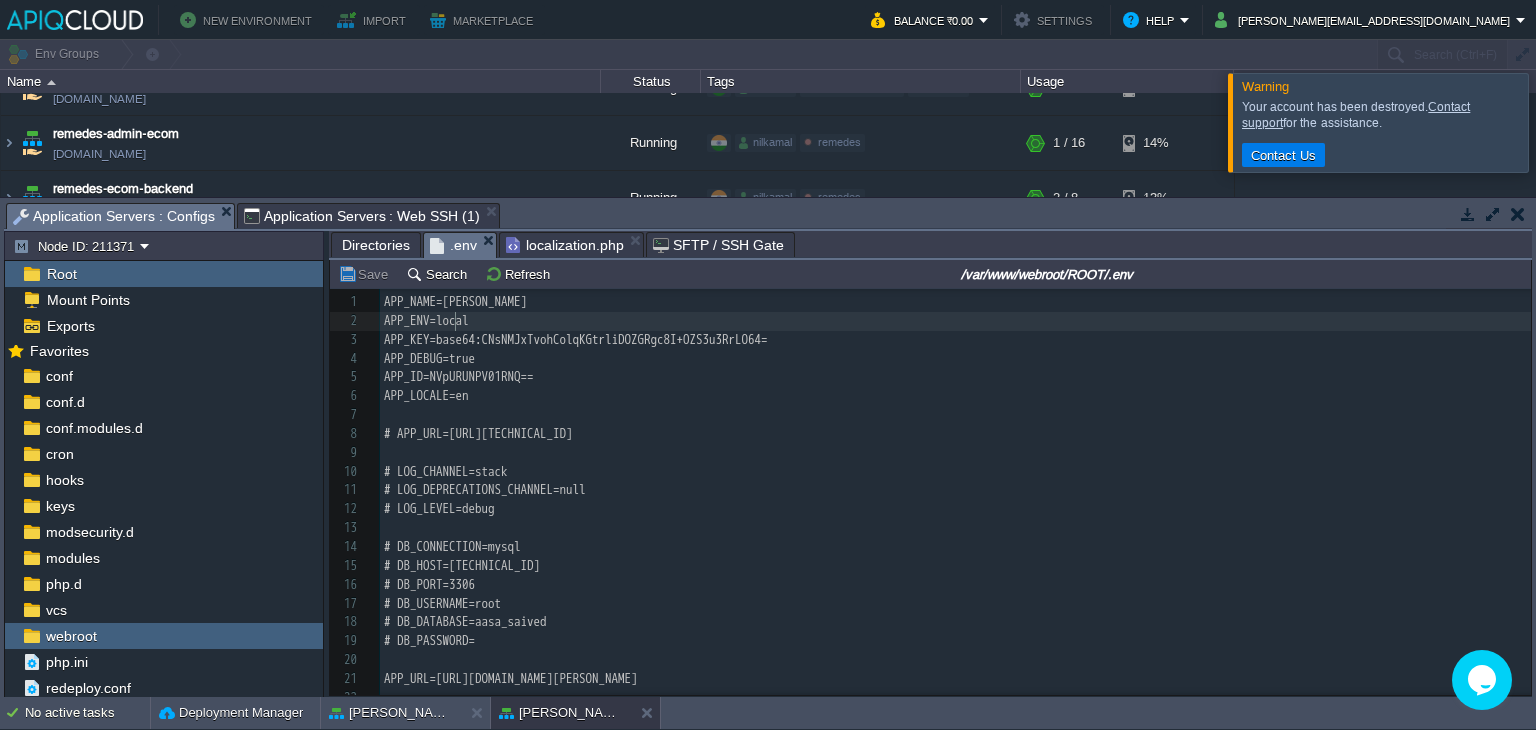 click on "APP_ENV=local" at bounding box center (426, 320) 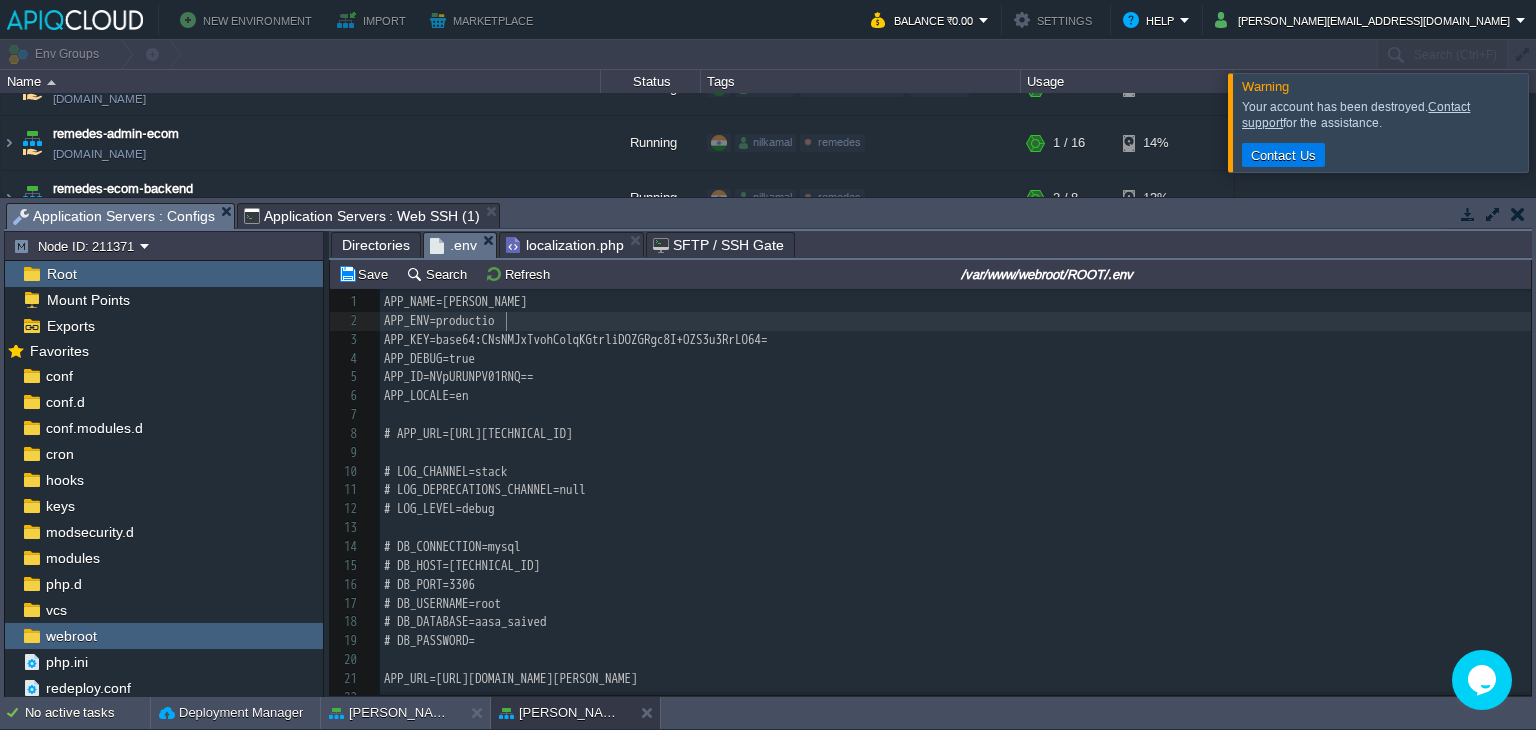 type on "production" 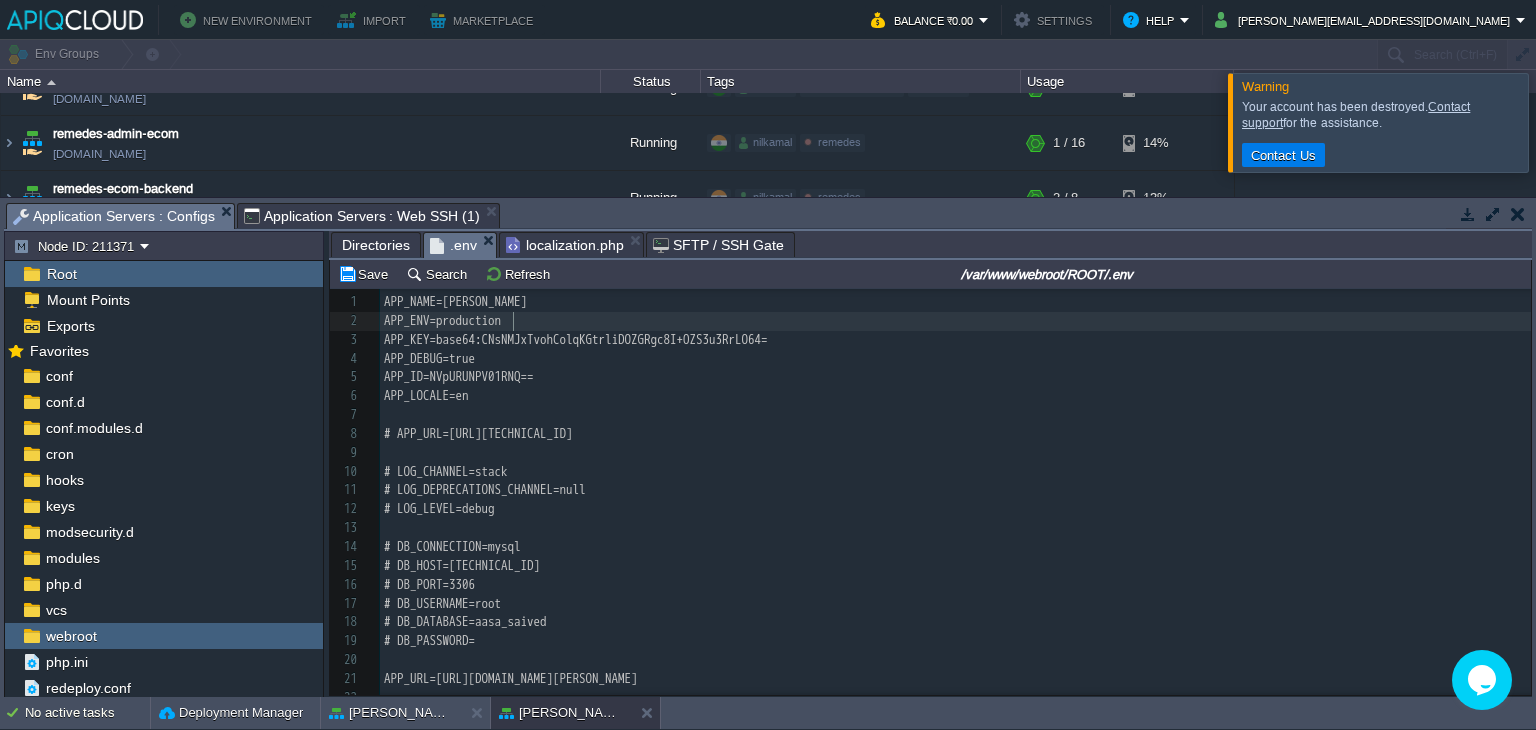 scroll, scrollTop: 6, scrollLeft: 72, axis: both 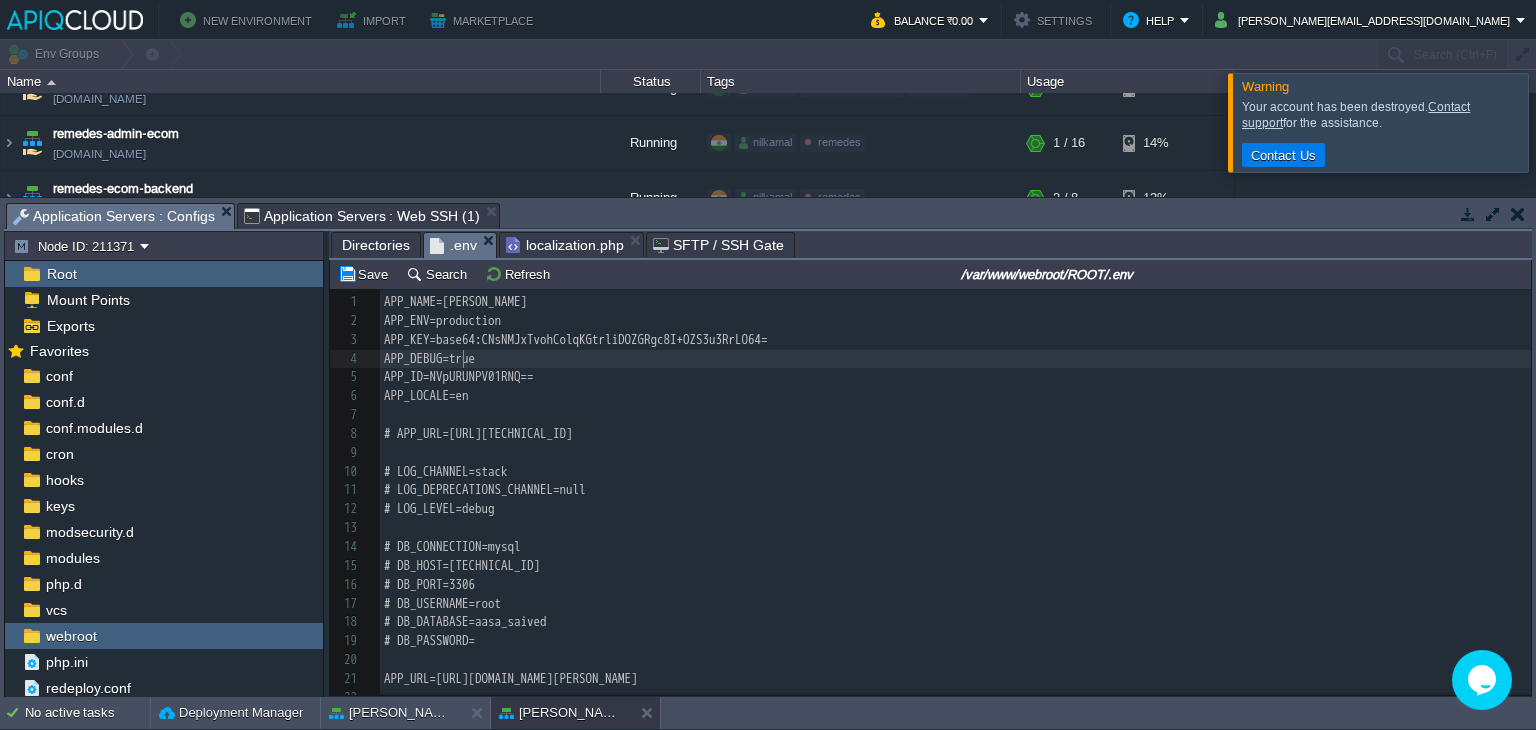click on "xxxxxxxxxx   1 APP_NAME=[PERSON_NAME] 2 APP_ENV=production 3 APP_KEY=base64:CNsNMJxTvohColqKGtrliDOZGRgc8I+OZS3u3RrLO64= 4 APP_DEBUG=true 5 APP_ID=NVpURUNPV01RNQ== 6 APP_LOCALE=en 7 ​ 8 # APP_URL=[URL][TECHNICAL_ID] 9 ​ 10 # LOG_CHANNEL=stack 11 # LOG_DEPRECATIONS_CHANNEL=null 12 # LOG_LEVEL=debug 13 ​ 14 # DB_CONNECTION=mysql 15 # DB_HOST=[TECHNICAL_ID] 16 # DB_PORT=3306 17 # DB_USERNAME=root 18 # DB_DATABASE=aasa_saived 19 # DB_PASSWORD= 20 ​ 21 APP_URL=[URL][DOMAIN_NAME][PERSON_NAME] 22 ​ 23 LOG_CHANNEL=stack 24 LOG_DEPRECATIONS_CHANNEL=null 25 LOG_LEVEL=debug 26 ​ 27 DB_CONNECTION=mysql 28 DB_HOST=[TECHNICAL_ID] 29 DB_PORT=3306 30 DB_USERNAME=[PERSON_NAME] 31 DB_DATABASE=aasa_saived_new" at bounding box center [955, 585] 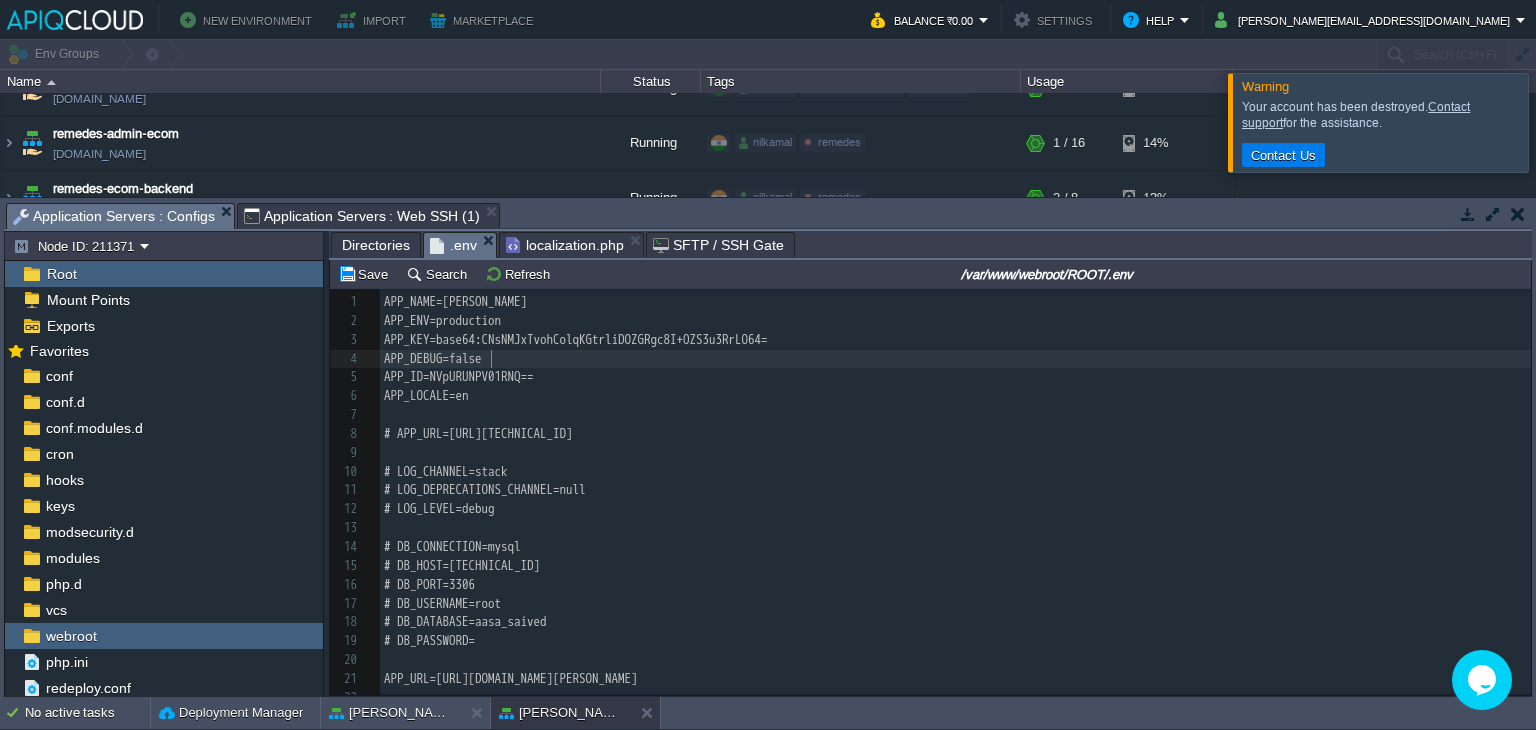 scroll, scrollTop: 6, scrollLeft: 35, axis: both 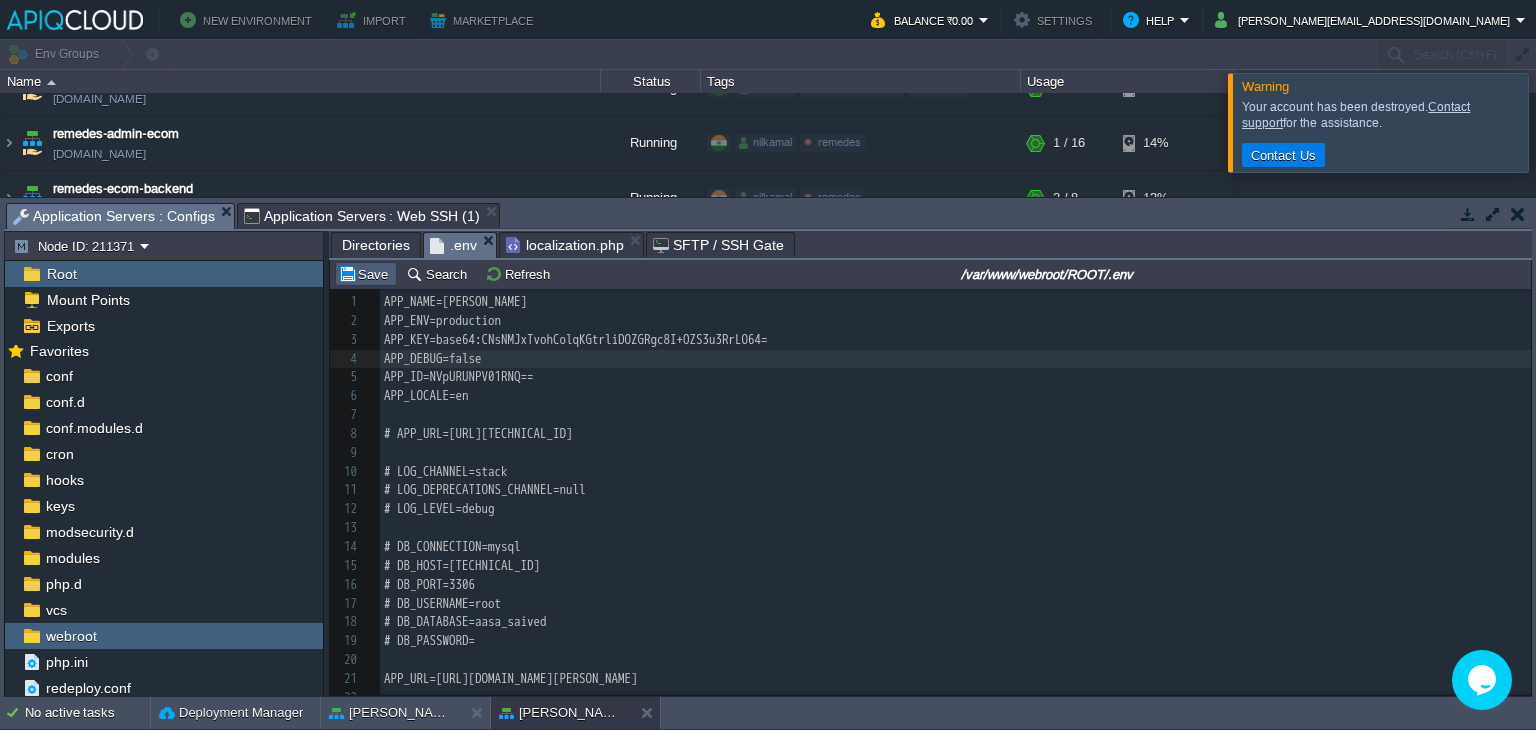 type on "false" 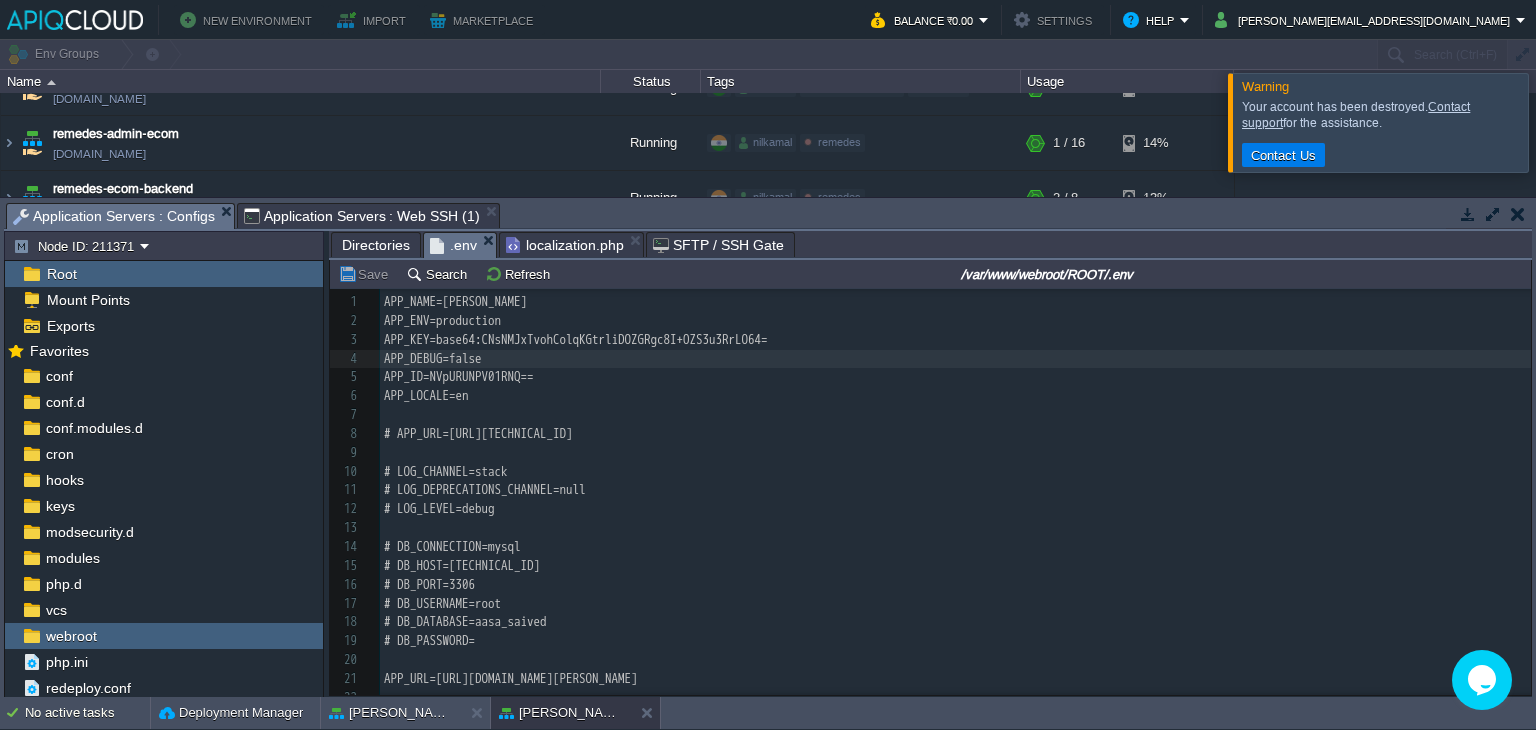 click on "Application Servers : Web SSH (1)" at bounding box center [362, 216] 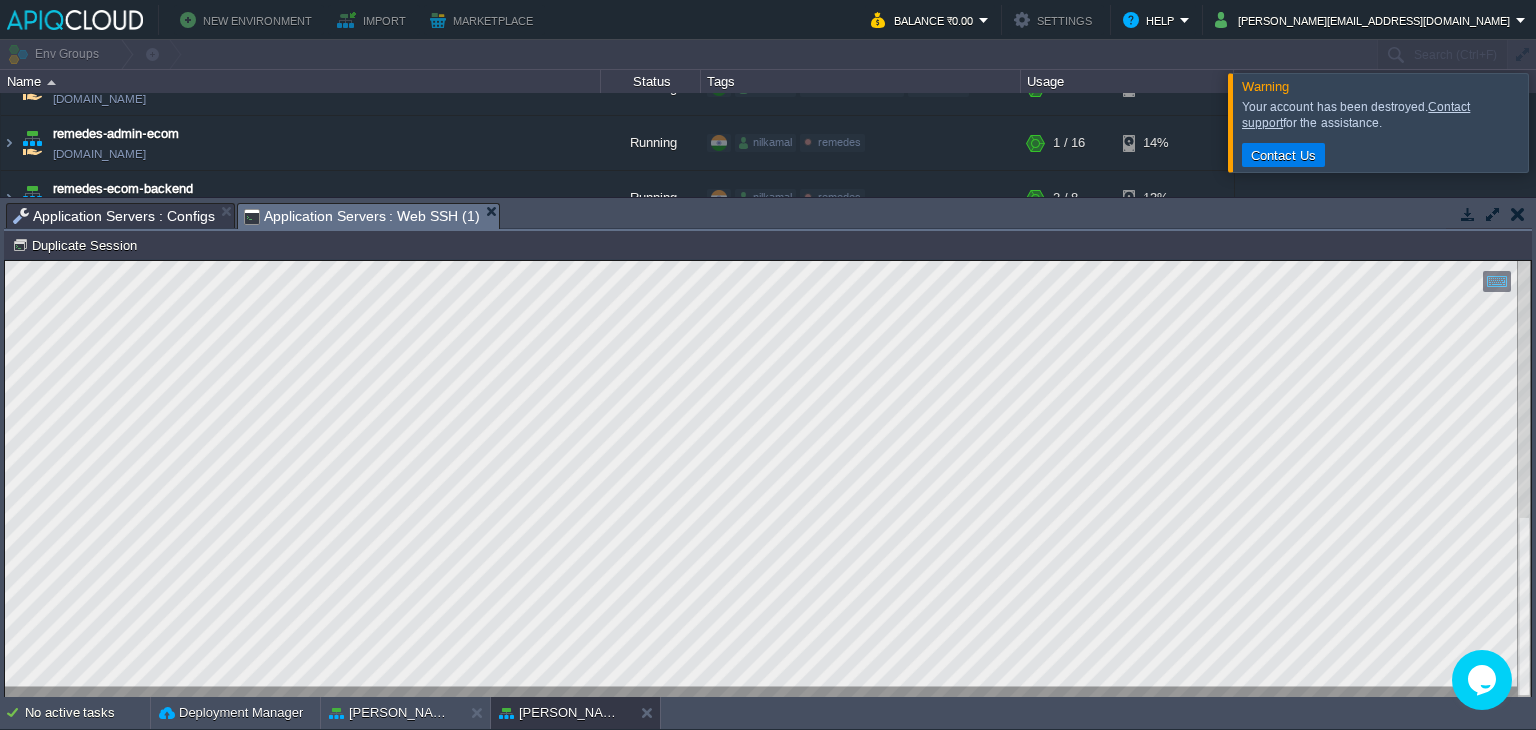 click at bounding box center (1518, 214) 